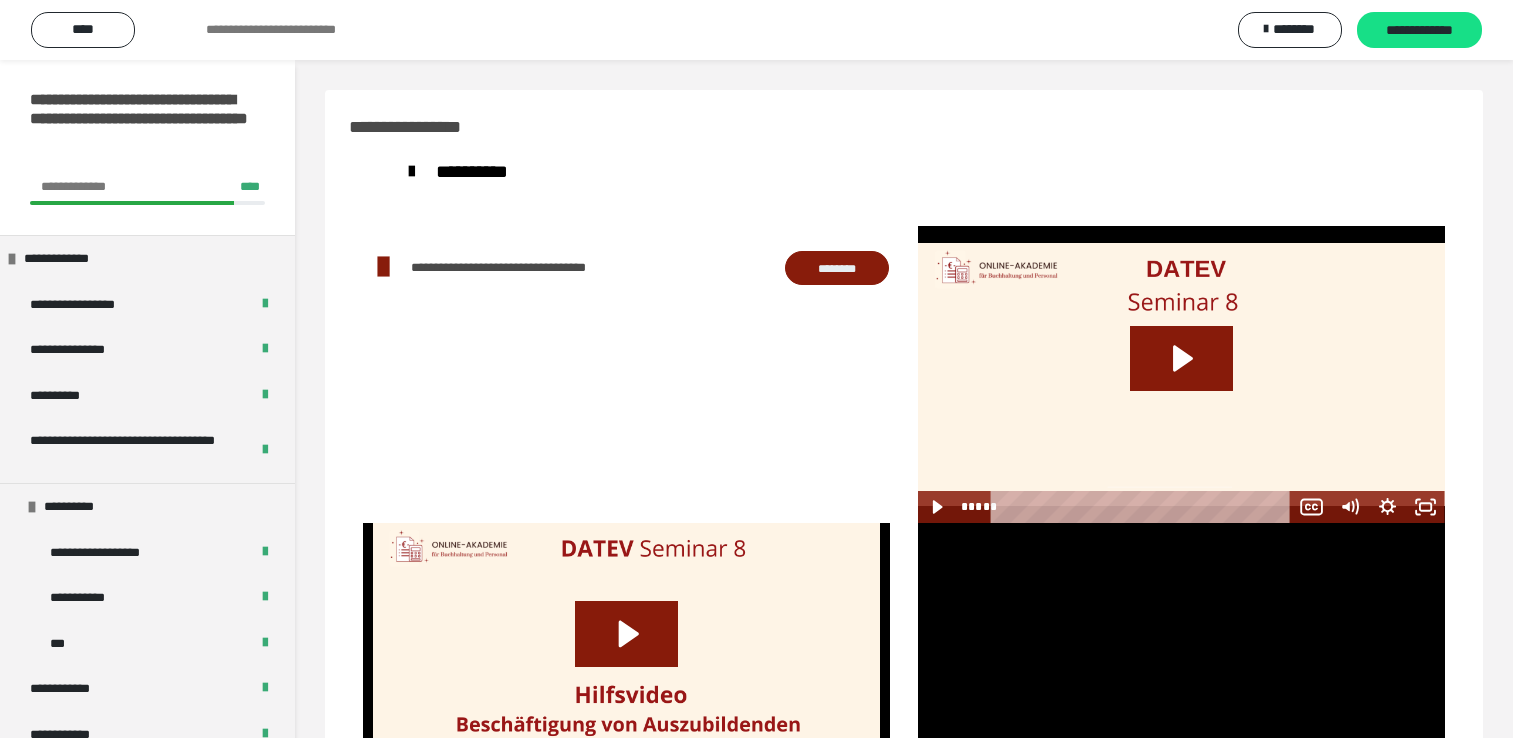 scroll, scrollTop: 92, scrollLeft: 0, axis: vertical 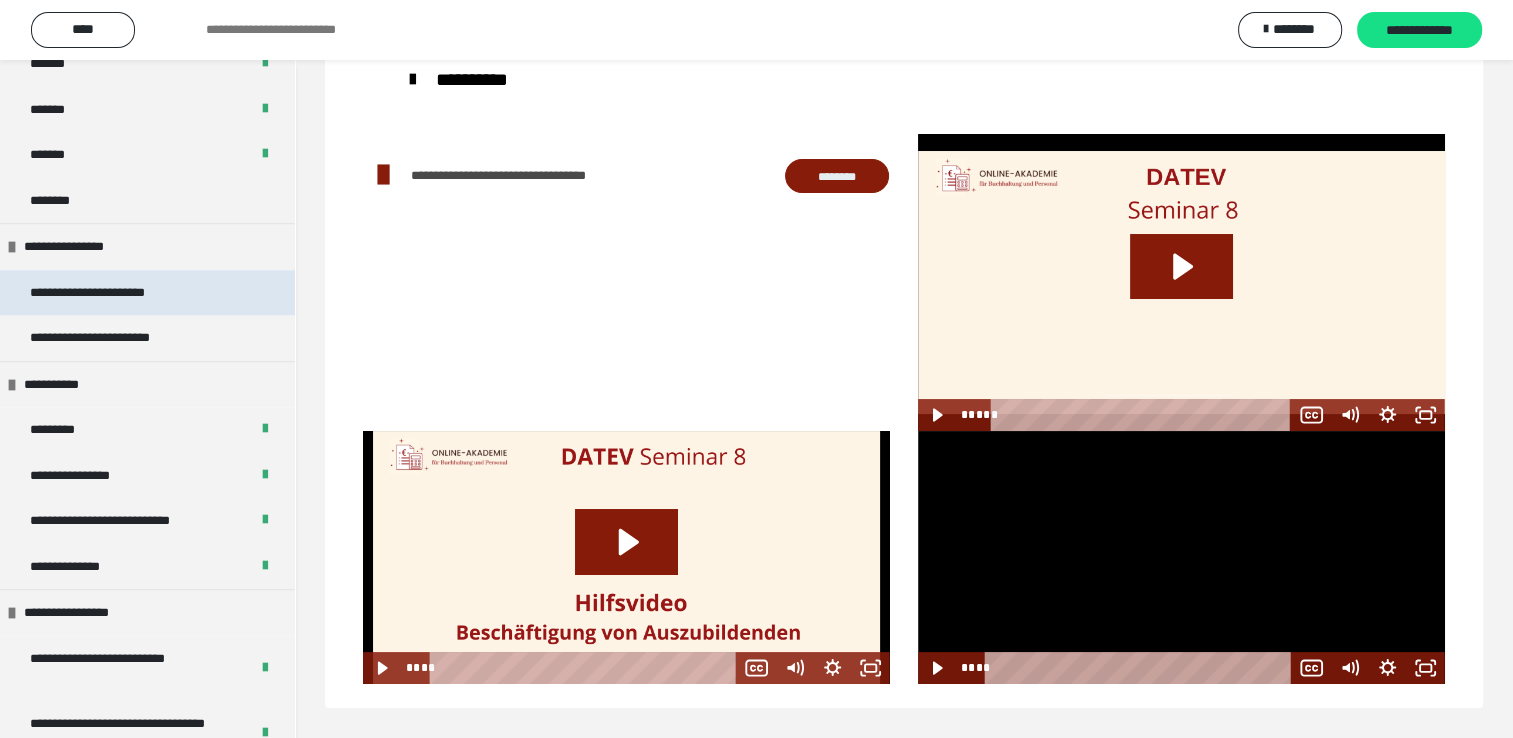click on "**********" at bounding box center (103, 293) 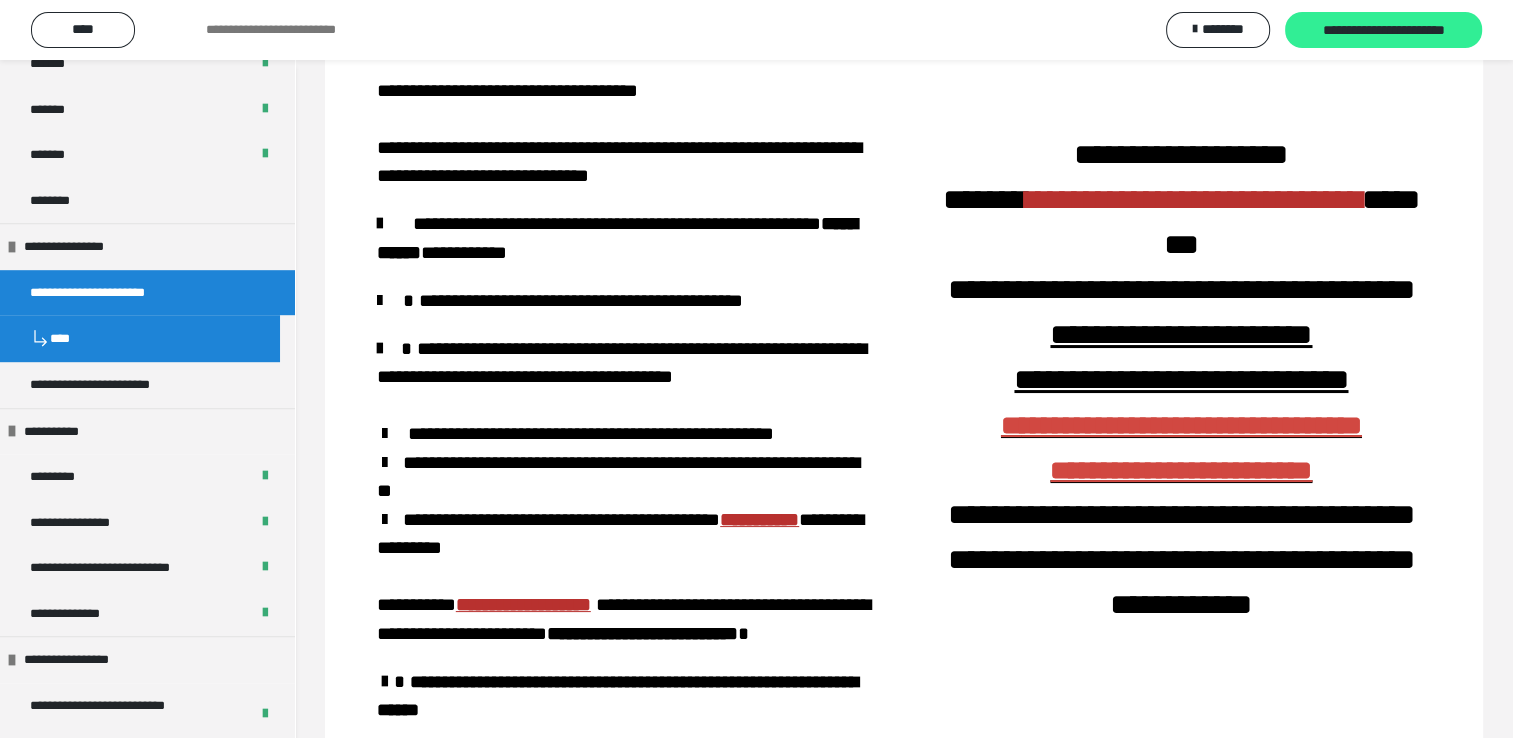 click on "**********" at bounding box center [1383, 30] 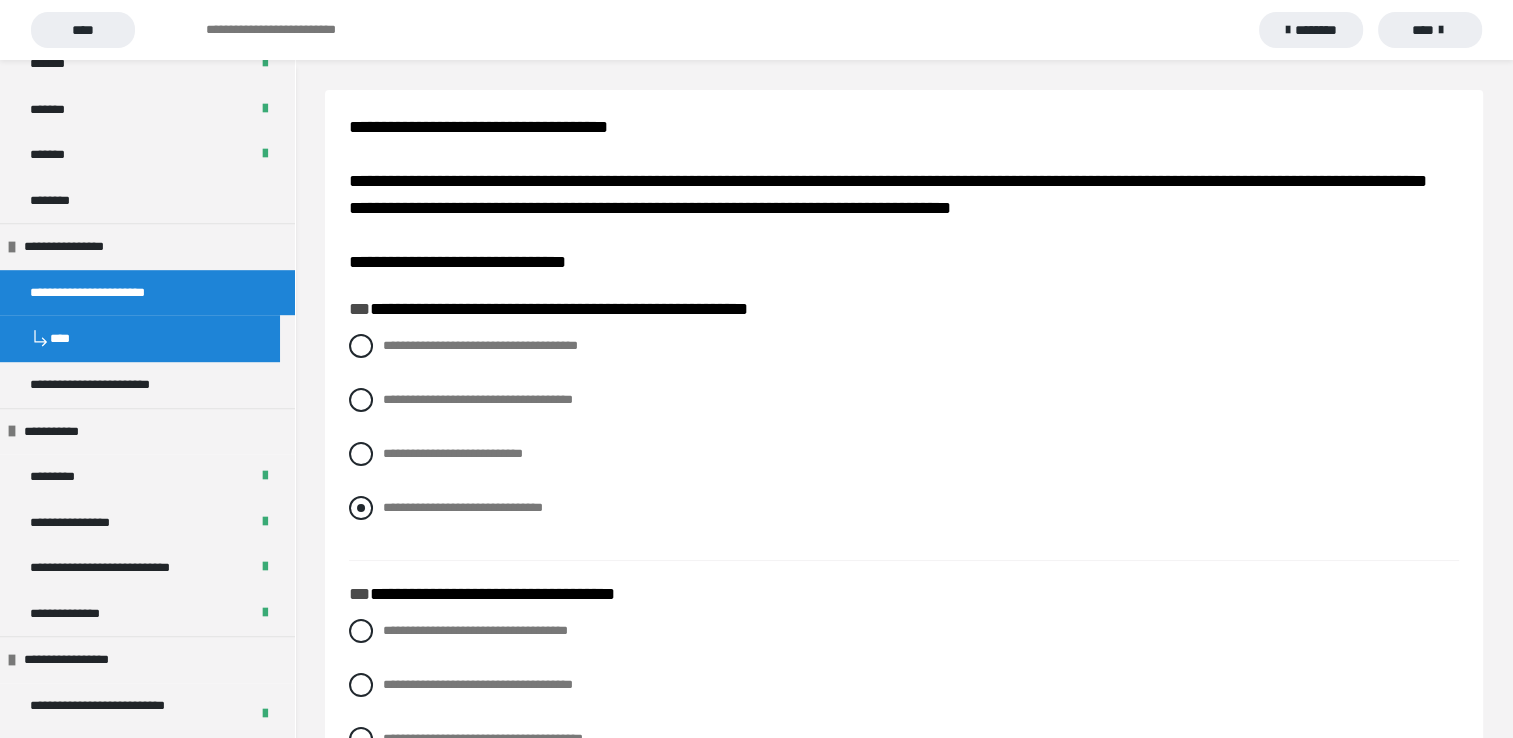 click at bounding box center (361, 508) 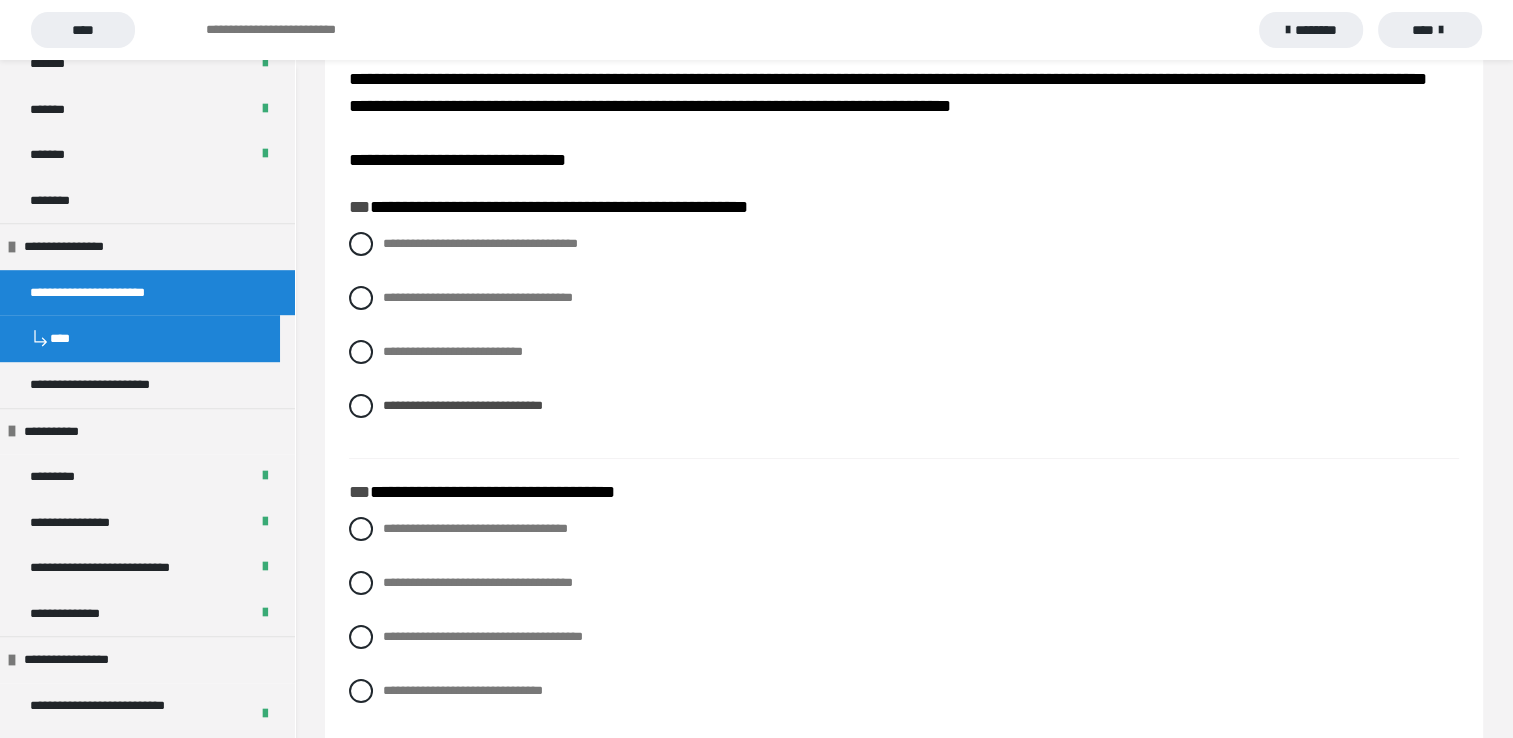 scroll, scrollTop: 200, scrollLeft: 0, axis: vertical 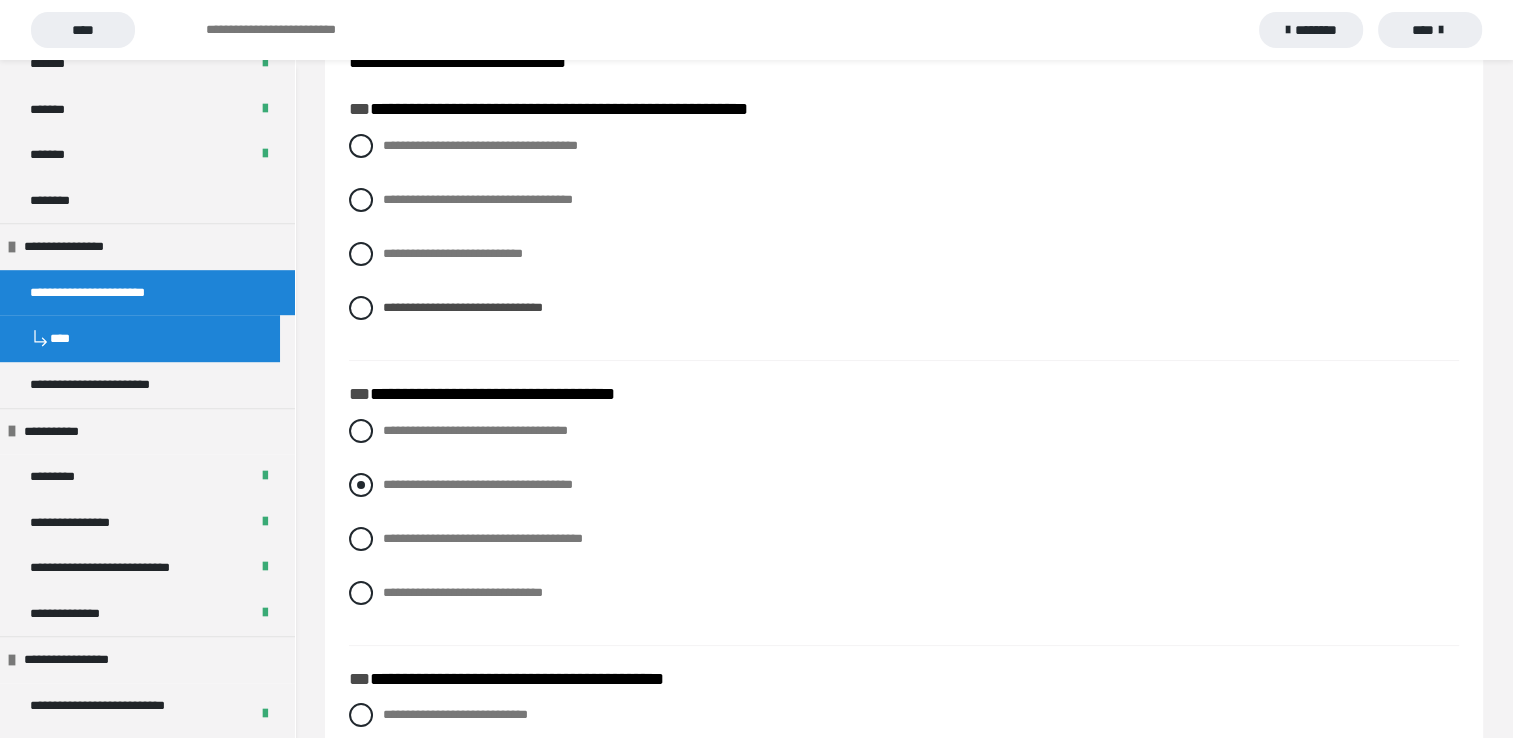 click at bounding box center (361, 485) 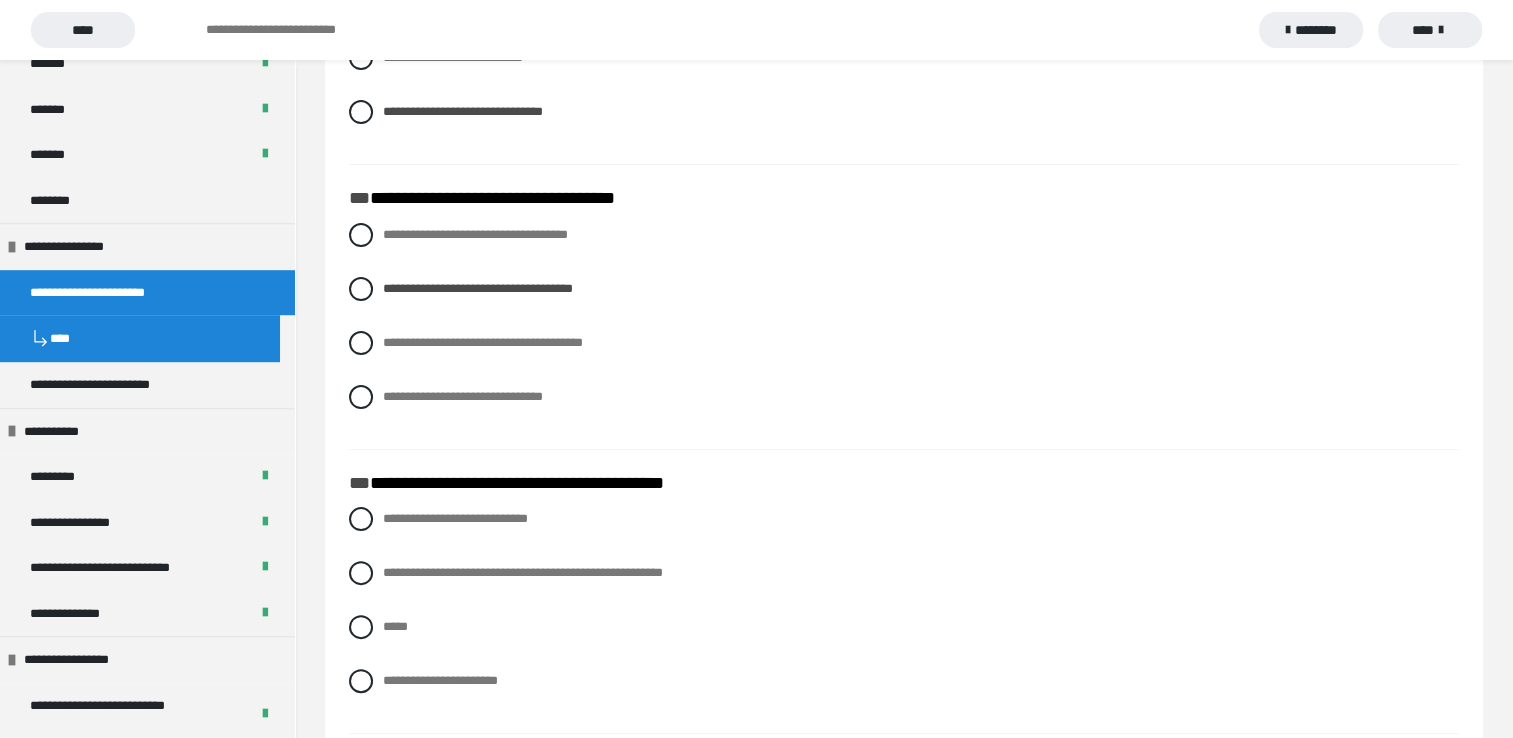 scroll, scrollTop: 400, scrollLeft: 0, axis: vertical 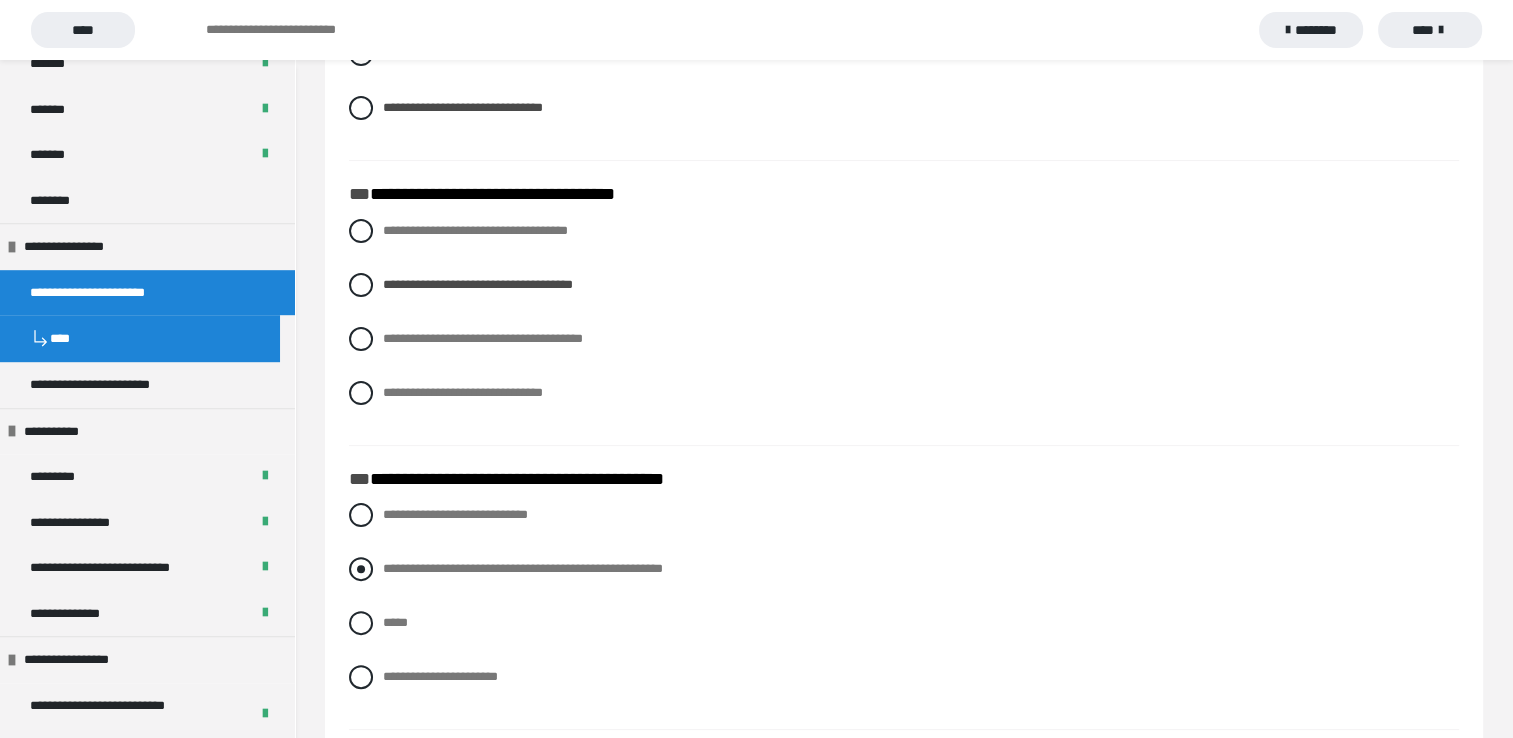 click at bounding box center (361, 569) 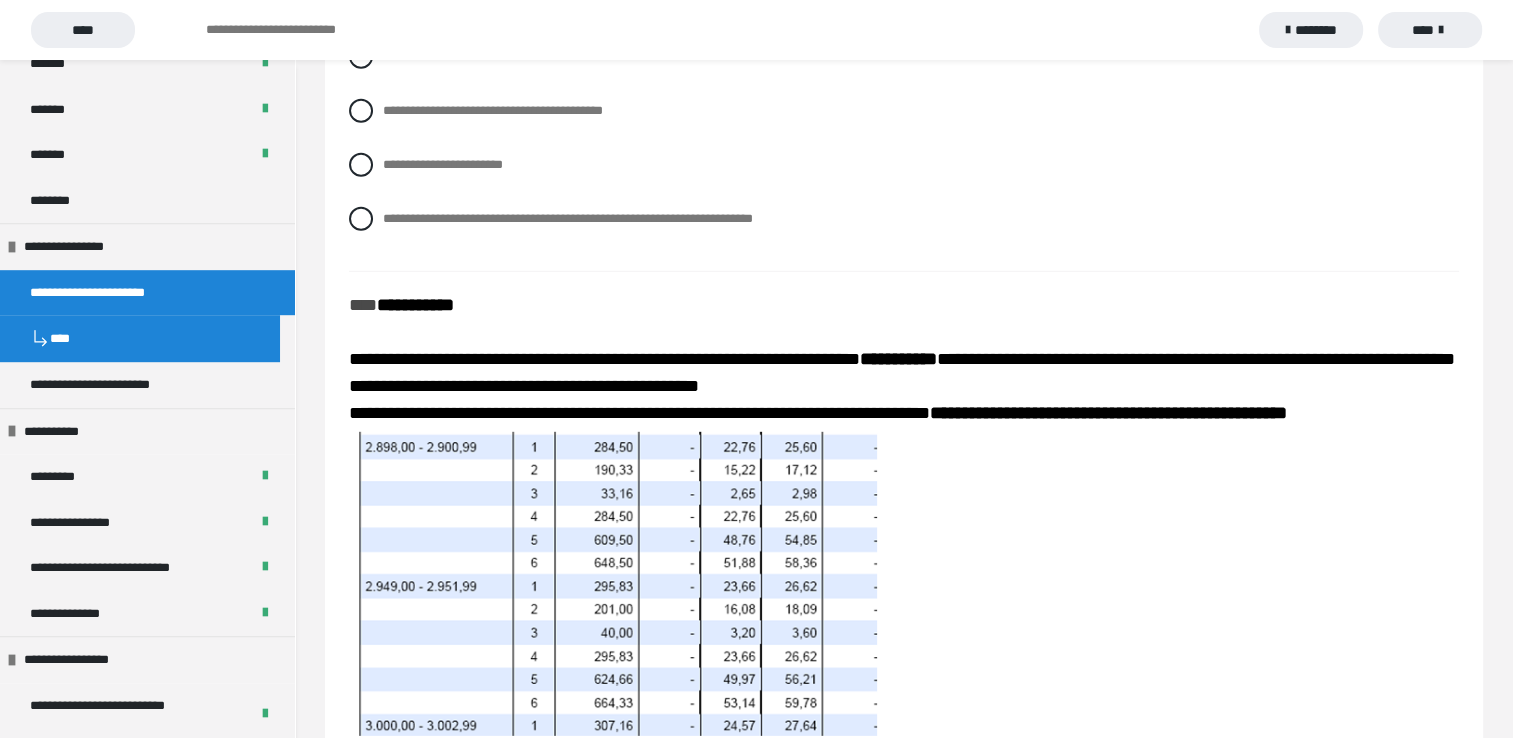 scroll, scrollTop: 6086, scrollLeft: 0, axis: vertical 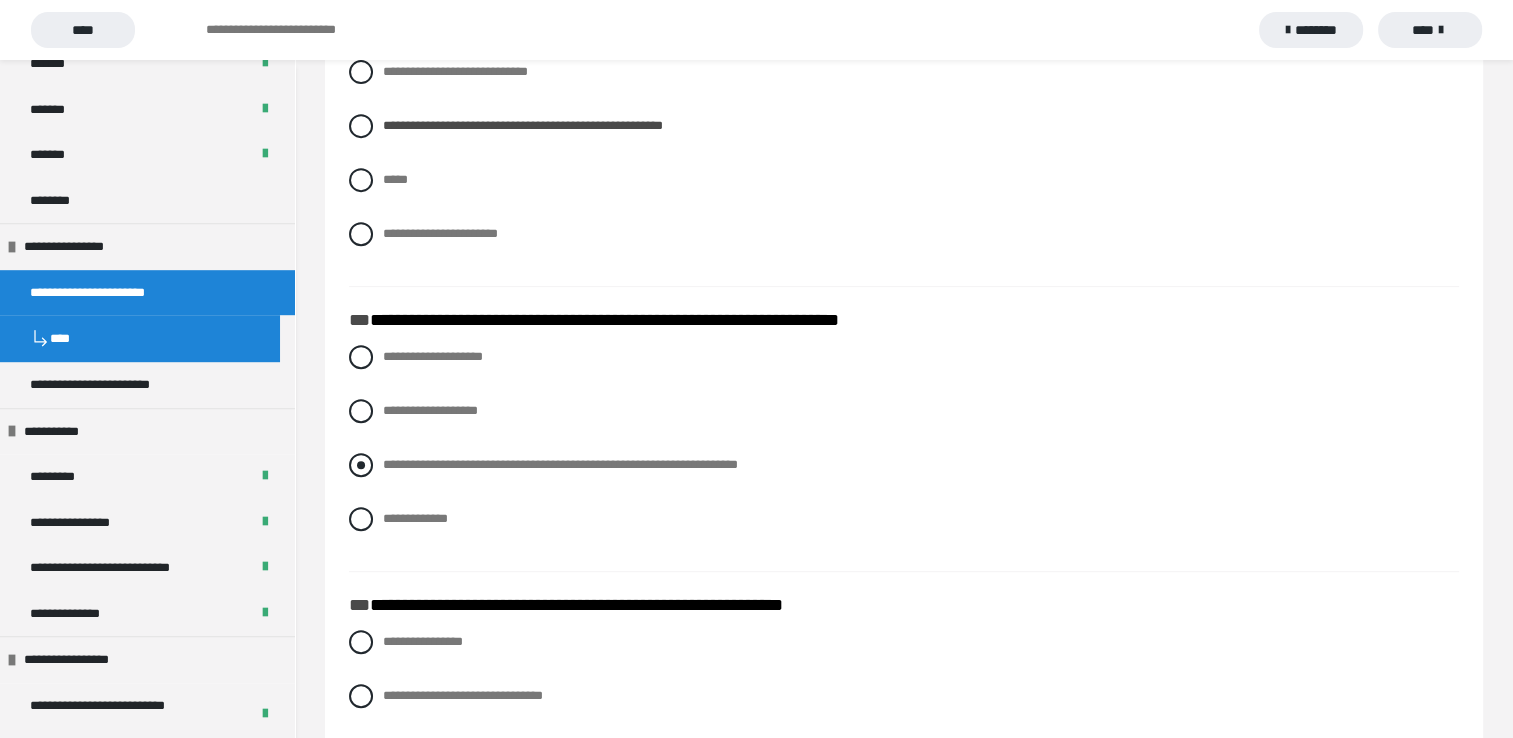 click at bounding box center (361, 465) 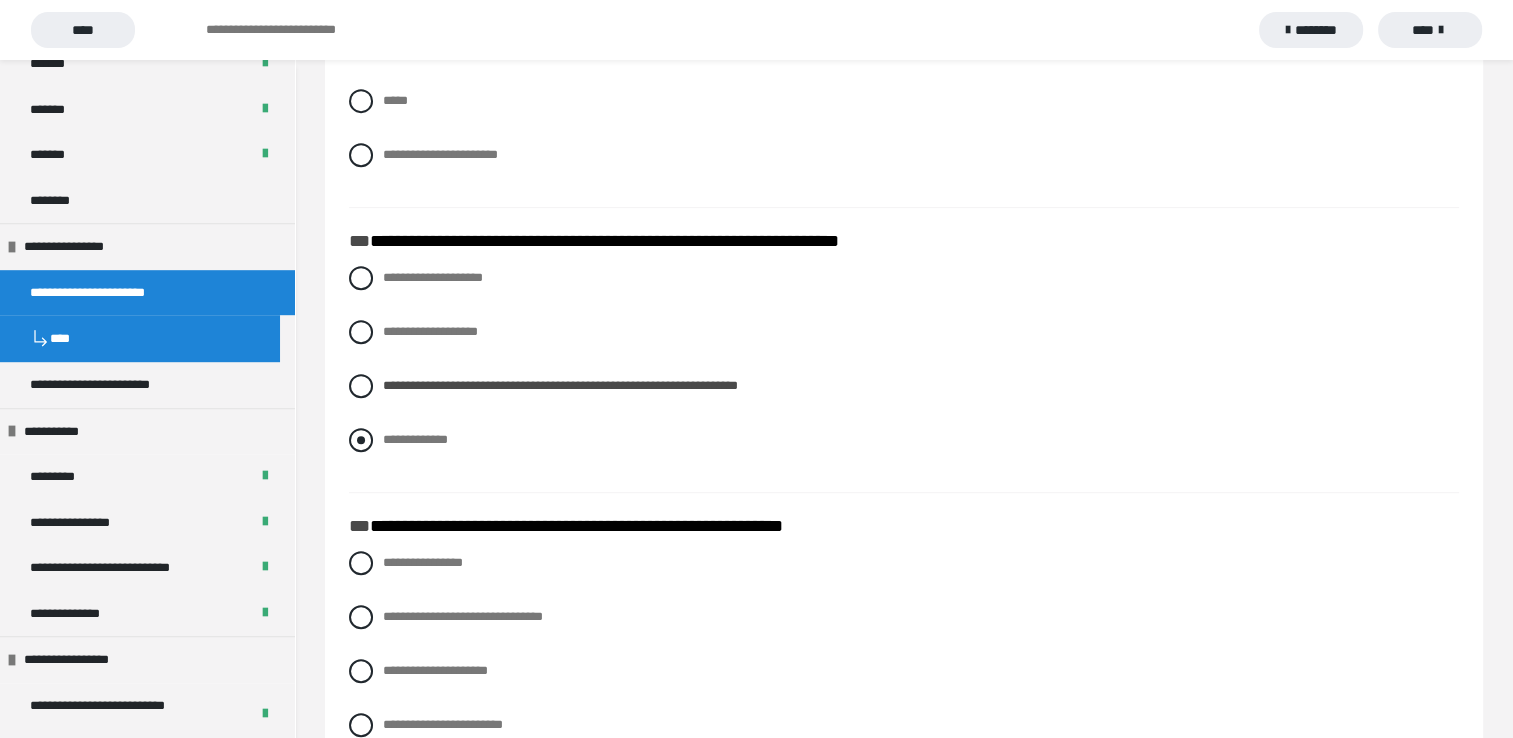 scroll, scrollTop: 1143, scrollLeft: 0, axis: vertical 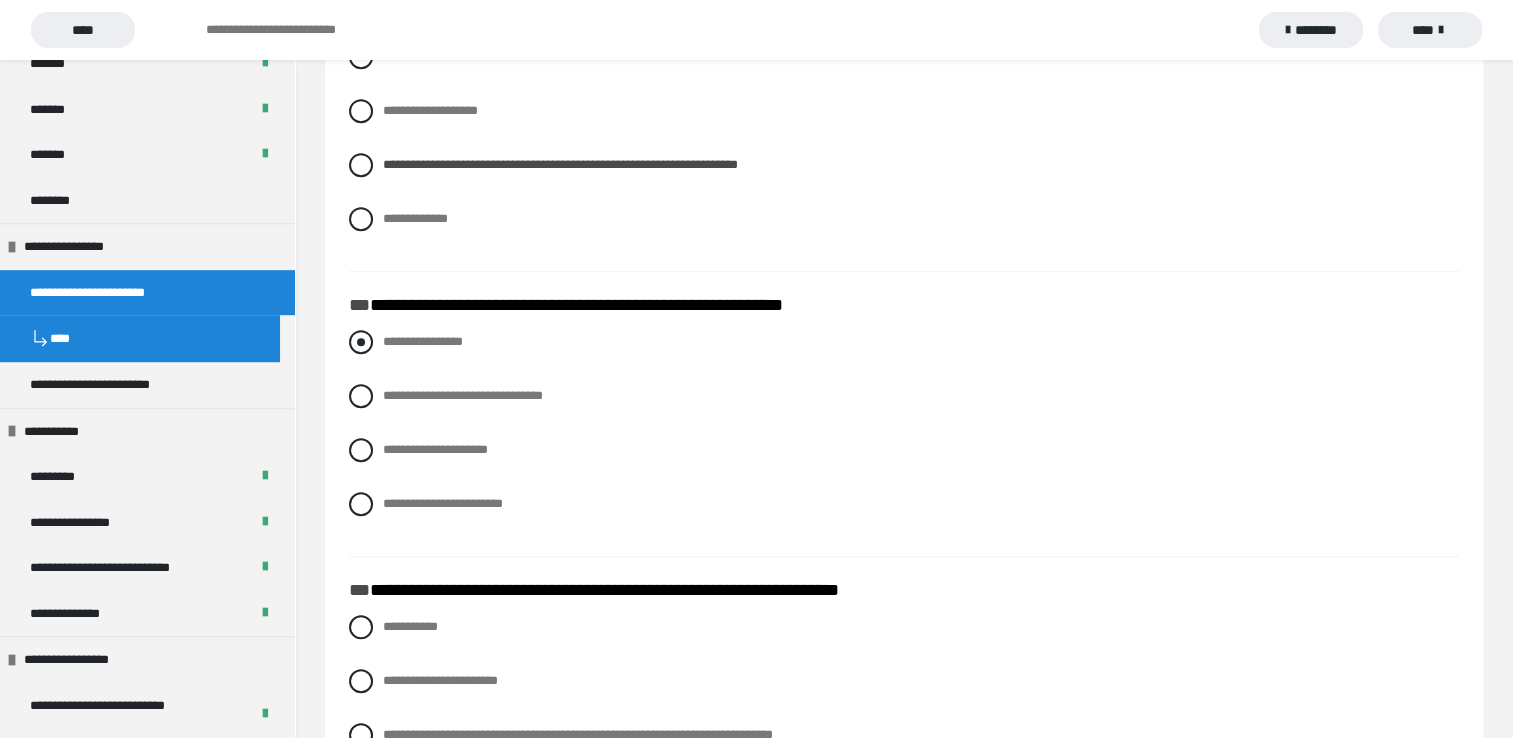 click at bounding box center [361, 342] 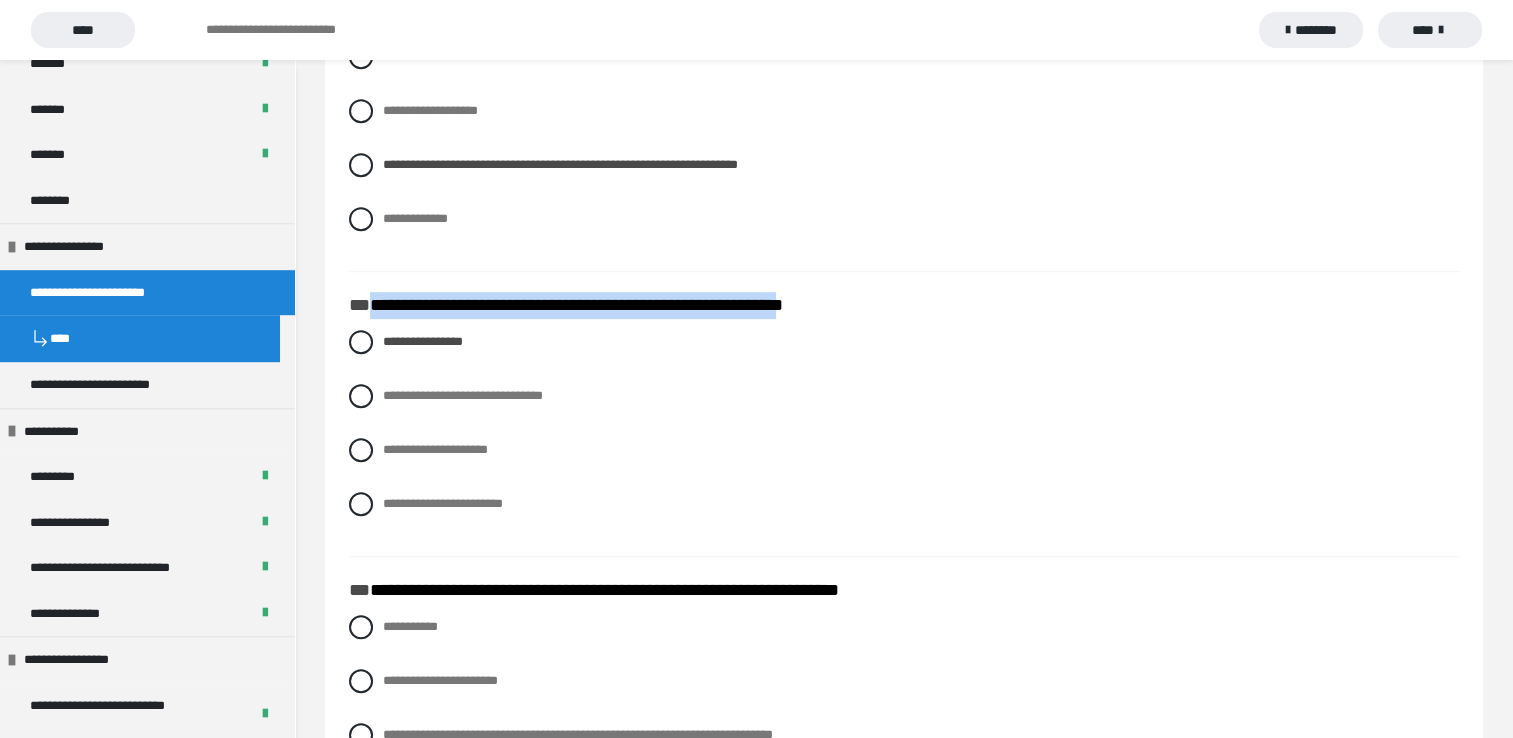 drag, startPoint x: 373, startPoint y: 310, endPoint x: 853, endPoint y: 316, distance: 480.0375 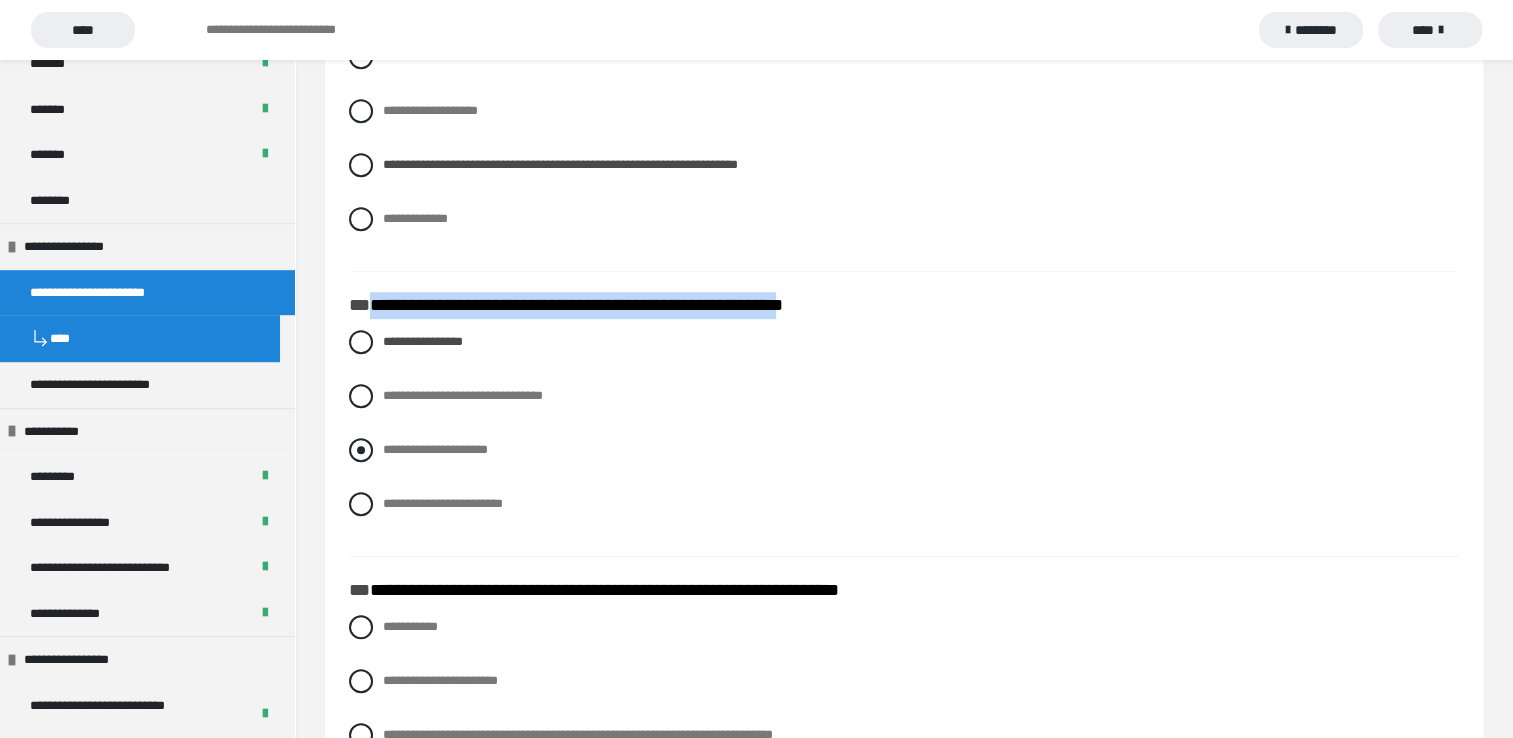 click at bounding box center (361, 450) 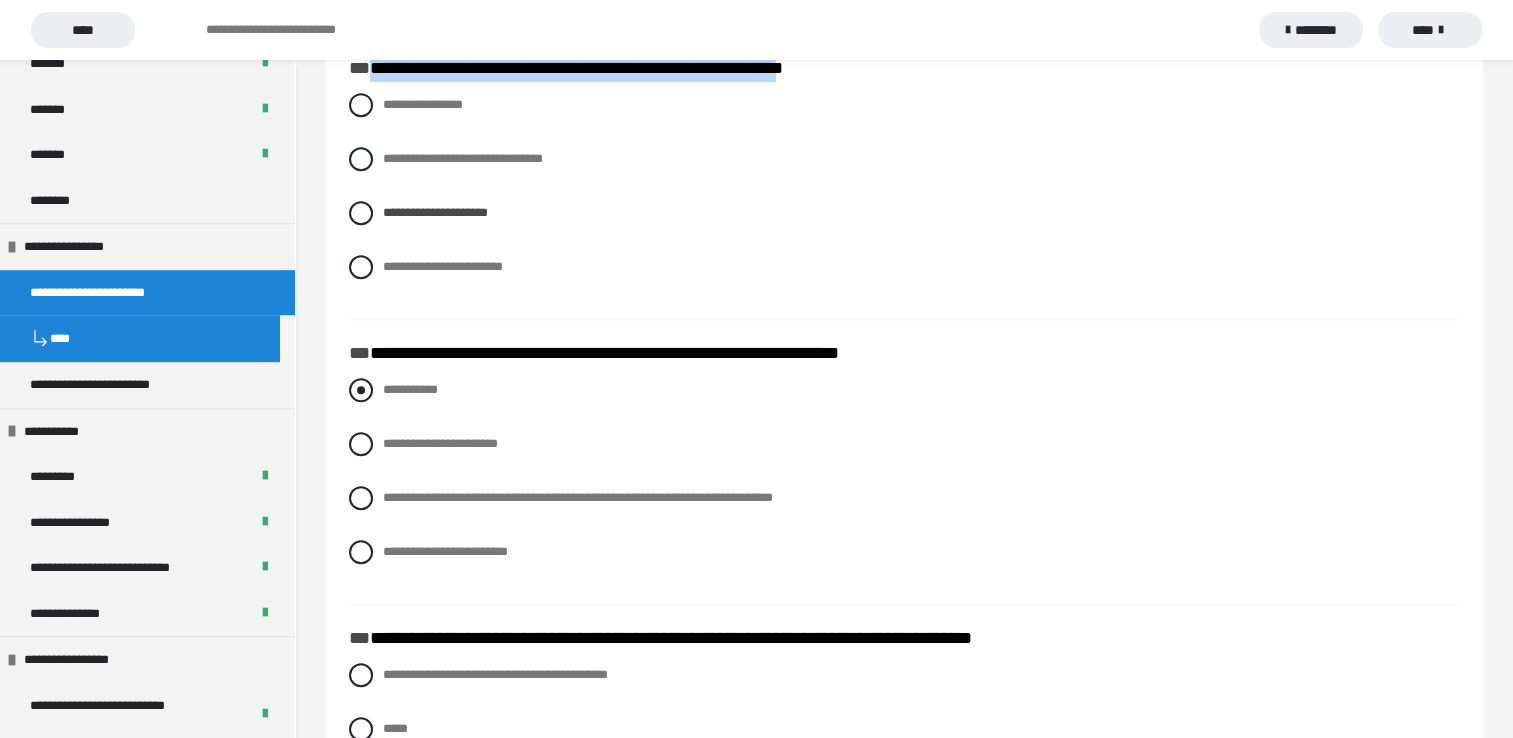 scroll, scrollTop: 1443, scrollLeft: 0, axis: vertical 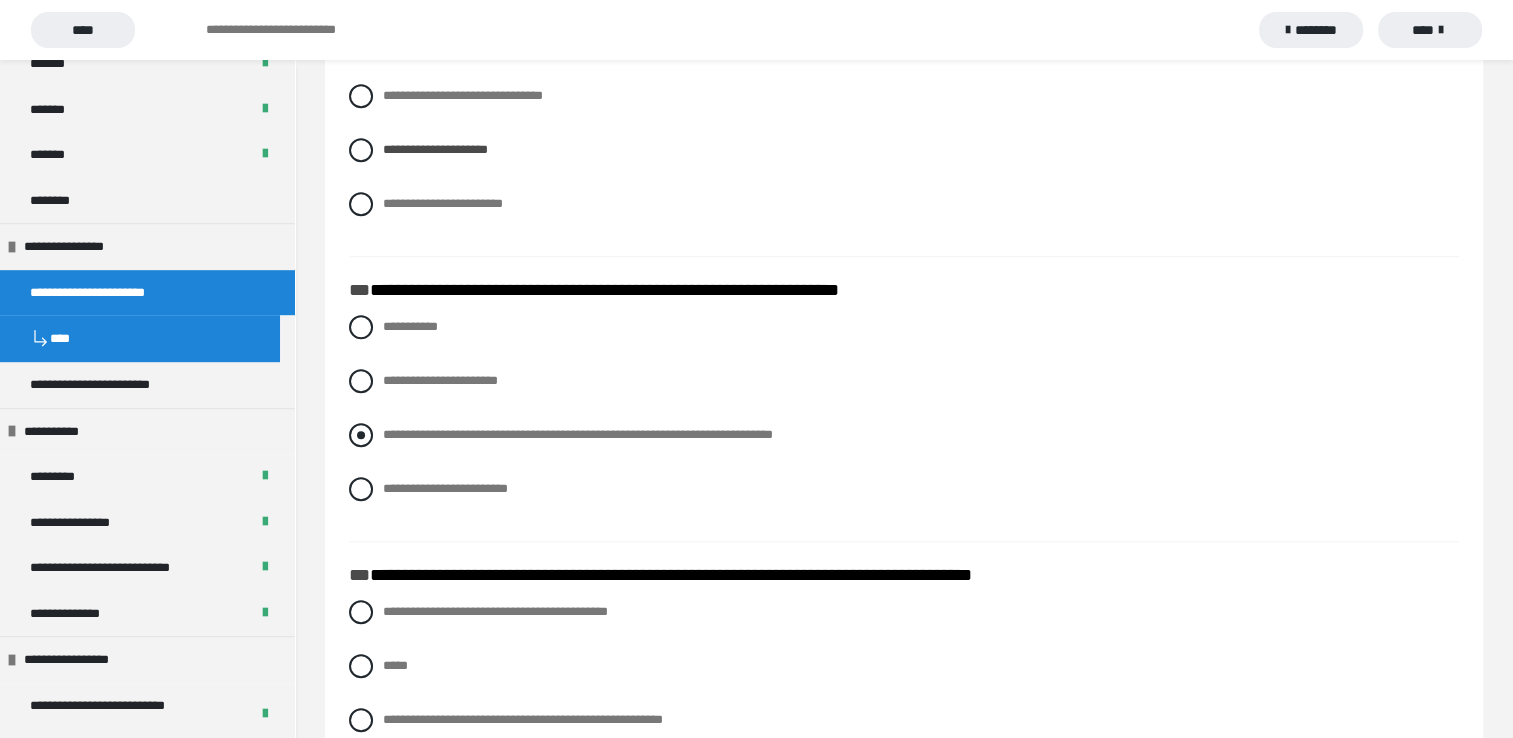 click at bounding box center [361, 435] 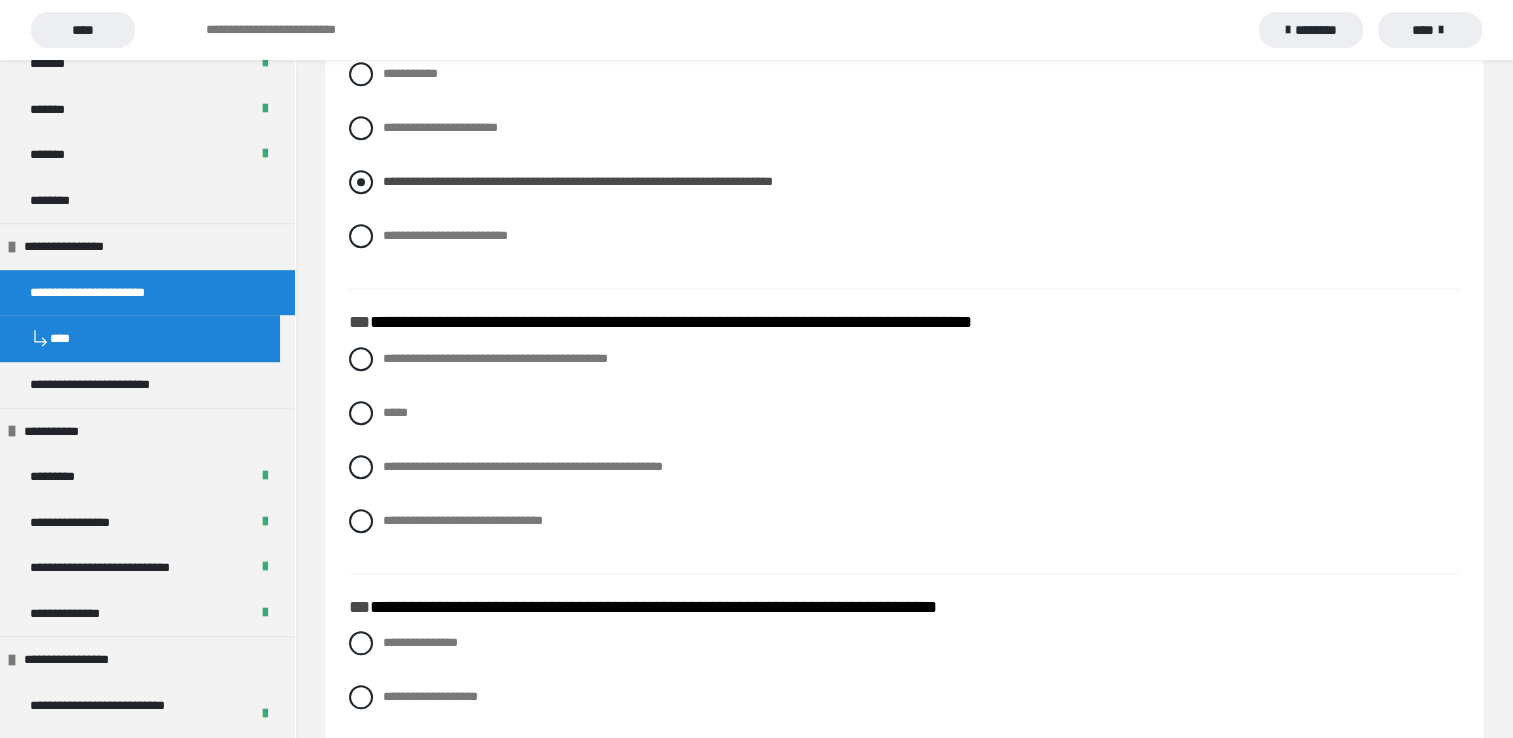 scroll, scrollTop: 1743, scrollLeft: 0, axis: vertical 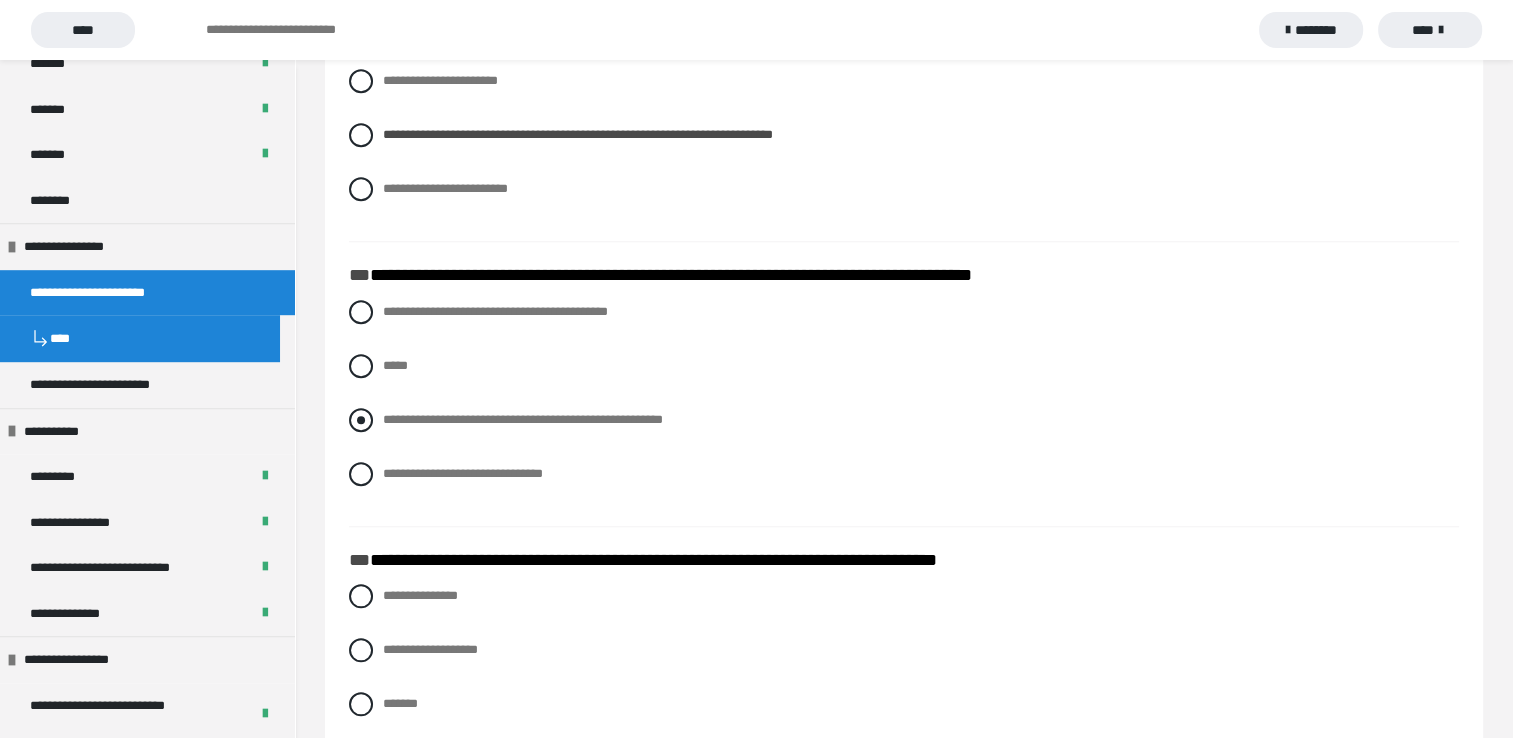 click at bounding box center (361, 420) 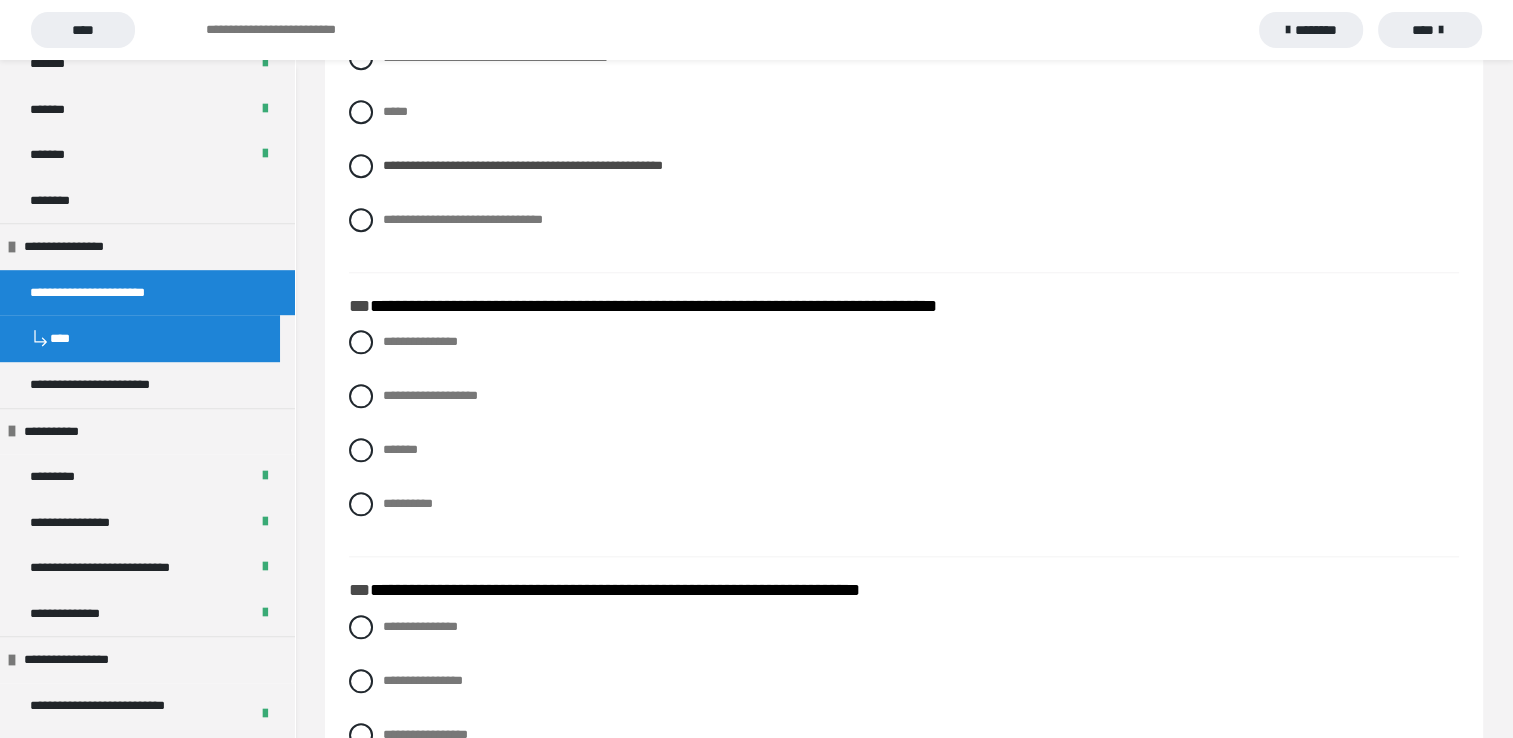 scroll, scrollTop: 2043, scrollLeft: 0, axis: vertical 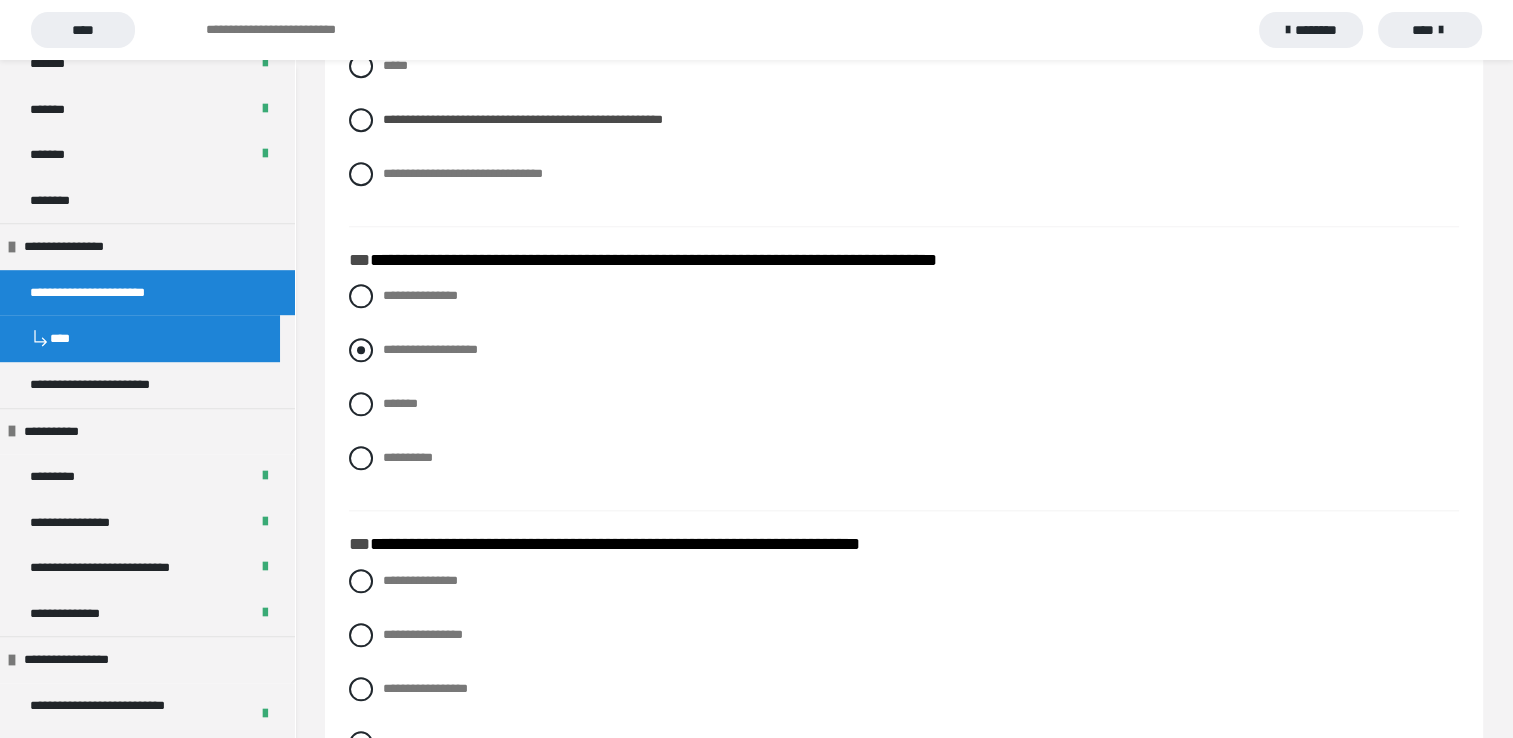 click at bounding box center [361, 350] 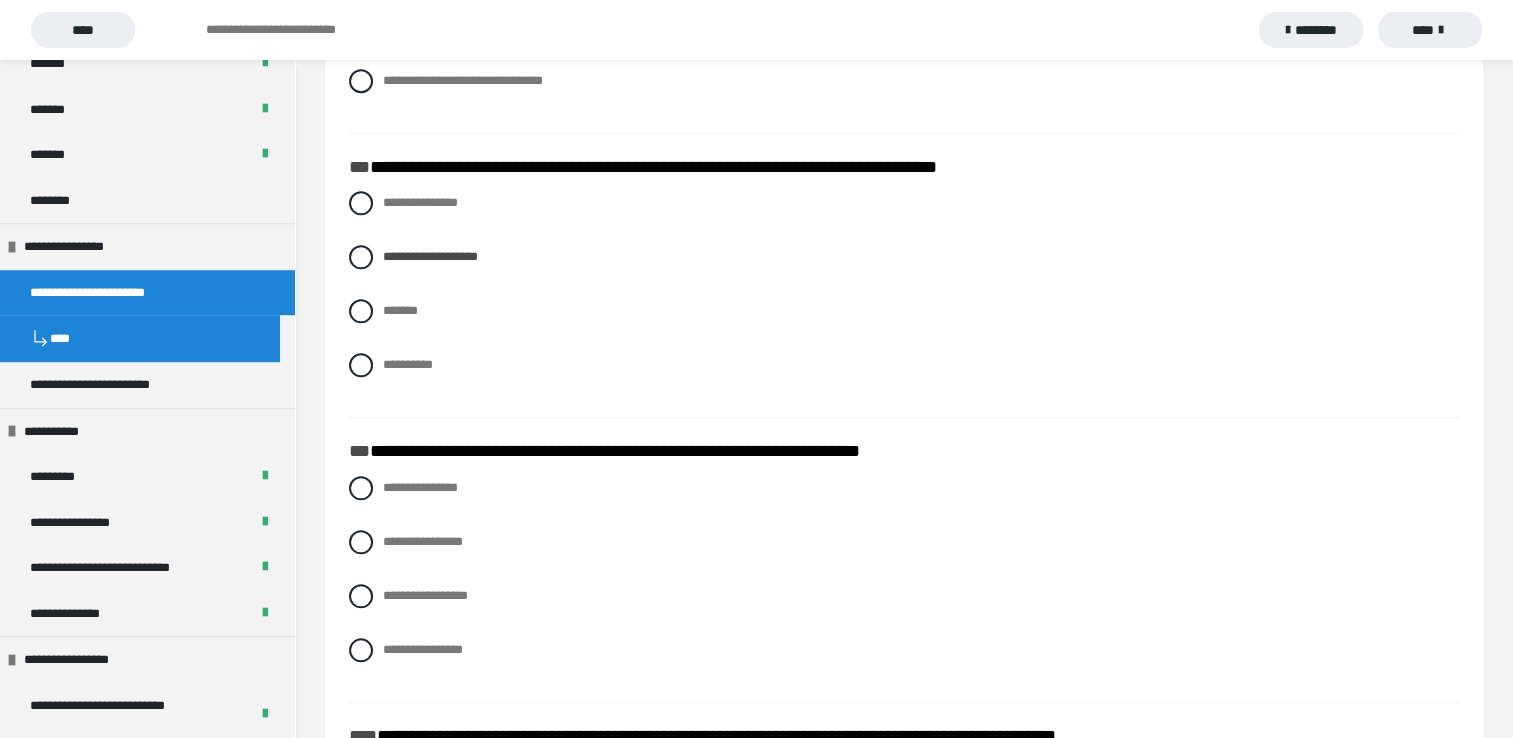 scroll, scrollTop: 2243, scrollLeft: 0, axis: vertical 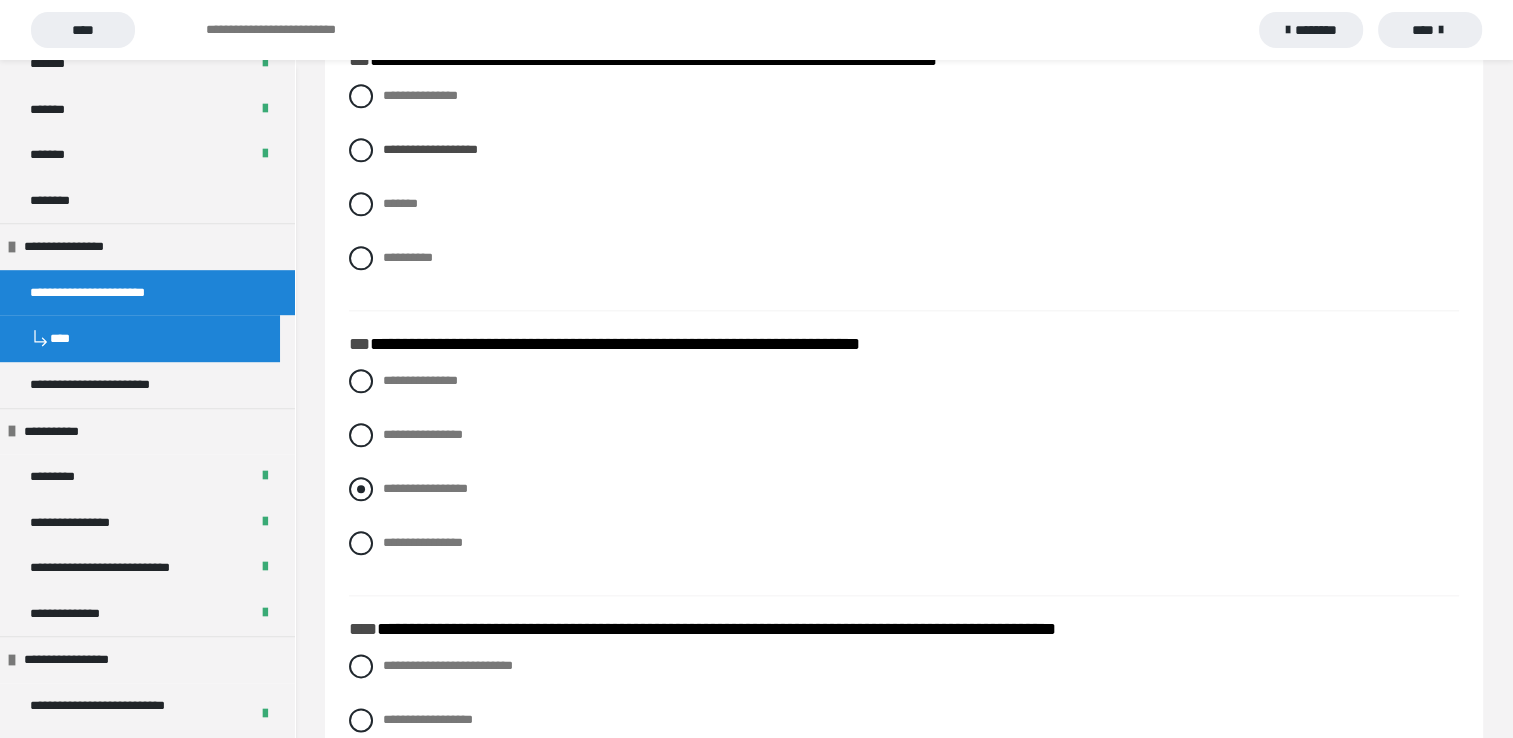 click at bounding box center (361, 489) 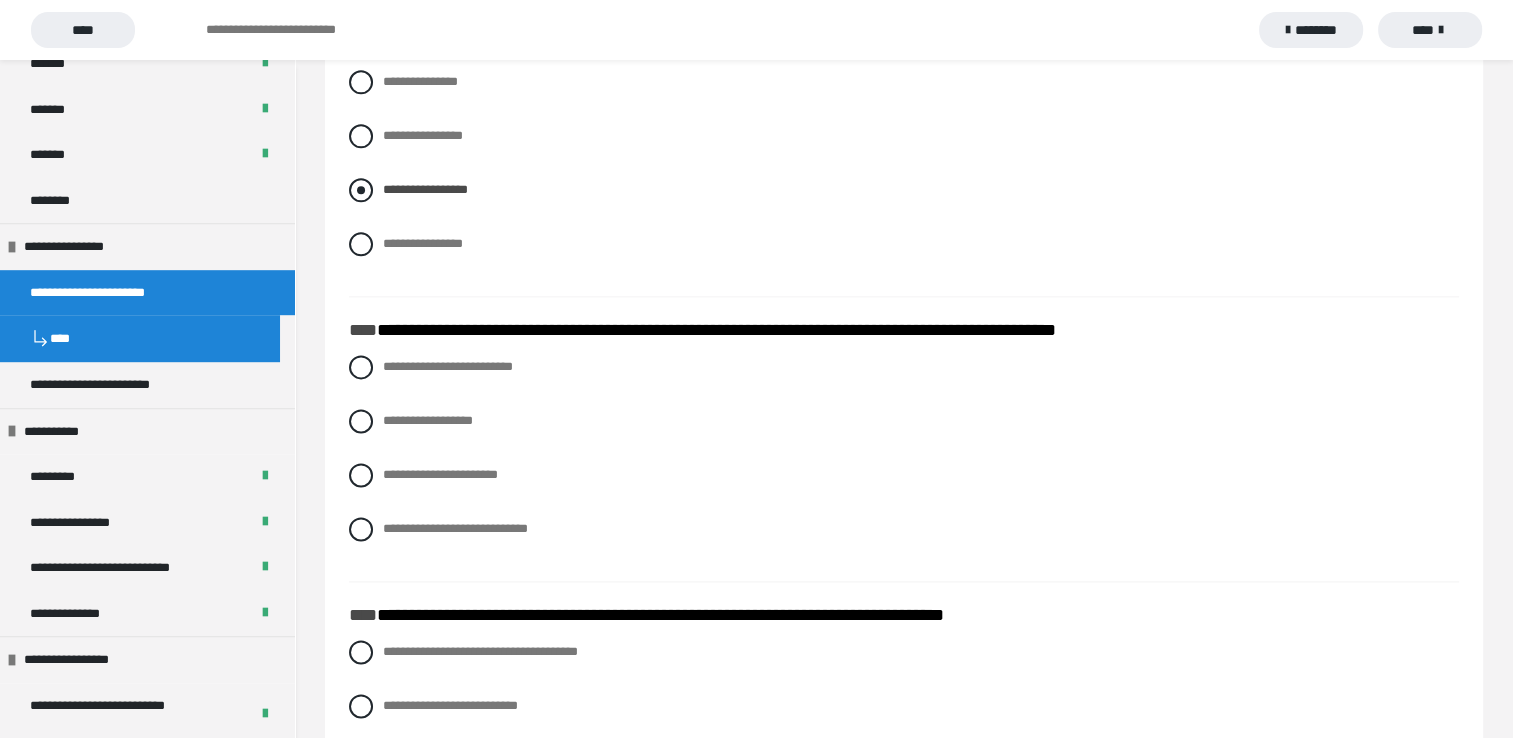 scroll, scrollTop: 2543, scrollLeft: 0, axis: vertical 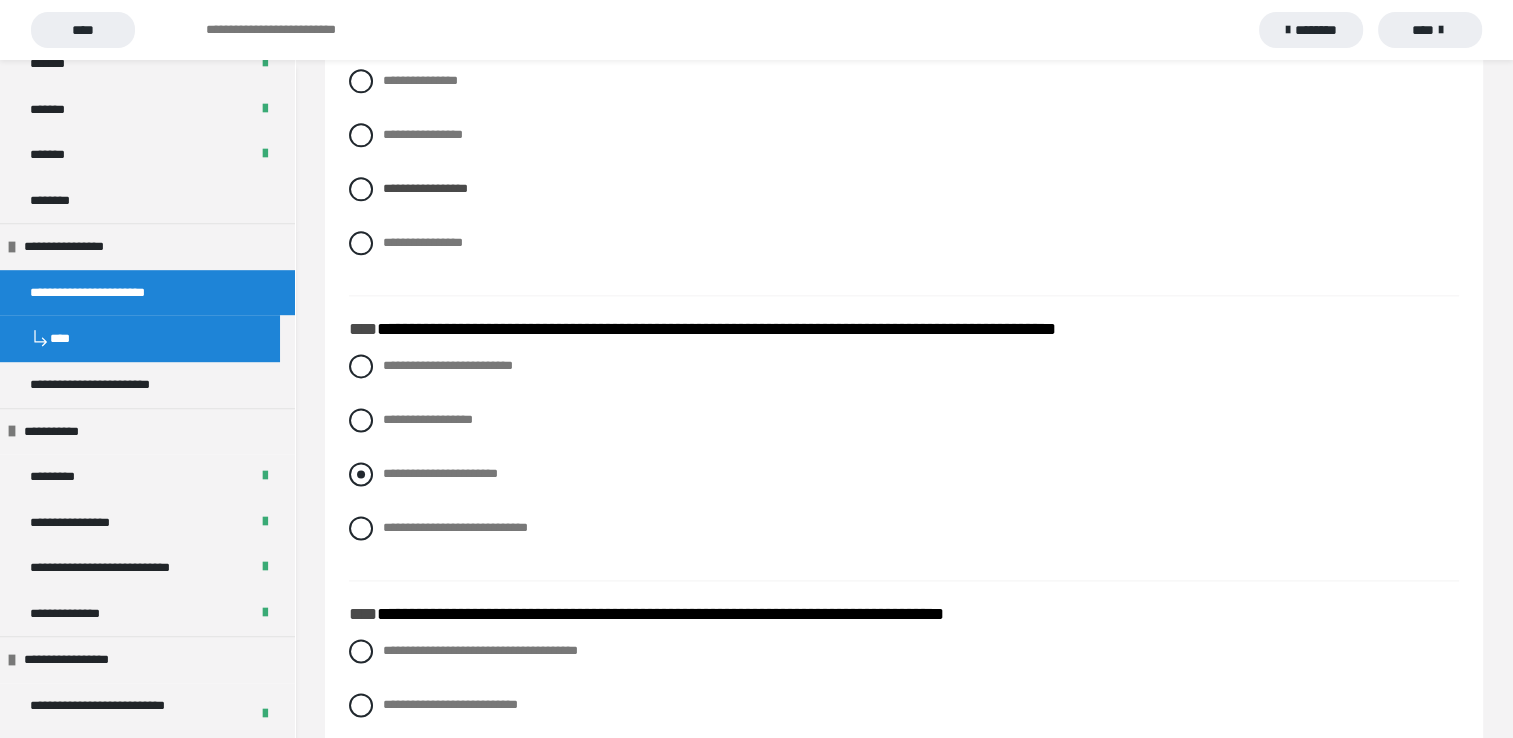 click at bounding box center (361, 474) 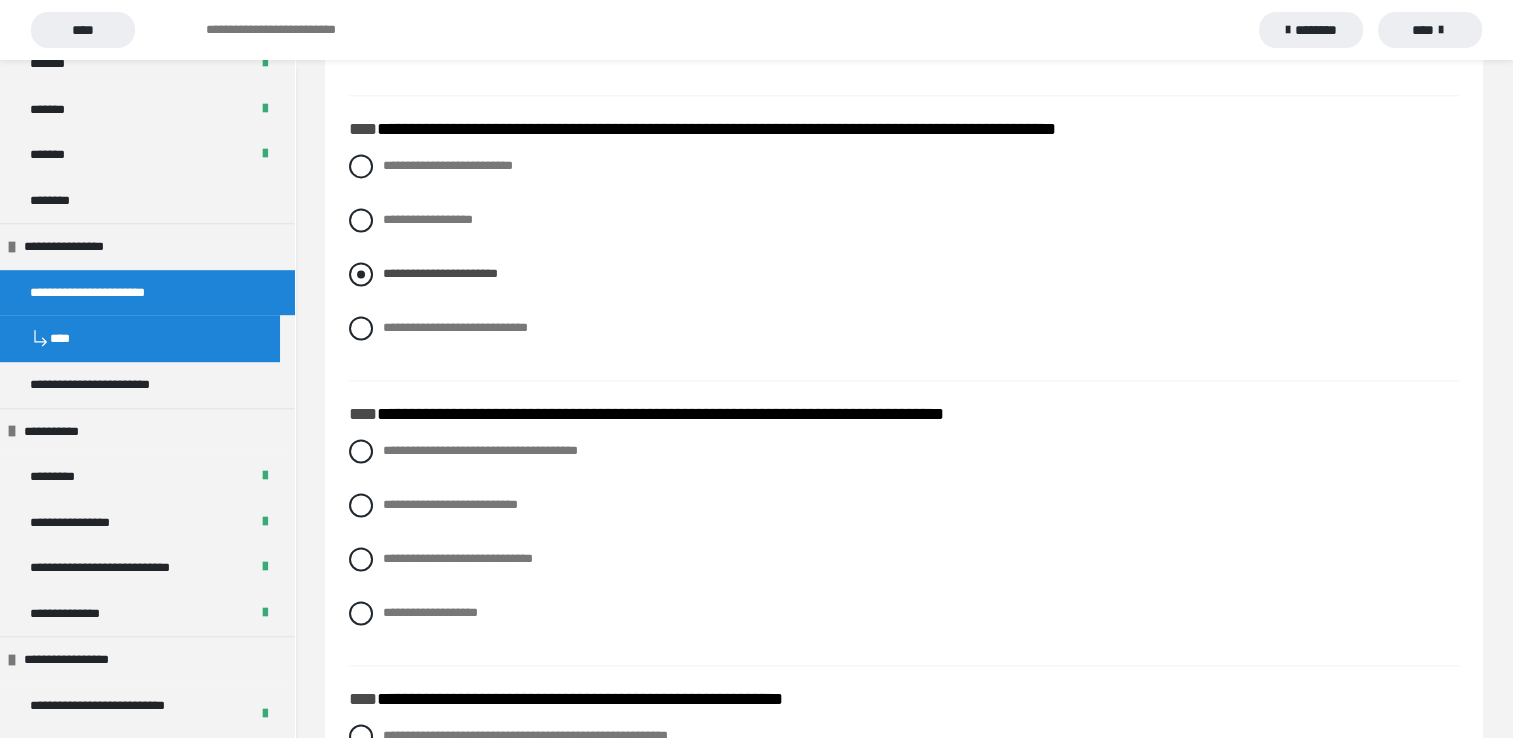 scroll, scrollTop: 2843, scrollLeft: 0, axis: vertical 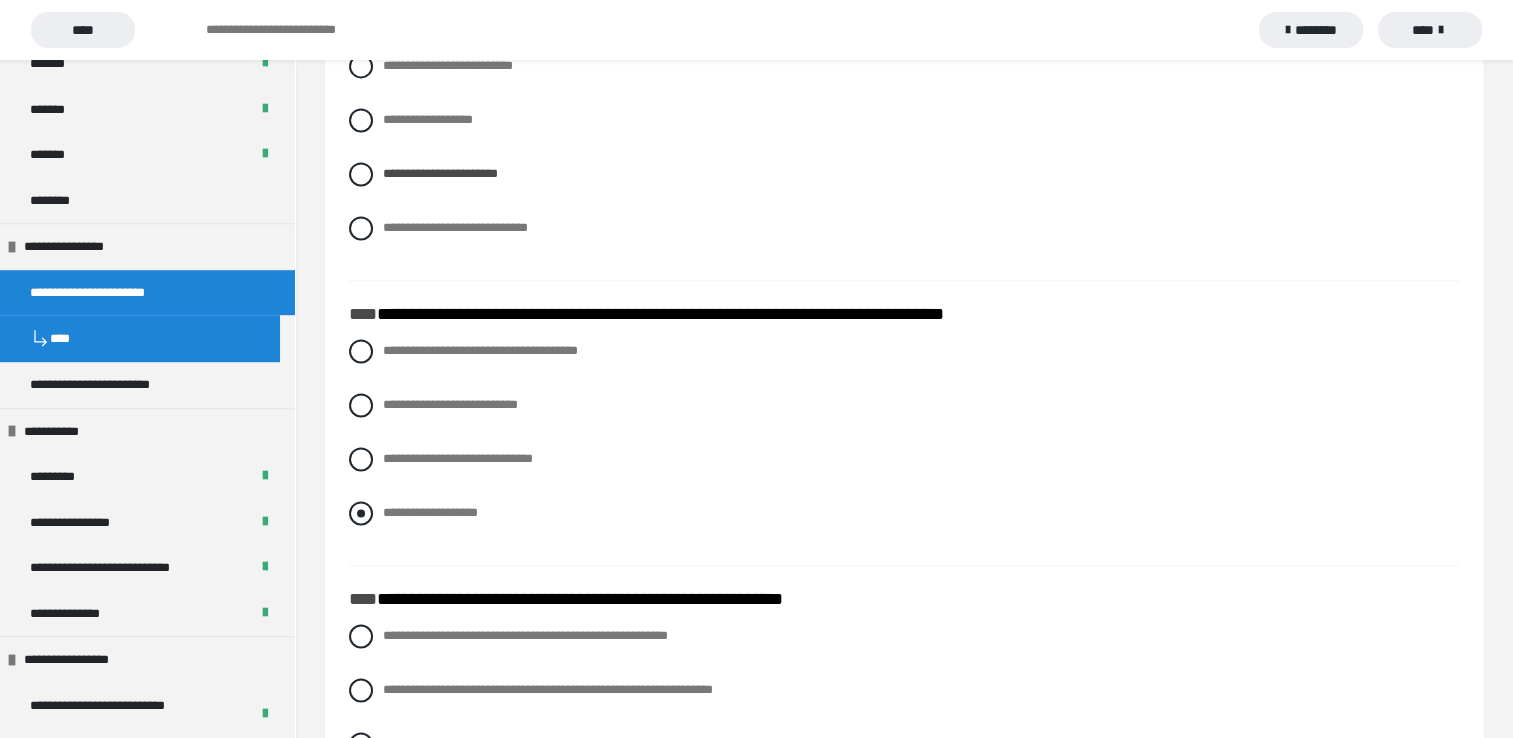 click at bounding box center [361, 513] 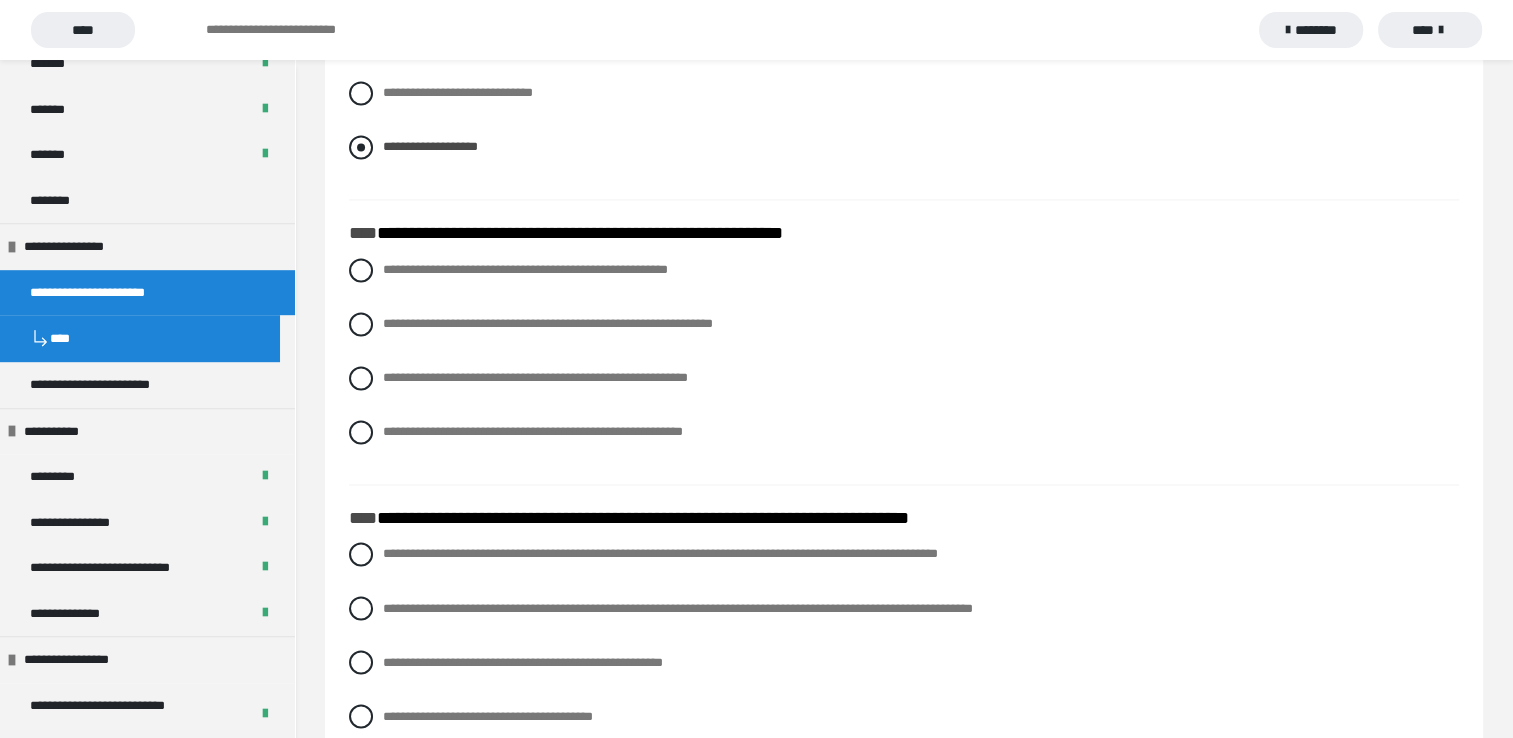 scroll, scrollTop: 3243, scrollLeft: 0, axis: vertical 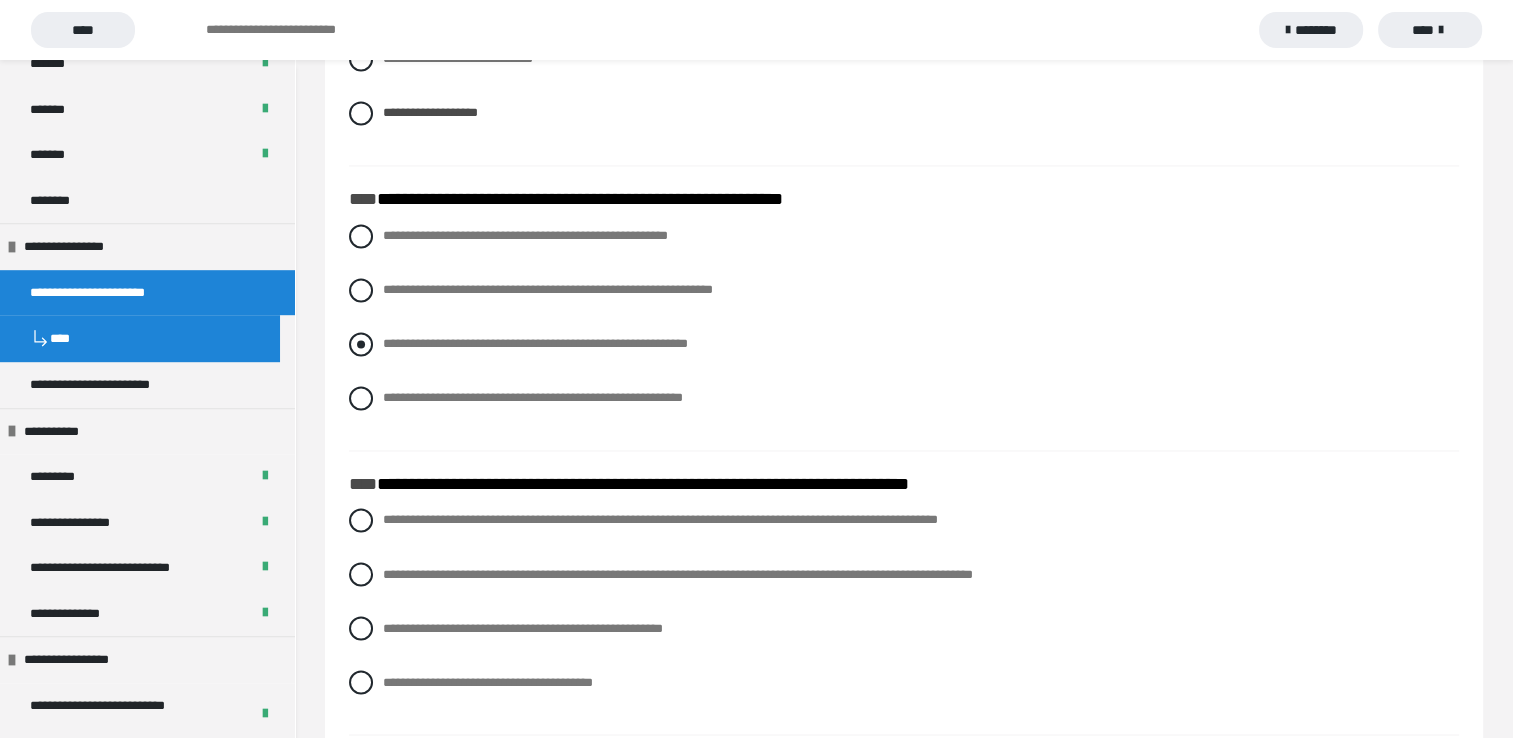 click at bounding box center [361, 344] 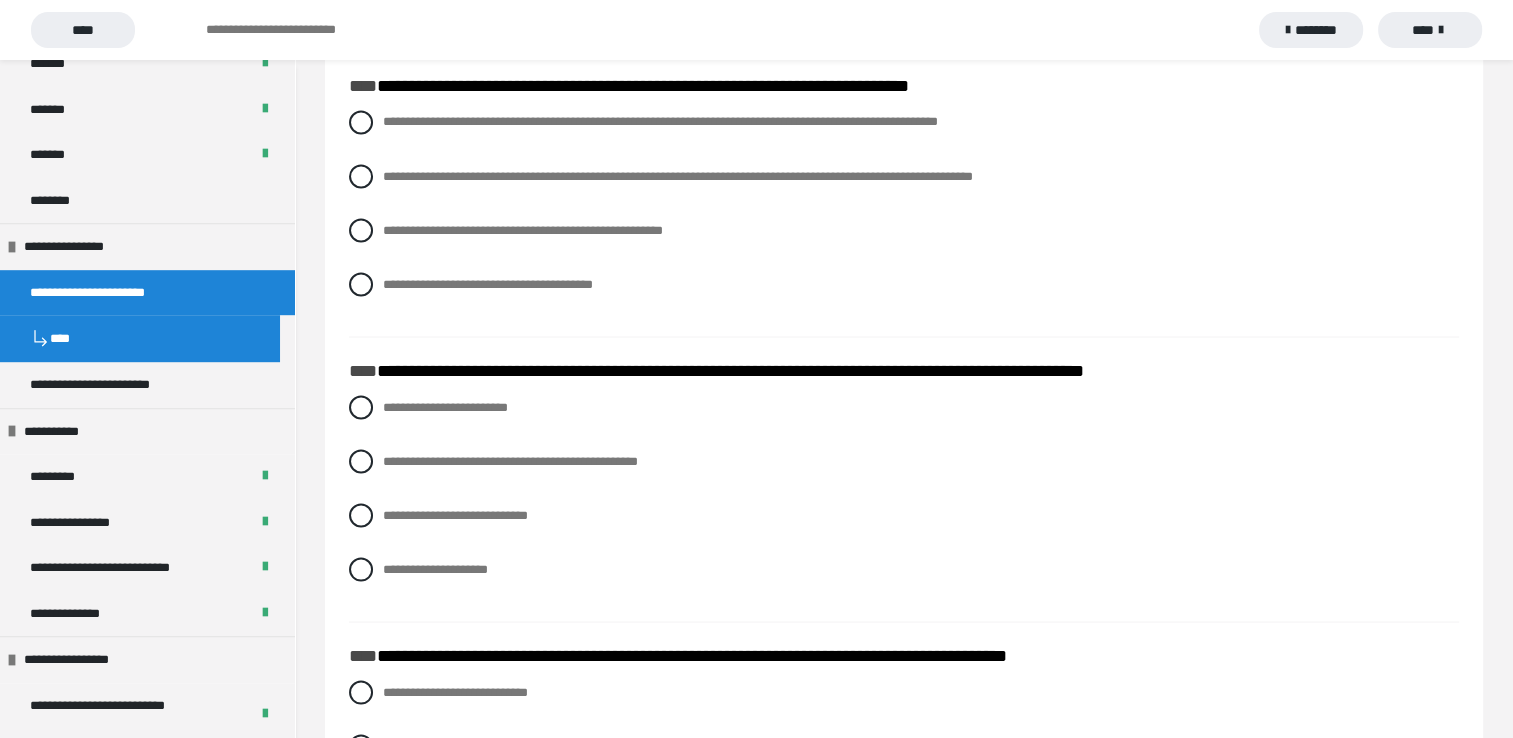 scroll, scrollTop: 3643, scrollLeft: 0, axis: vertical 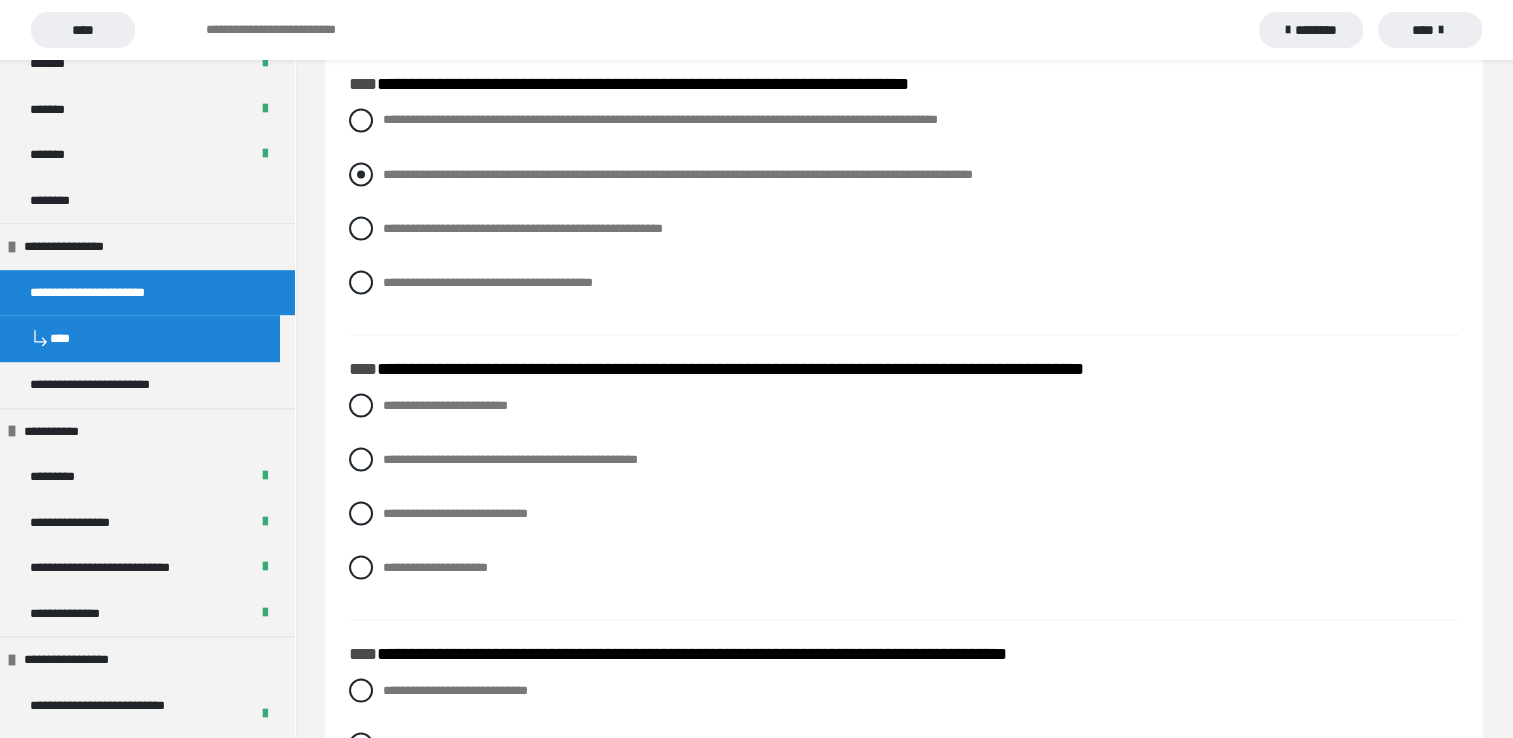 click at bounding box center [361, 174] 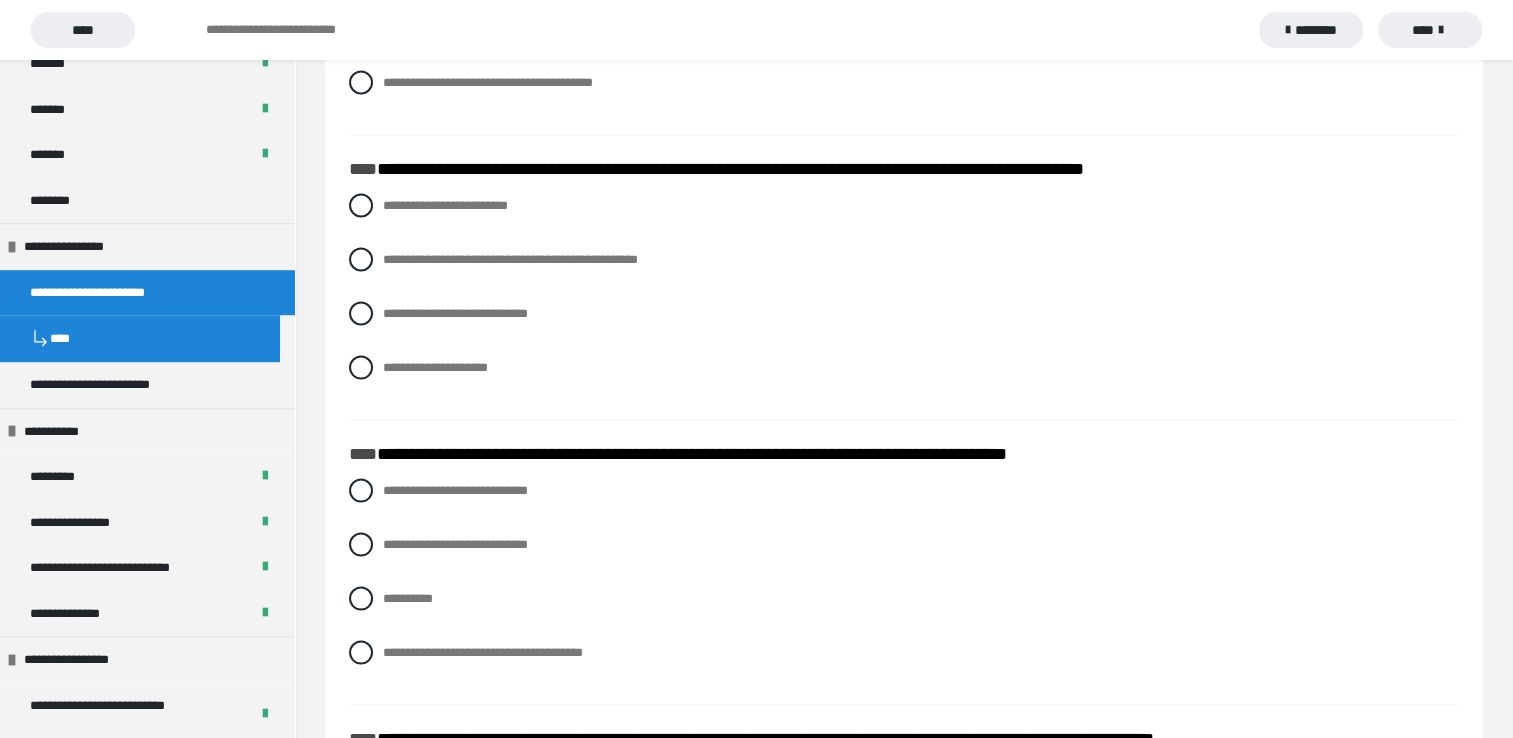scroll, scrollTop: 3843, scrollLeft: 0, axis: vertical 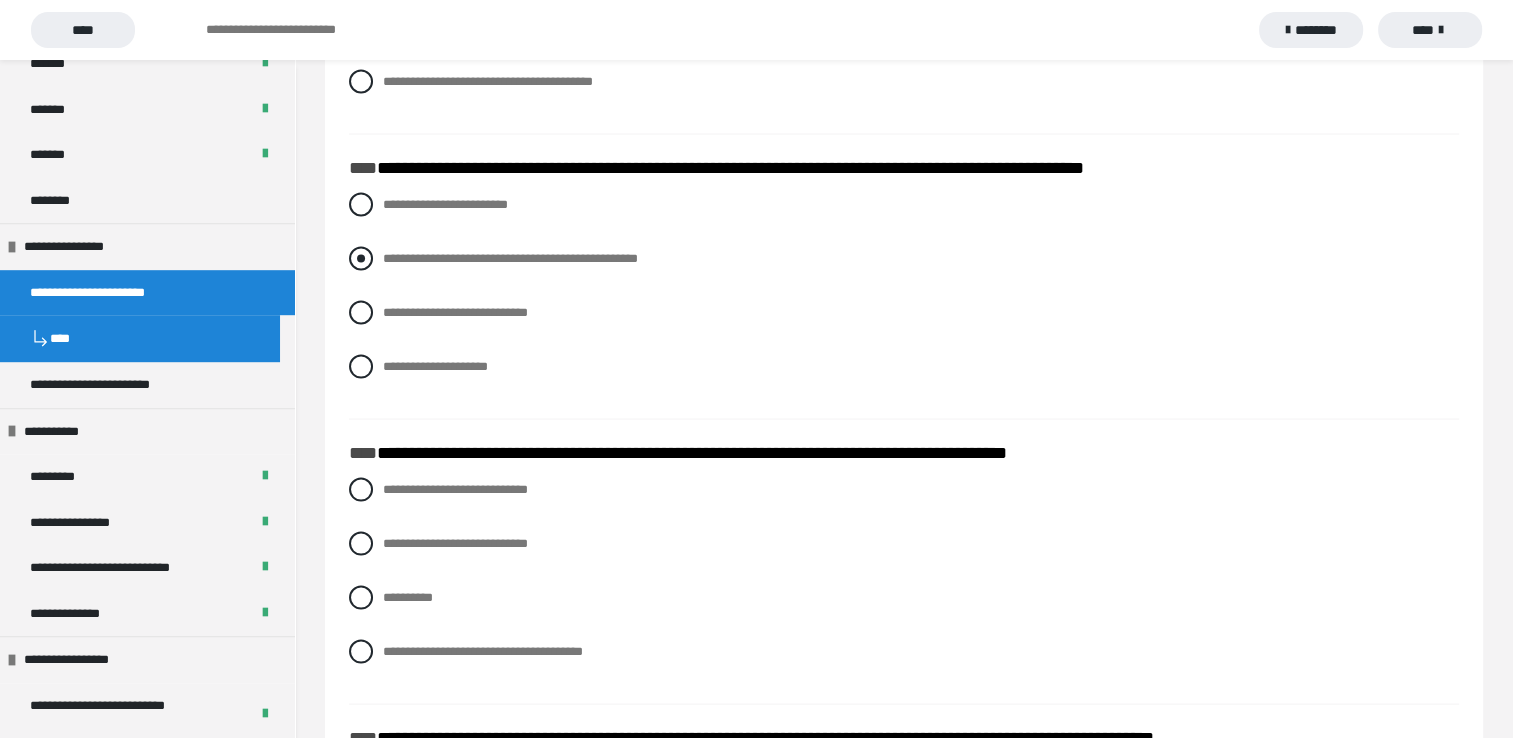 click at bounding box center (361, 259) 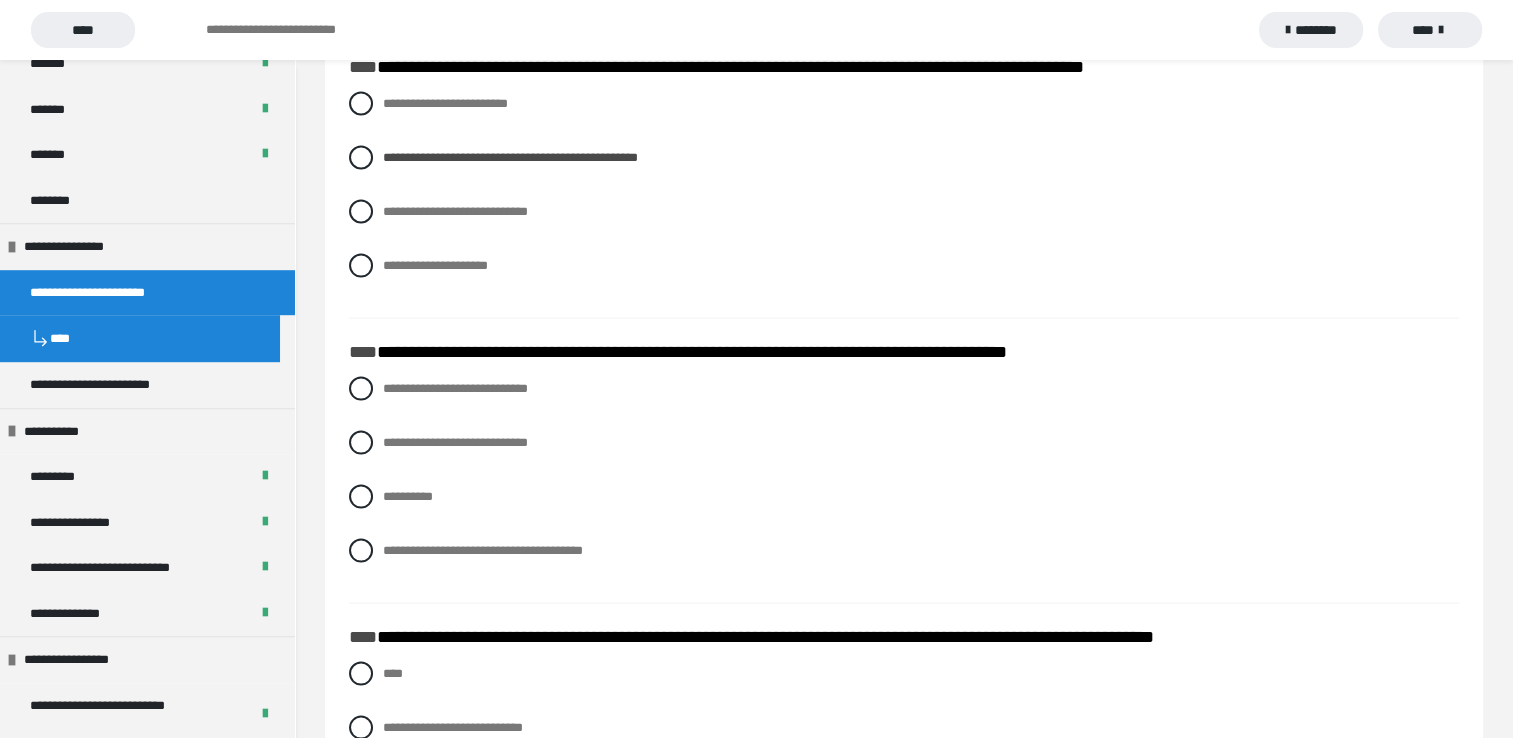 scroll, scrollTop: 4043, scrollLeft: 0, axis: vertical 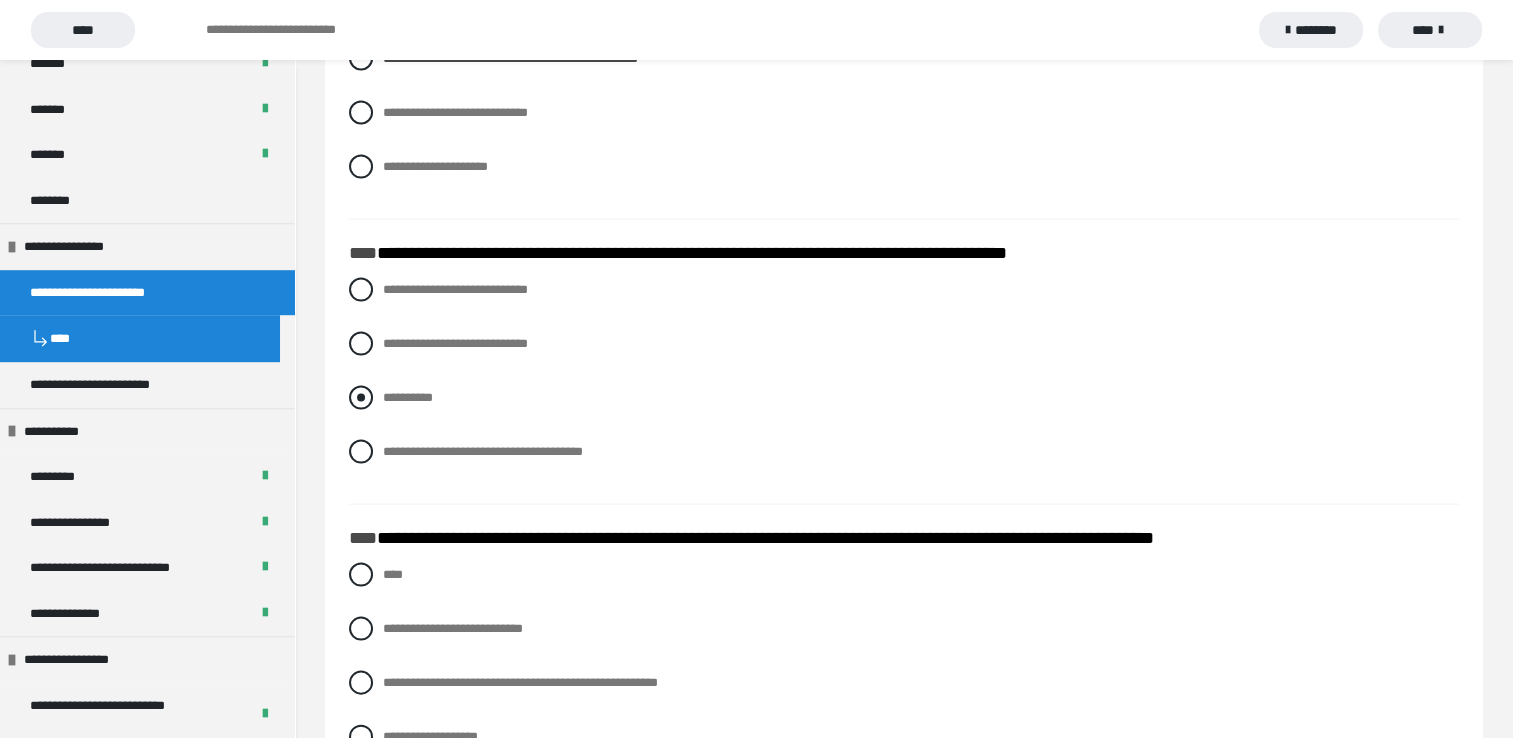 click at bounding box center (361, 398) 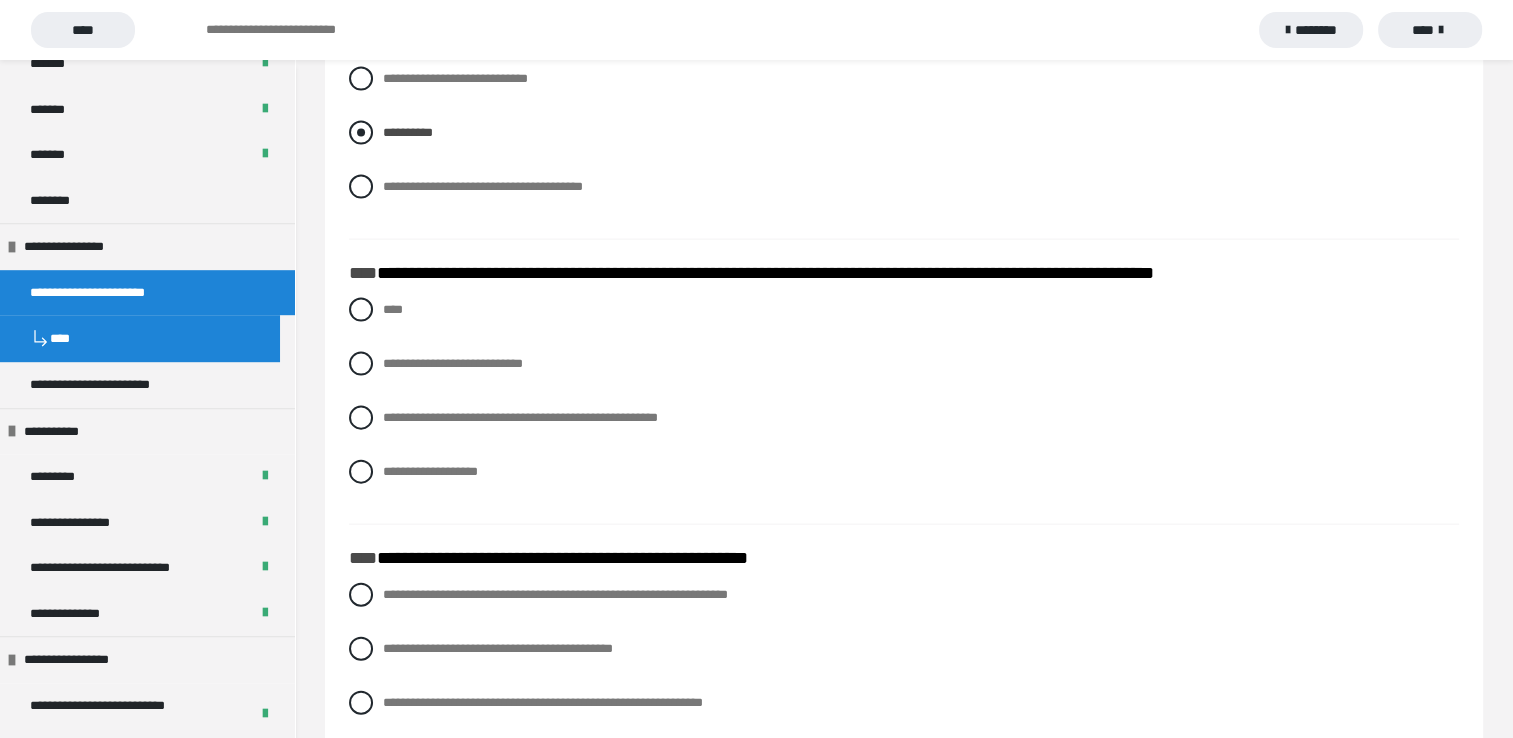 scroll, scrollTop: 4343, scrollLeft: 0, axis: vertical 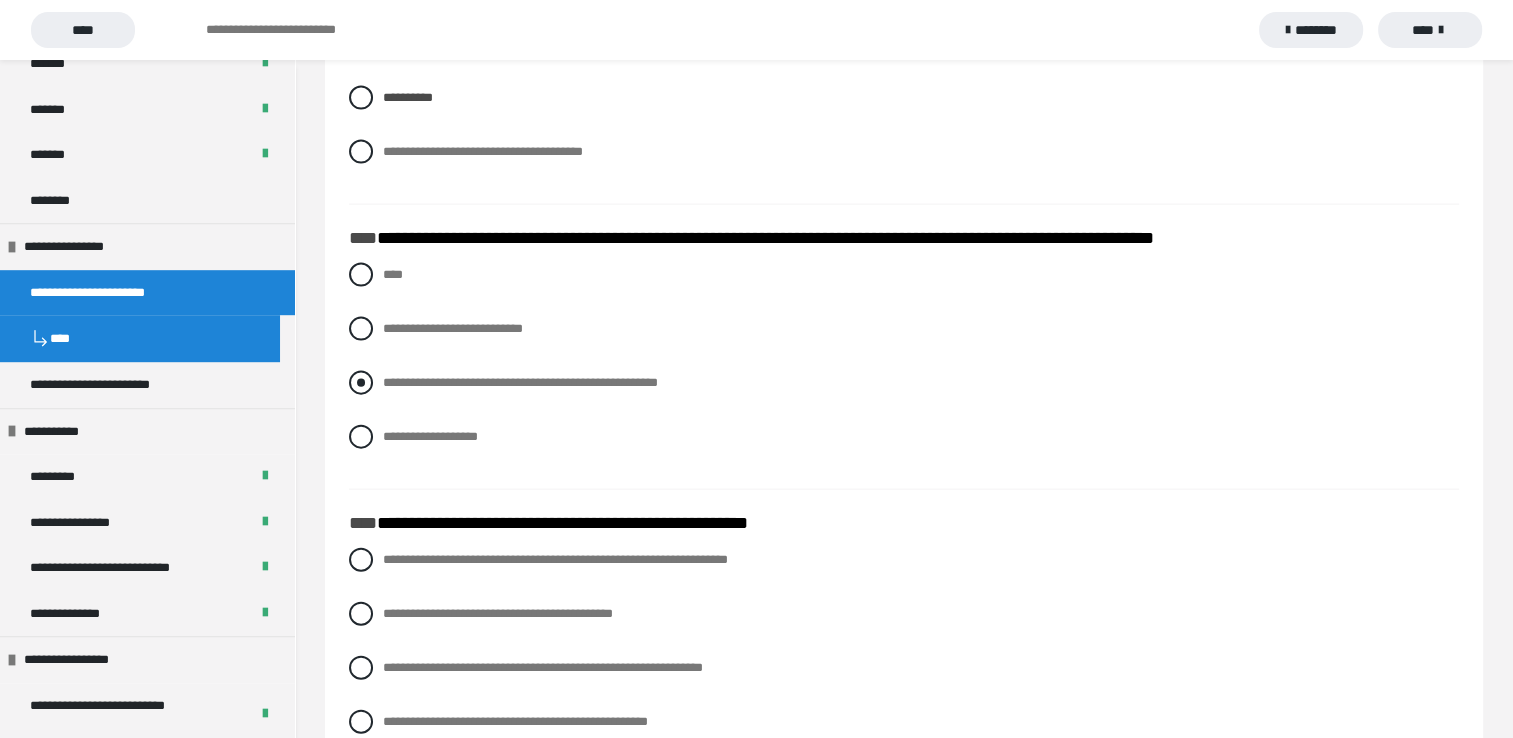click at bounding box center (361, 383) 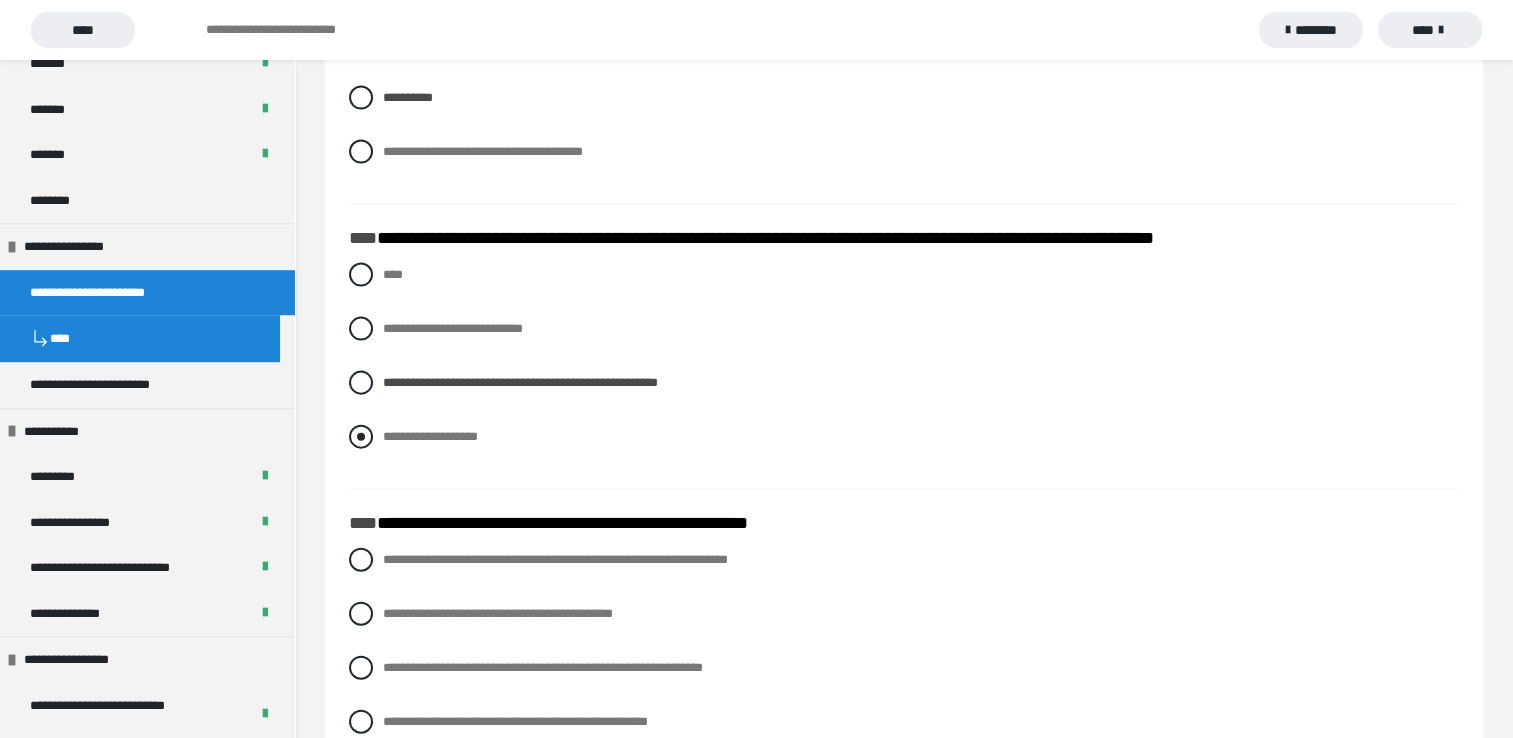 click at bounding box center (361, 437) 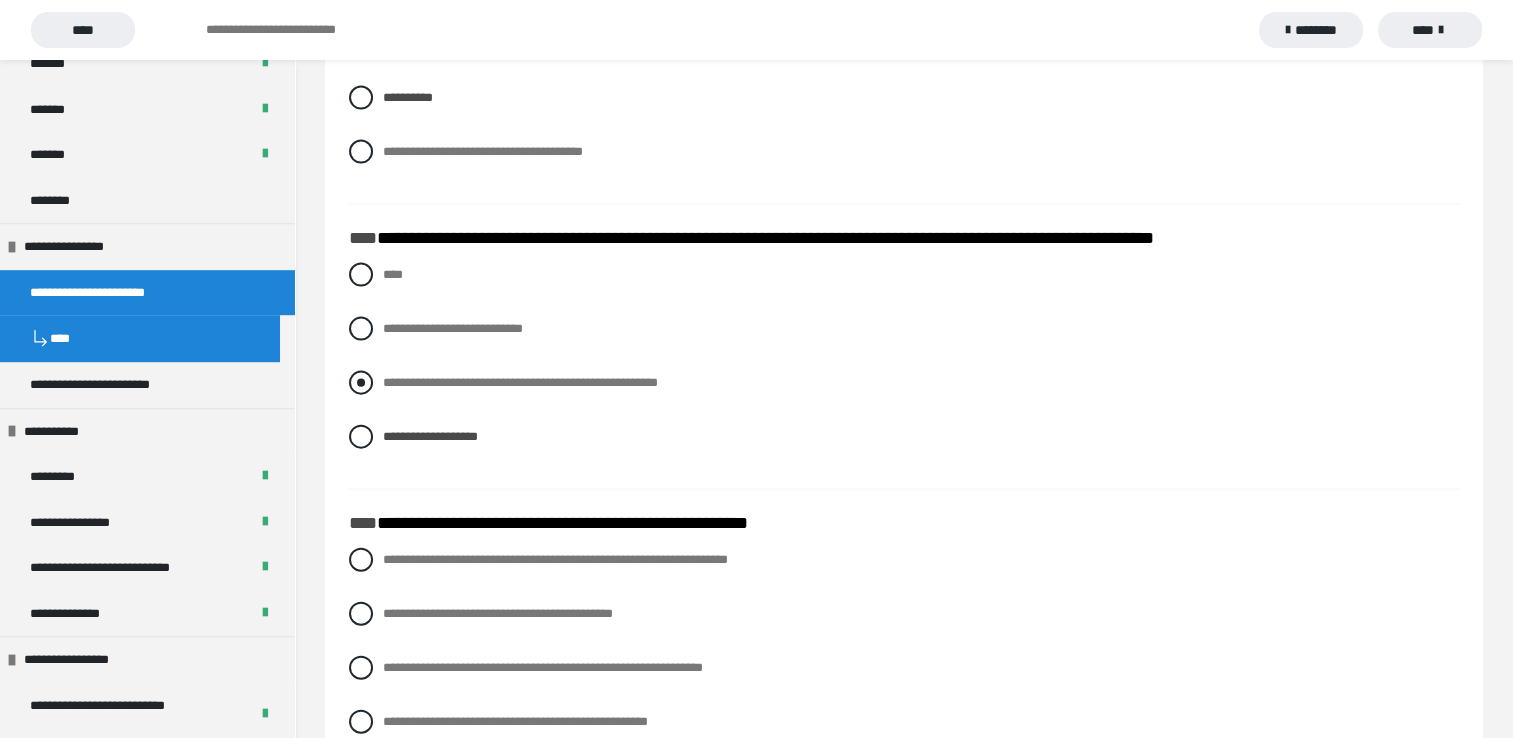 click at bounding box center [361, 383] 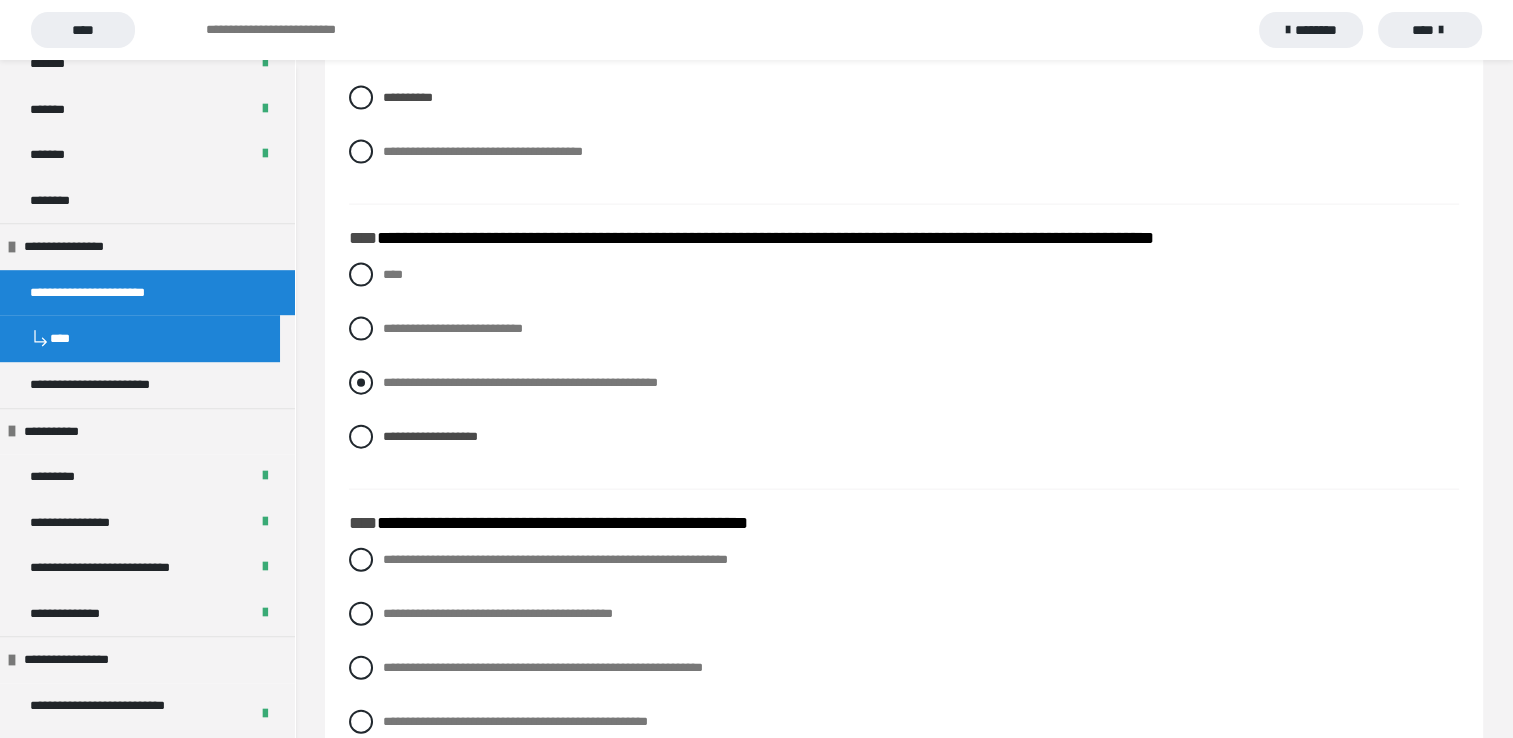 radio on "****" 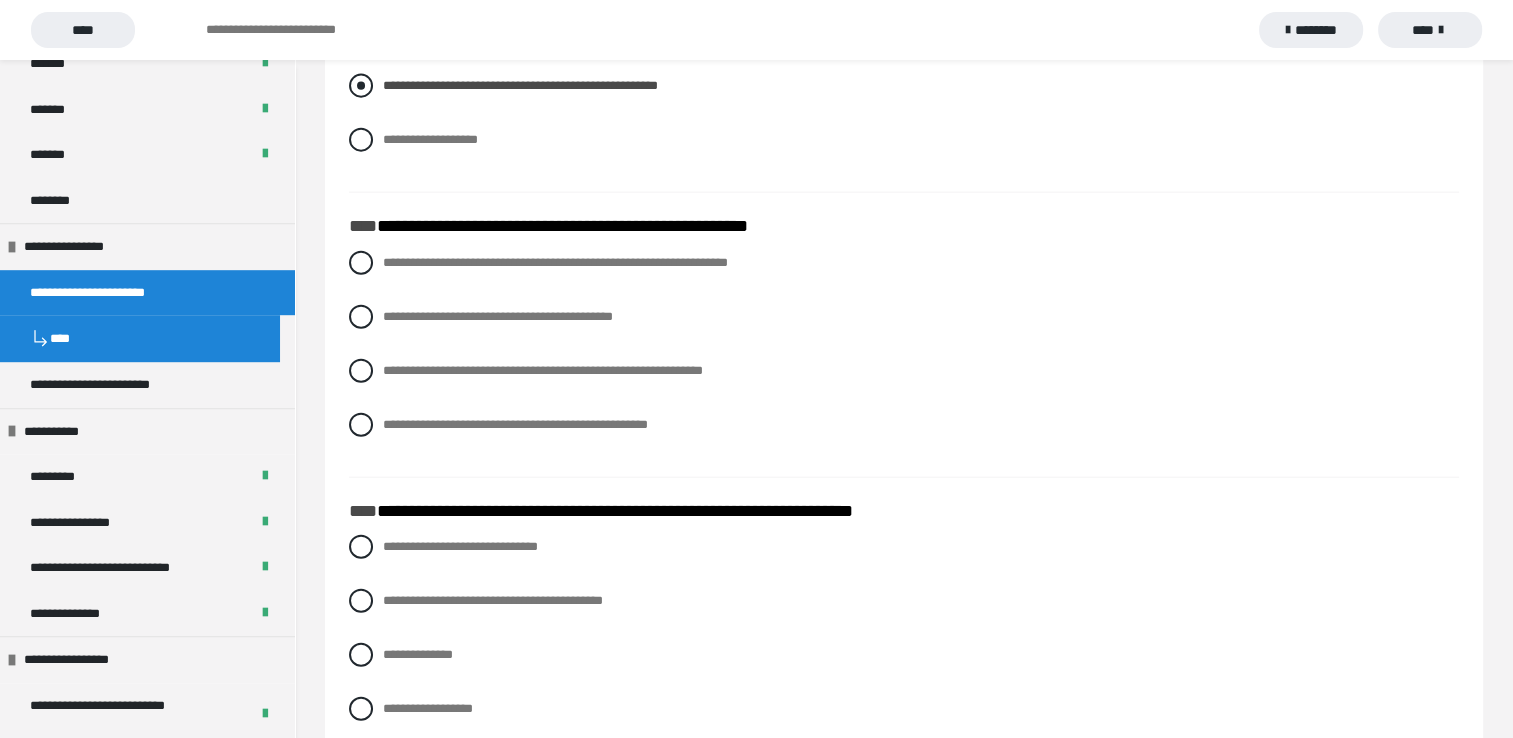 scroll, scrollTop: 4643, scrollLeft: 0, axis: vertical 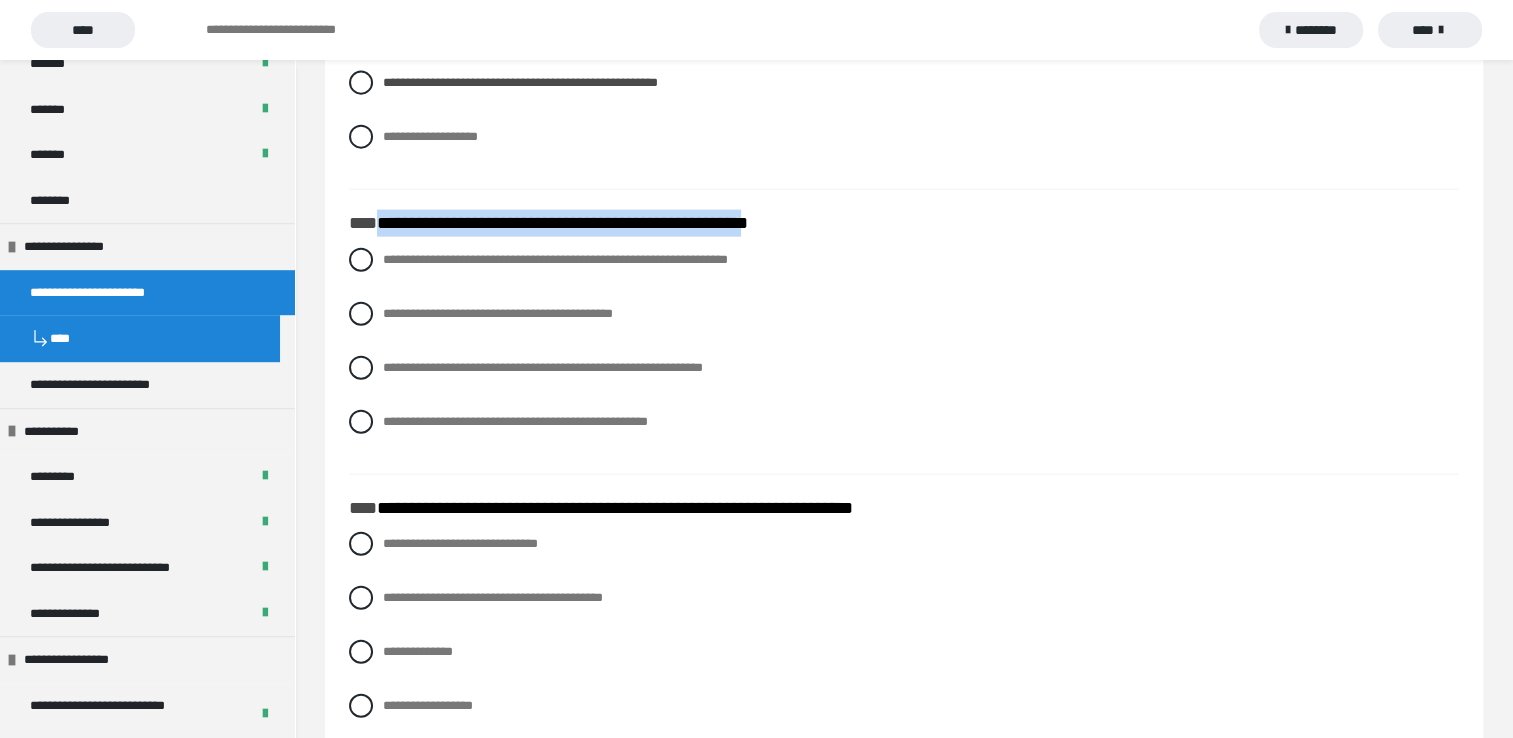 drag, startPoint x: 381, startPoint y: 226, endPoint x: 810, endPoint y: 228, distance: 429.00467 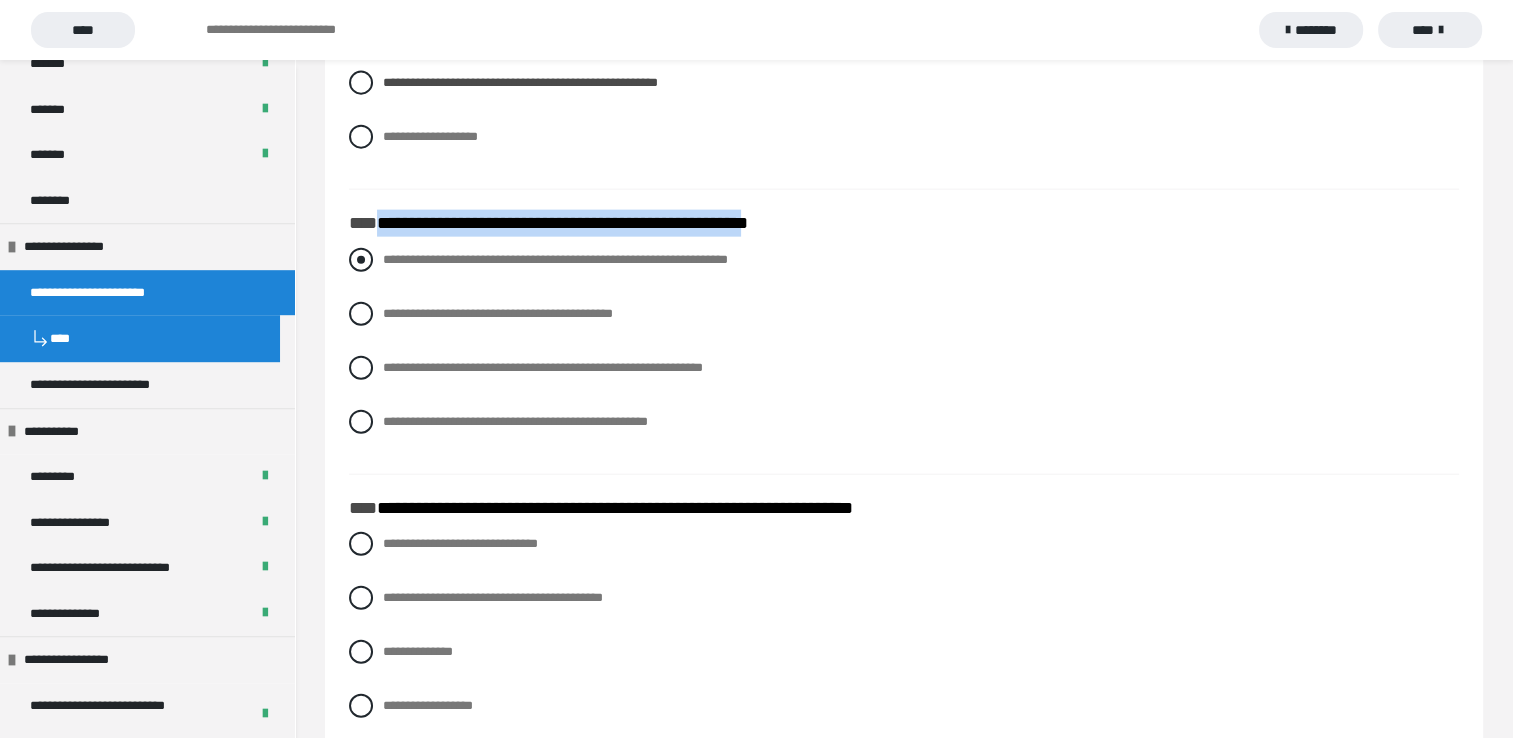 click at bounding box center [361, 260] 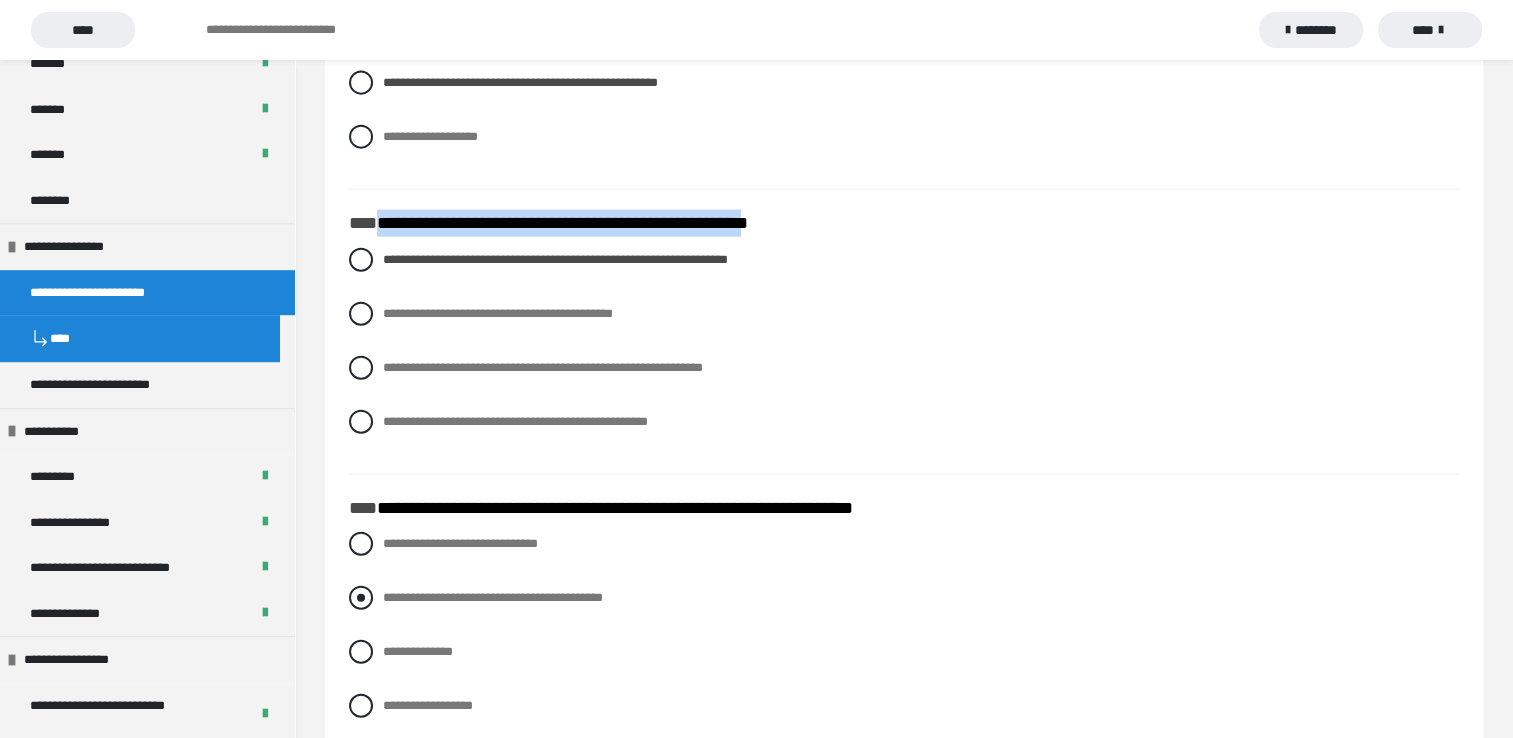 scroll, scrollTop: 4843, scrollLeft: 0, axis: vertical 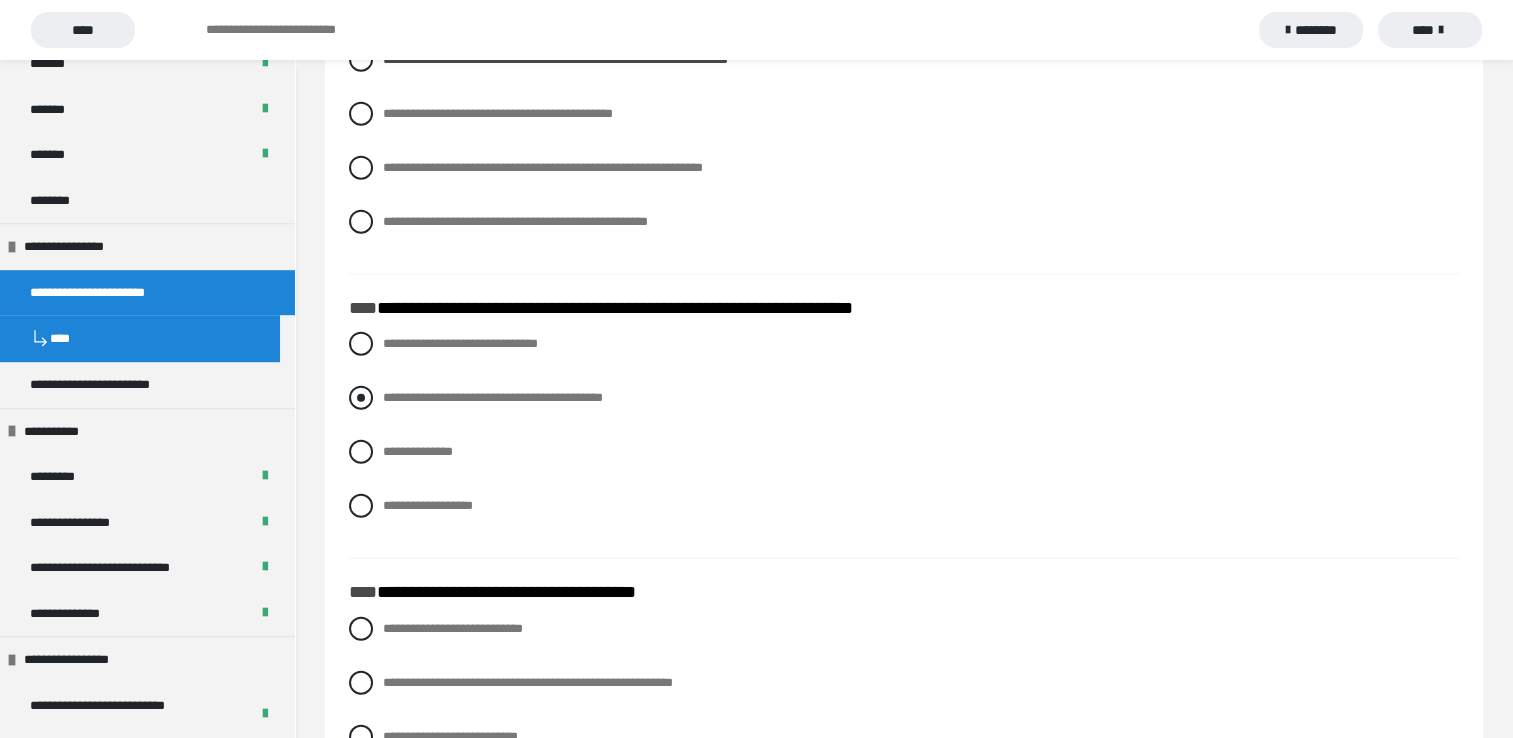 click at bounding box center [361, 398] 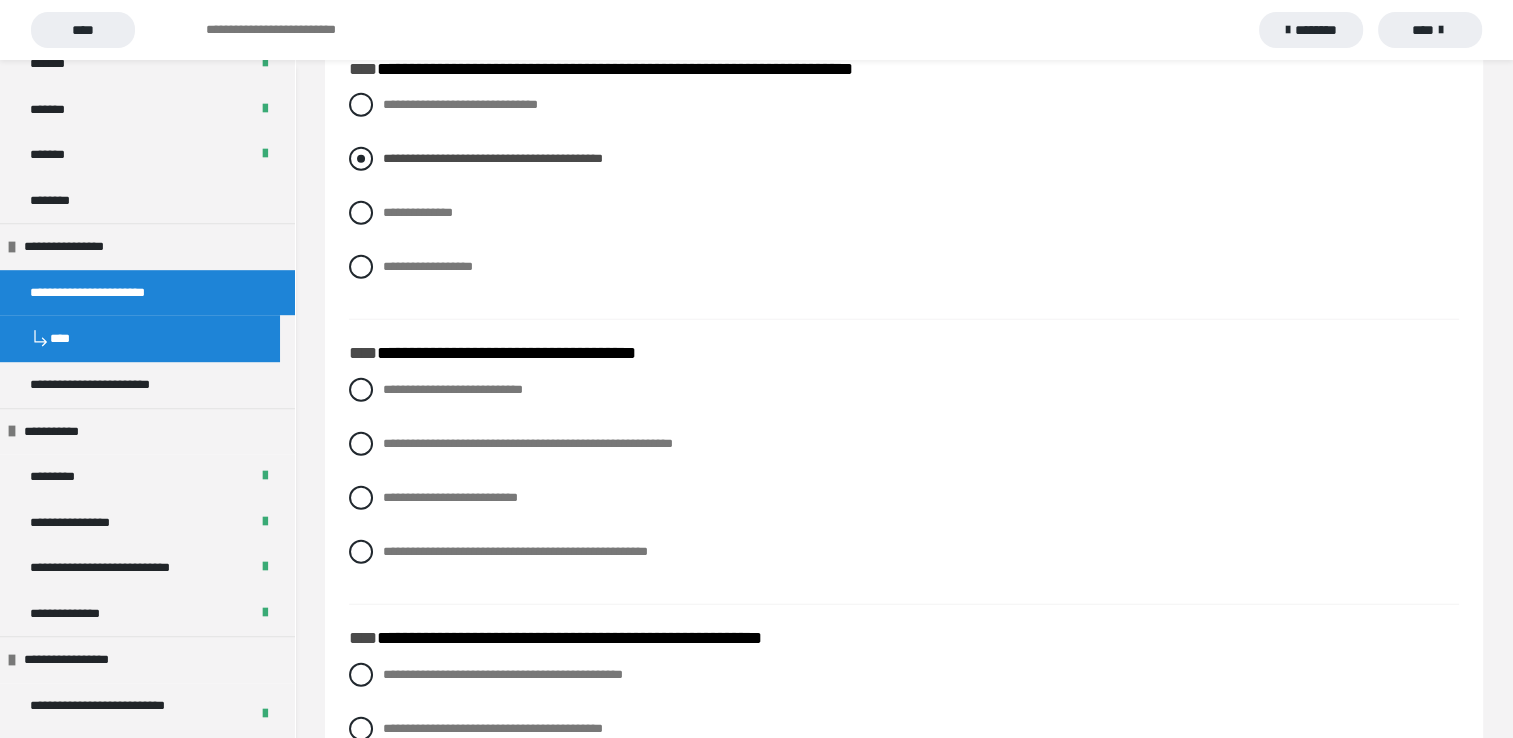 scroll, scrollTop: 5143, scrollLeft: 0, axis: vertical 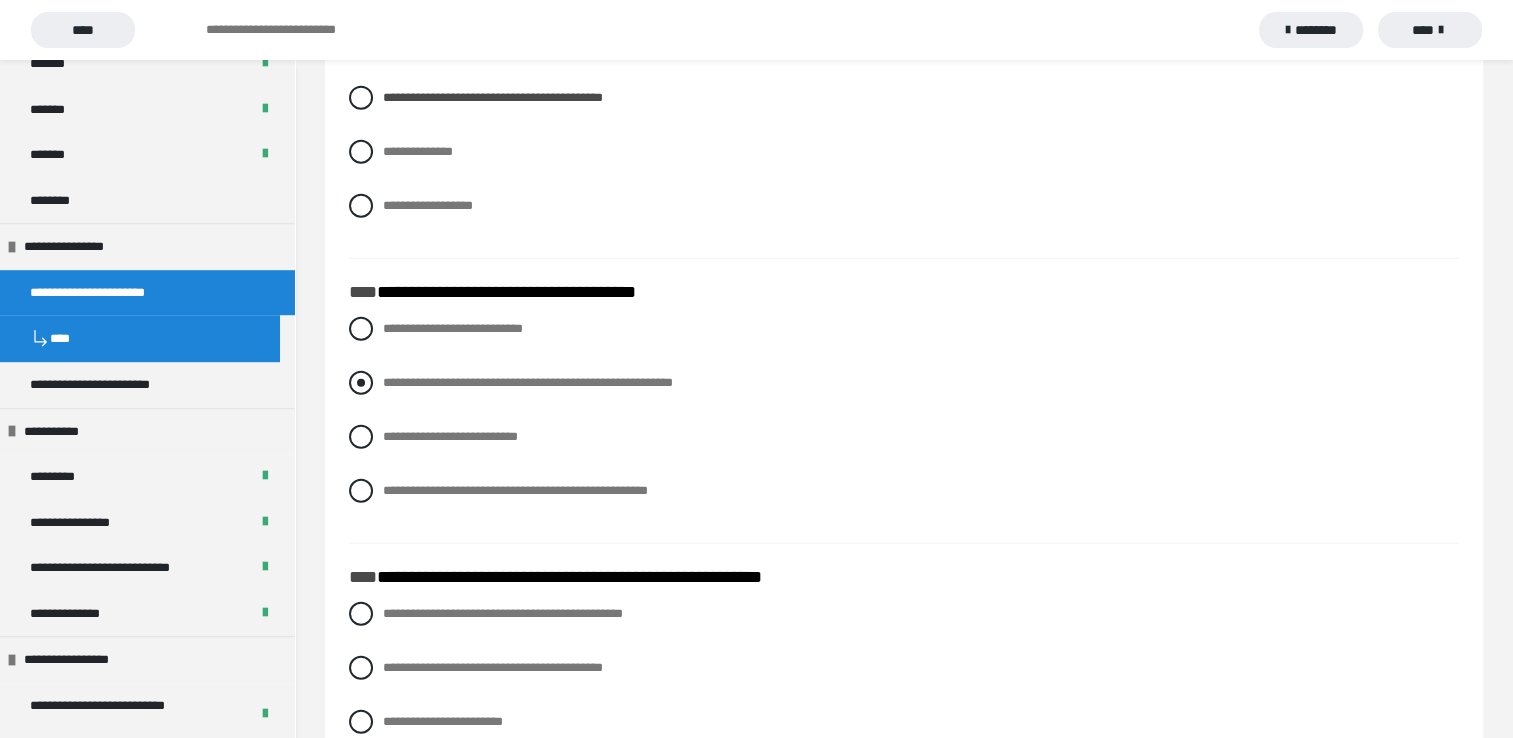 click at bounding box center [361, 383] 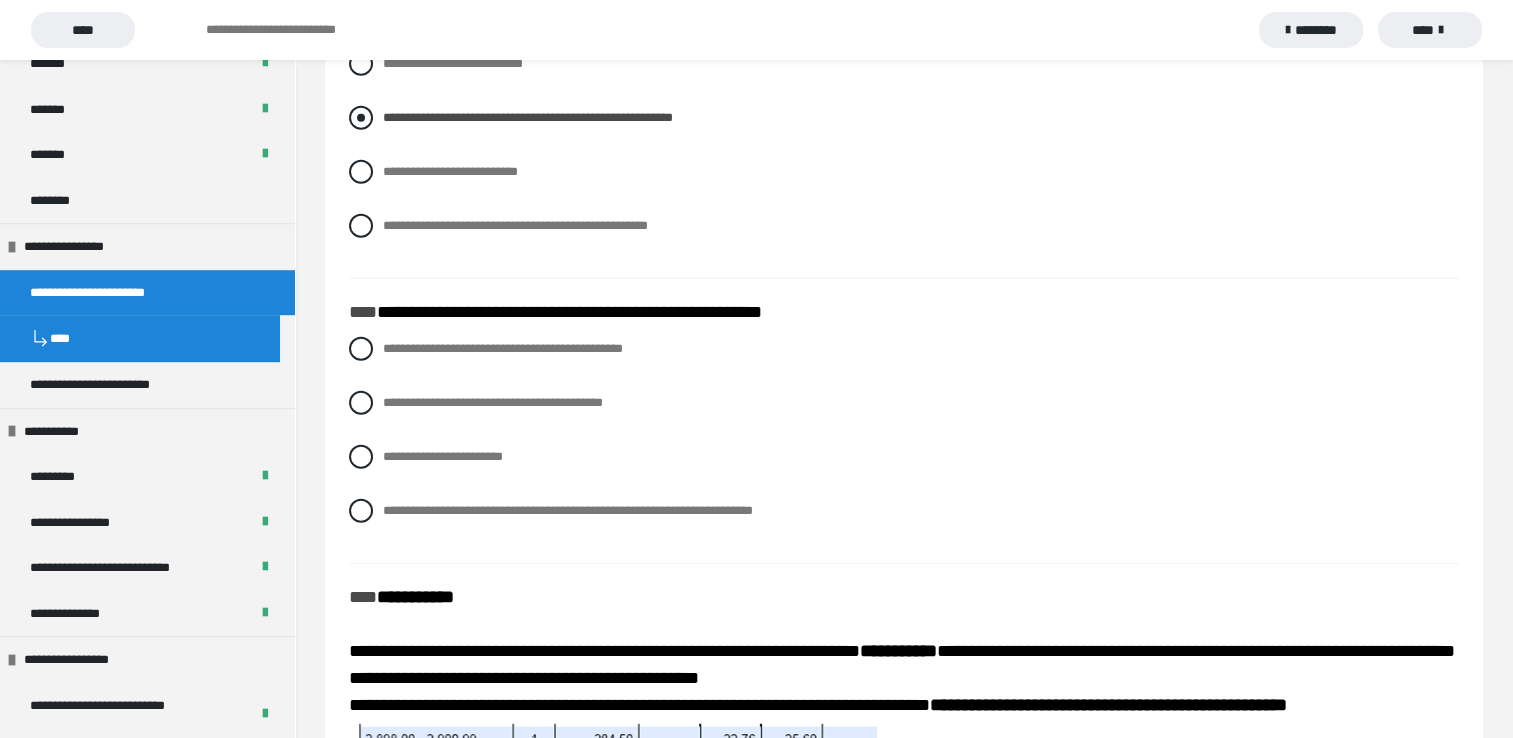 scroll, scrollTop: 5443, scrollLeft: 0, axis: vertical 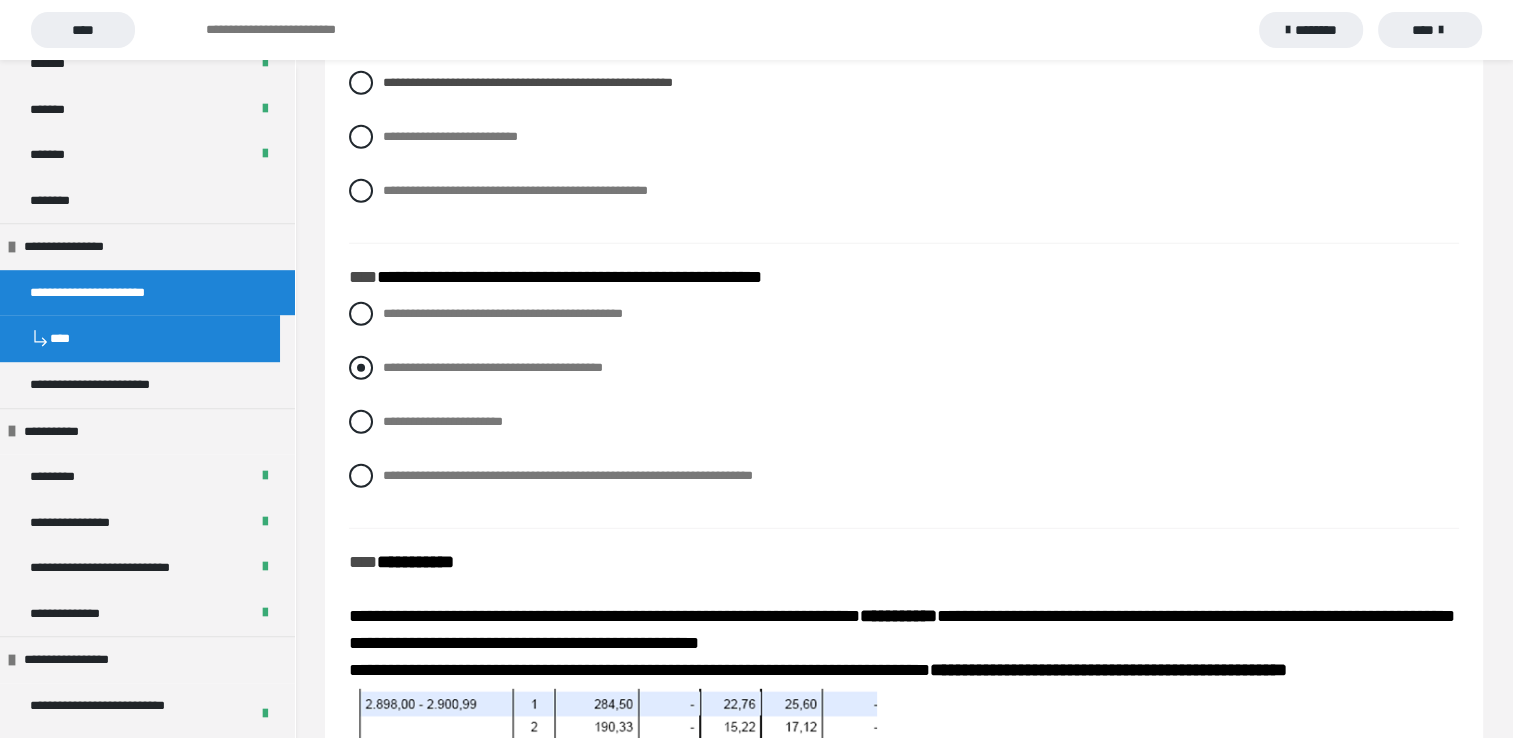 click at bounding box center [361, 368] 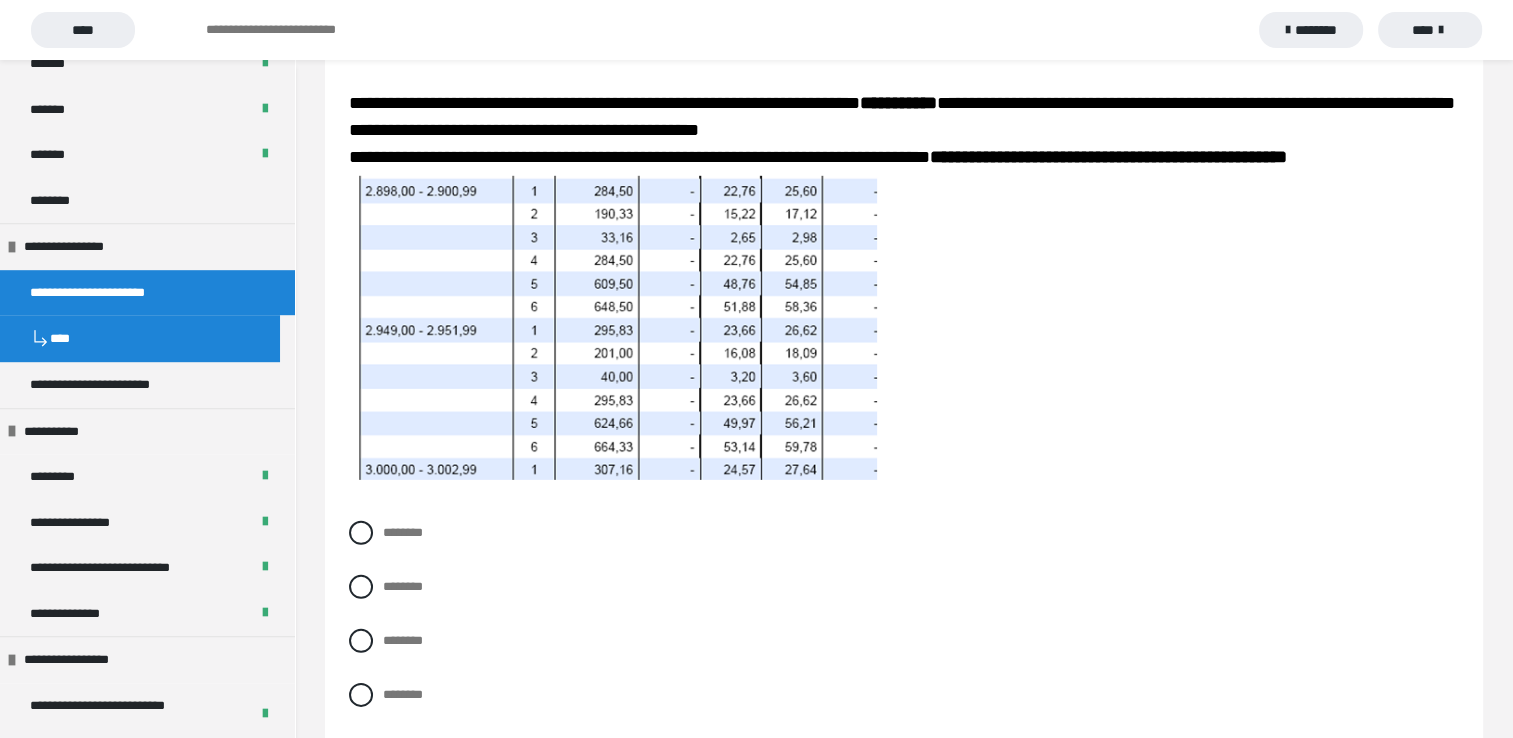 scroll, scrollTop: 5786, scrollLeft: 0, axis: vertical 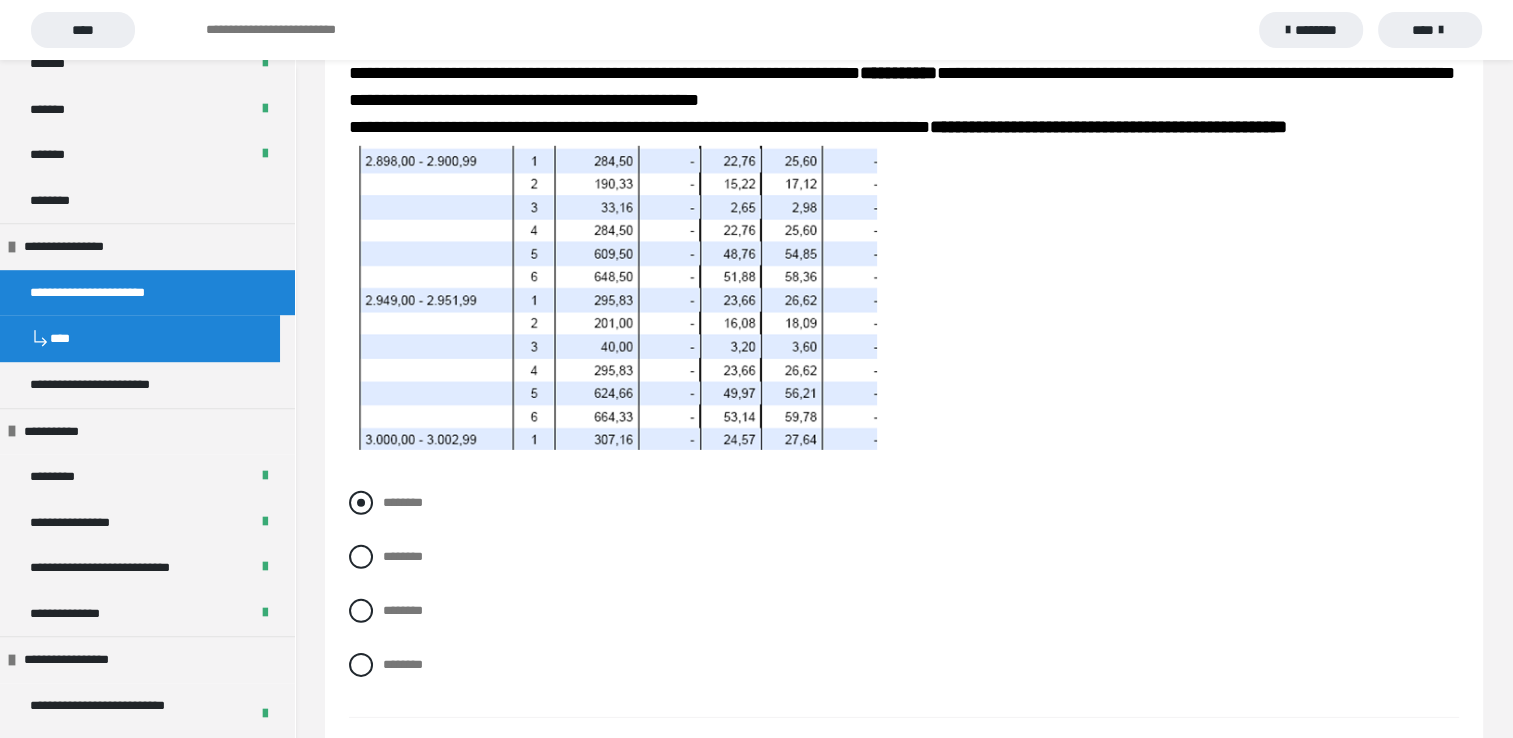 click at bounding box center (361, 503) 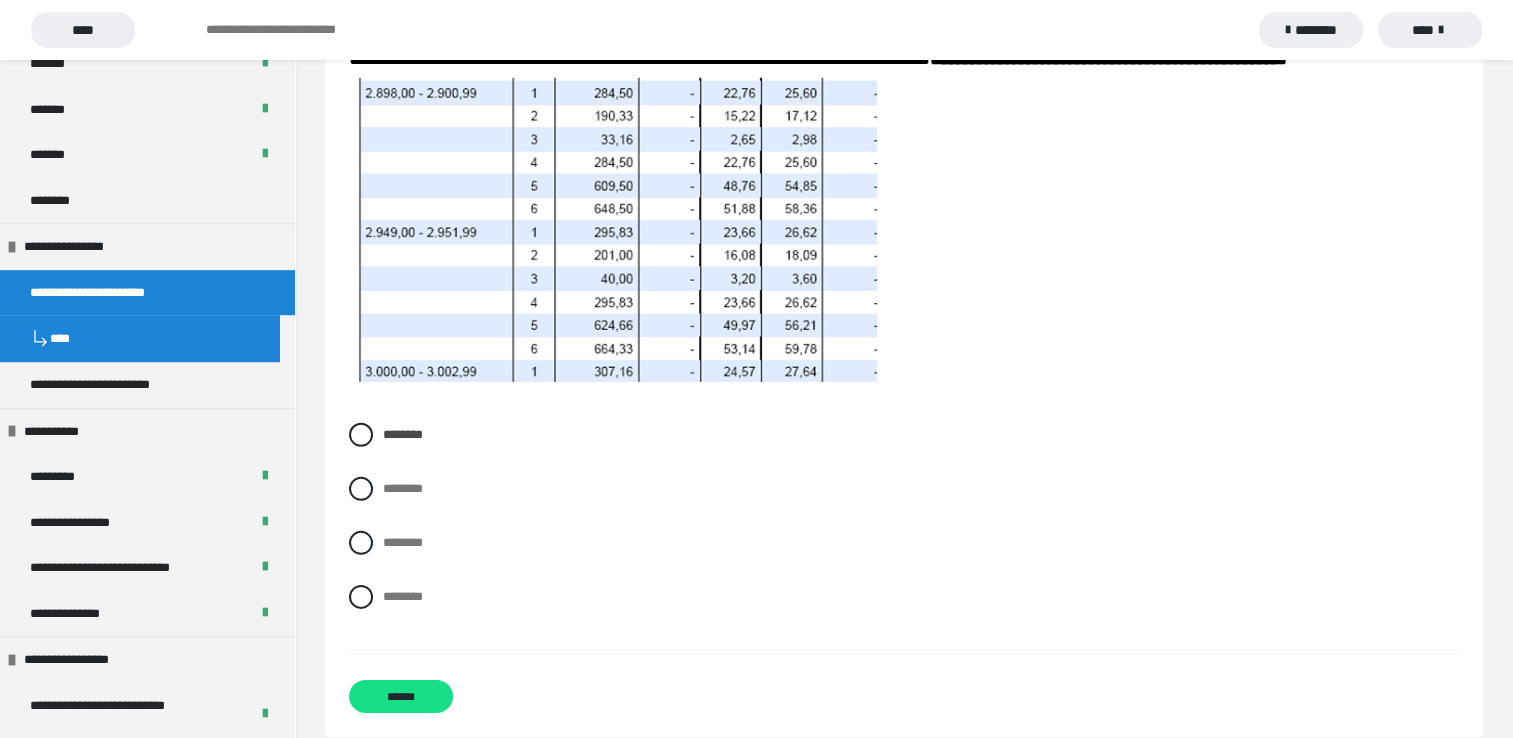 scroll, scrollTop: 6086, scrollLeft: 0, axis: vertical 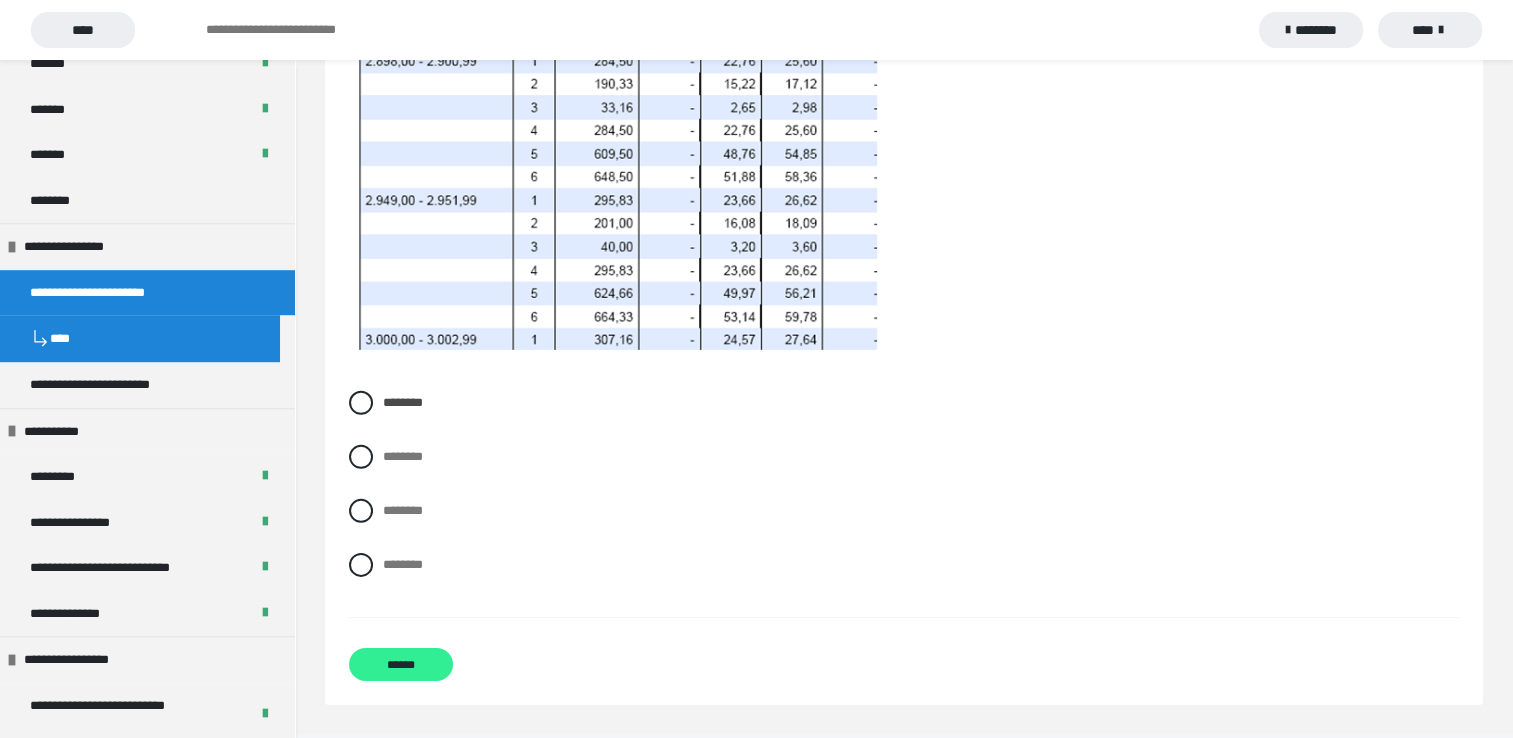 click on "******" at bounding box center (401, 664) 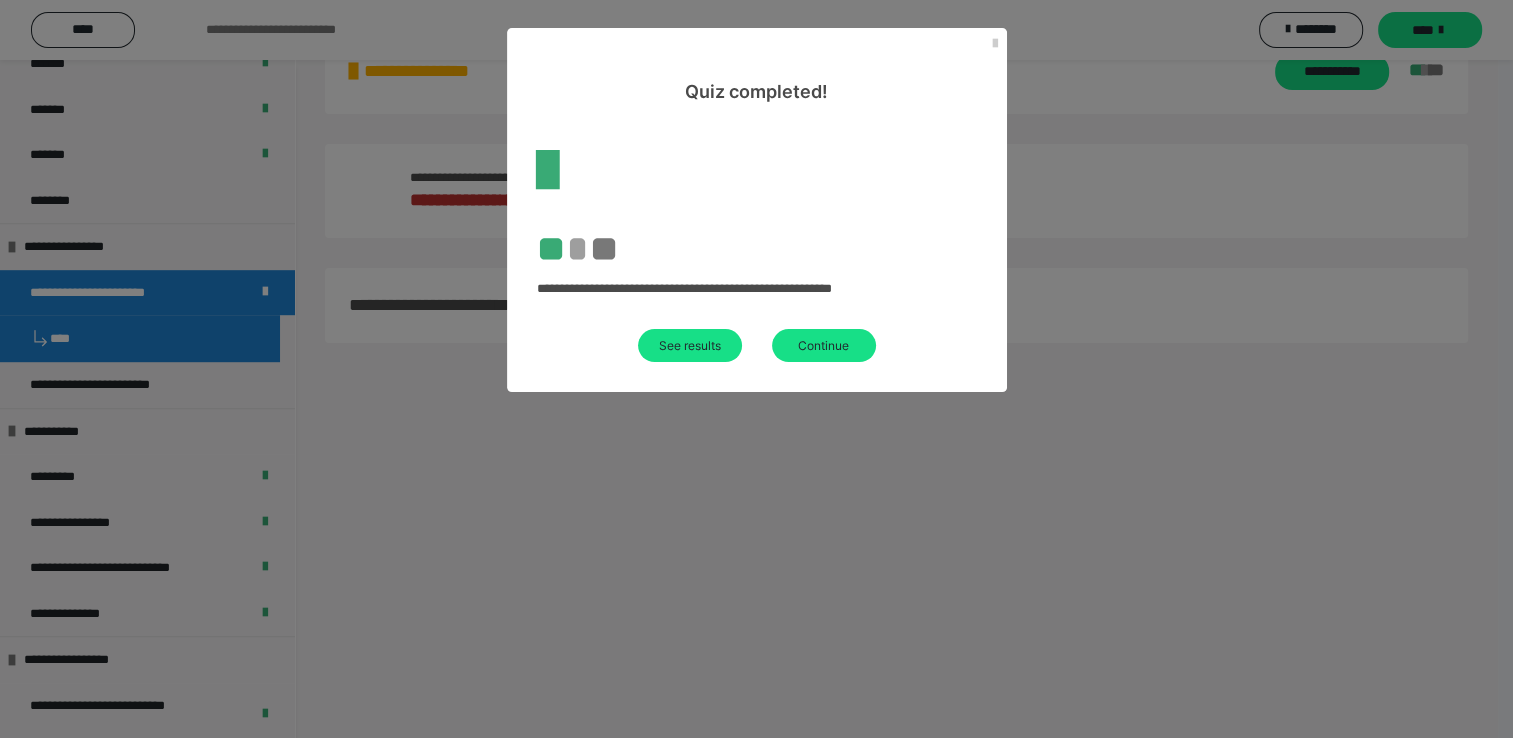 scroll, scrollTop: 568, scrollLeft: 0, axis: vertical 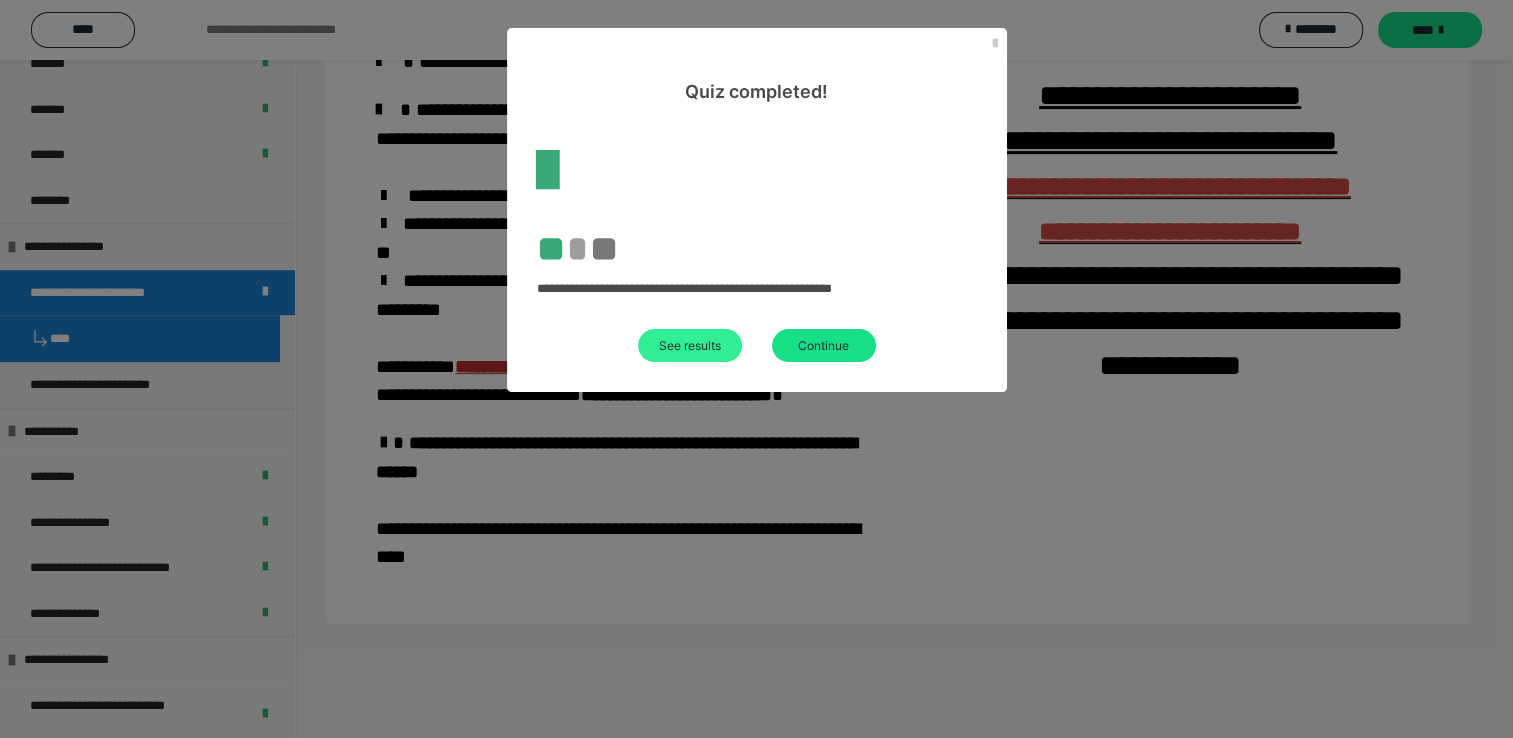 click on "See results" at bounding box center (690, 345) 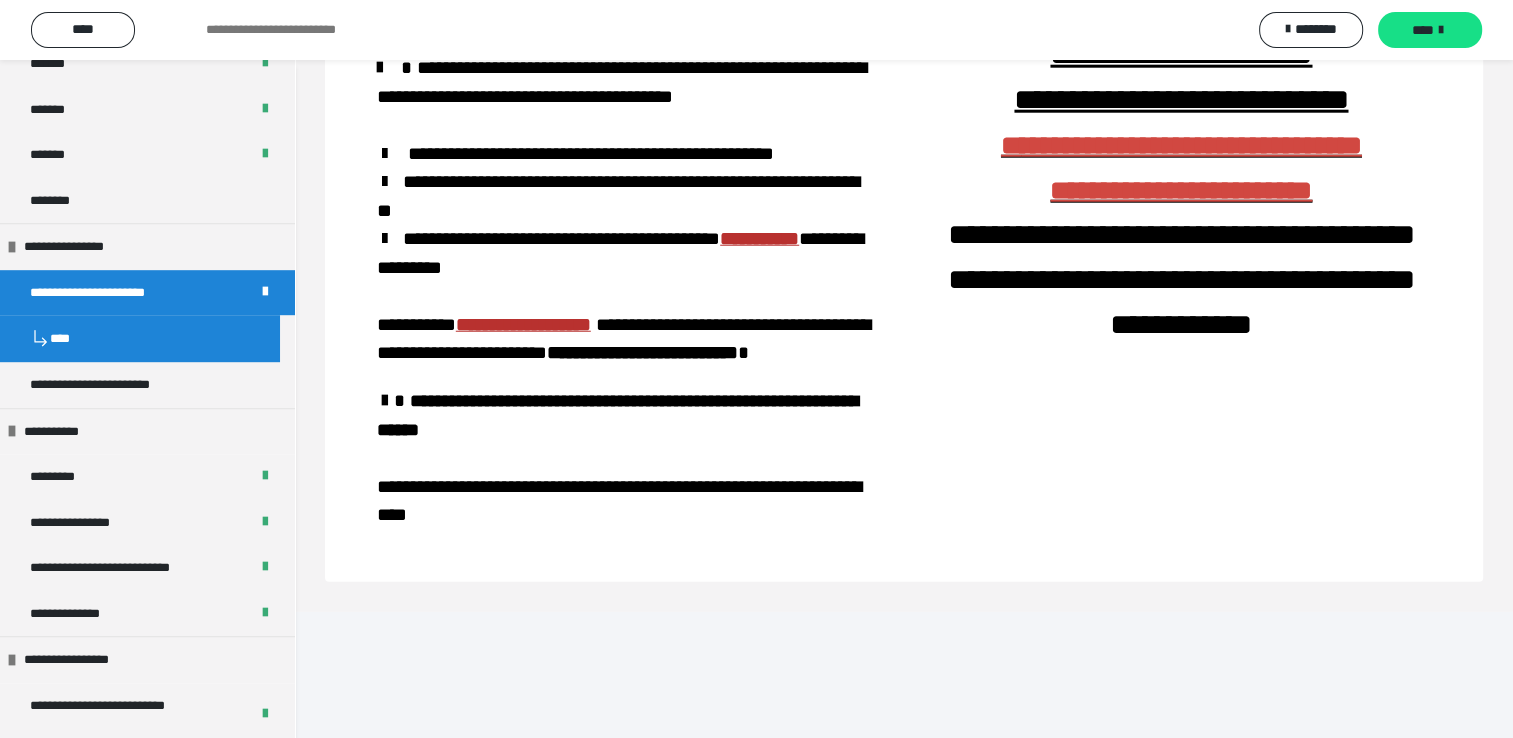 scroll, scrollTop: 5213, scrollLeft: 0, axis: vertical 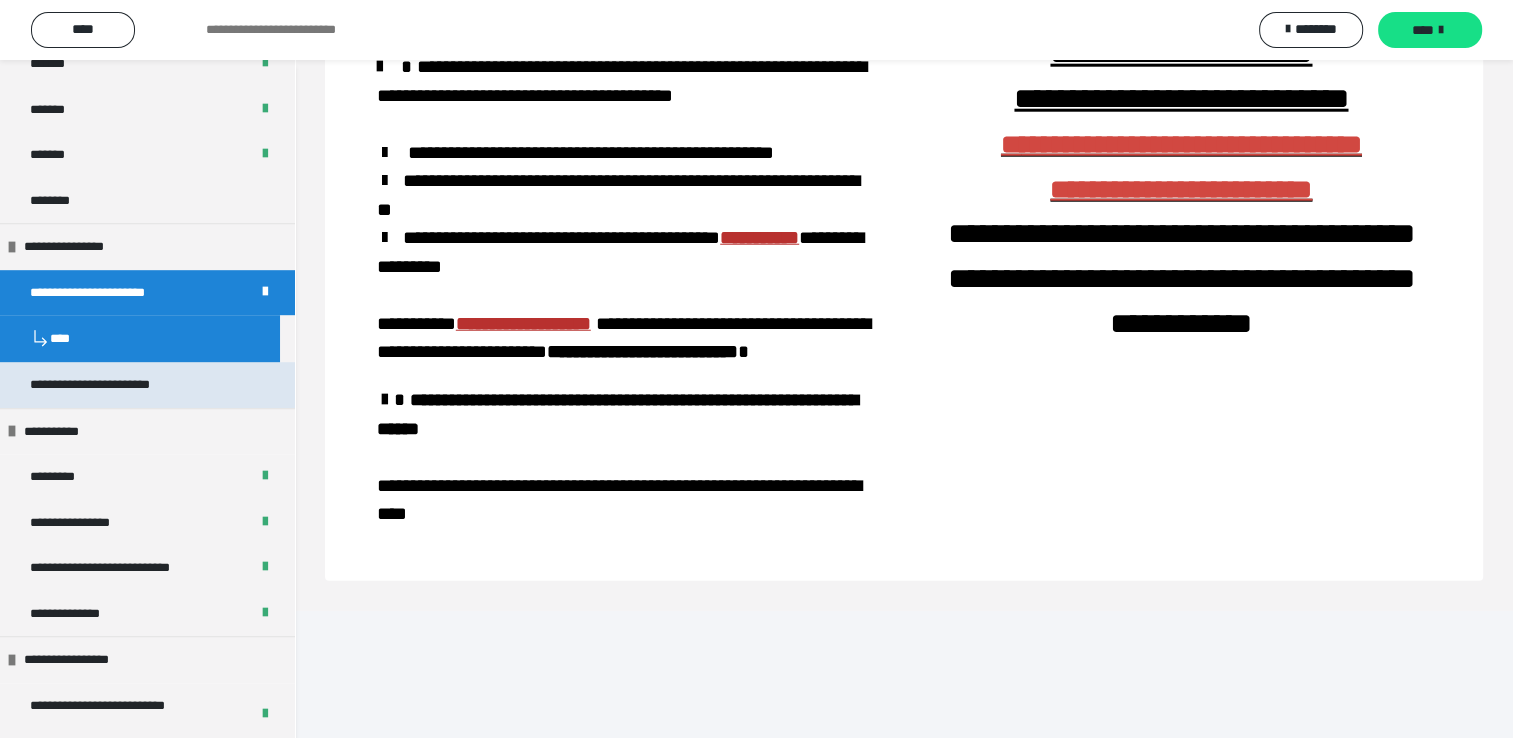 click on "**********" at bounding box center [147, 385] 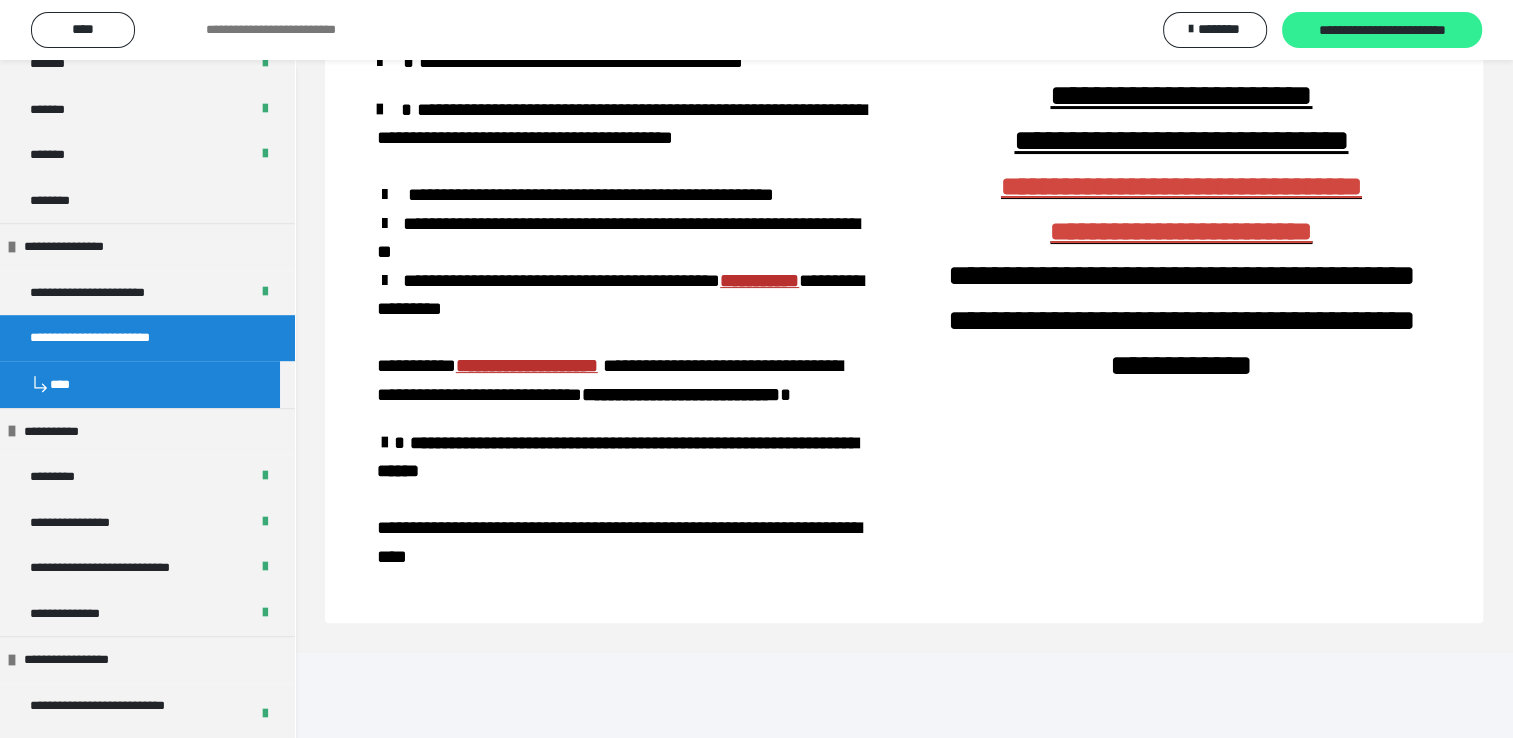 click on "**********" at bounding box center (1382, 31) 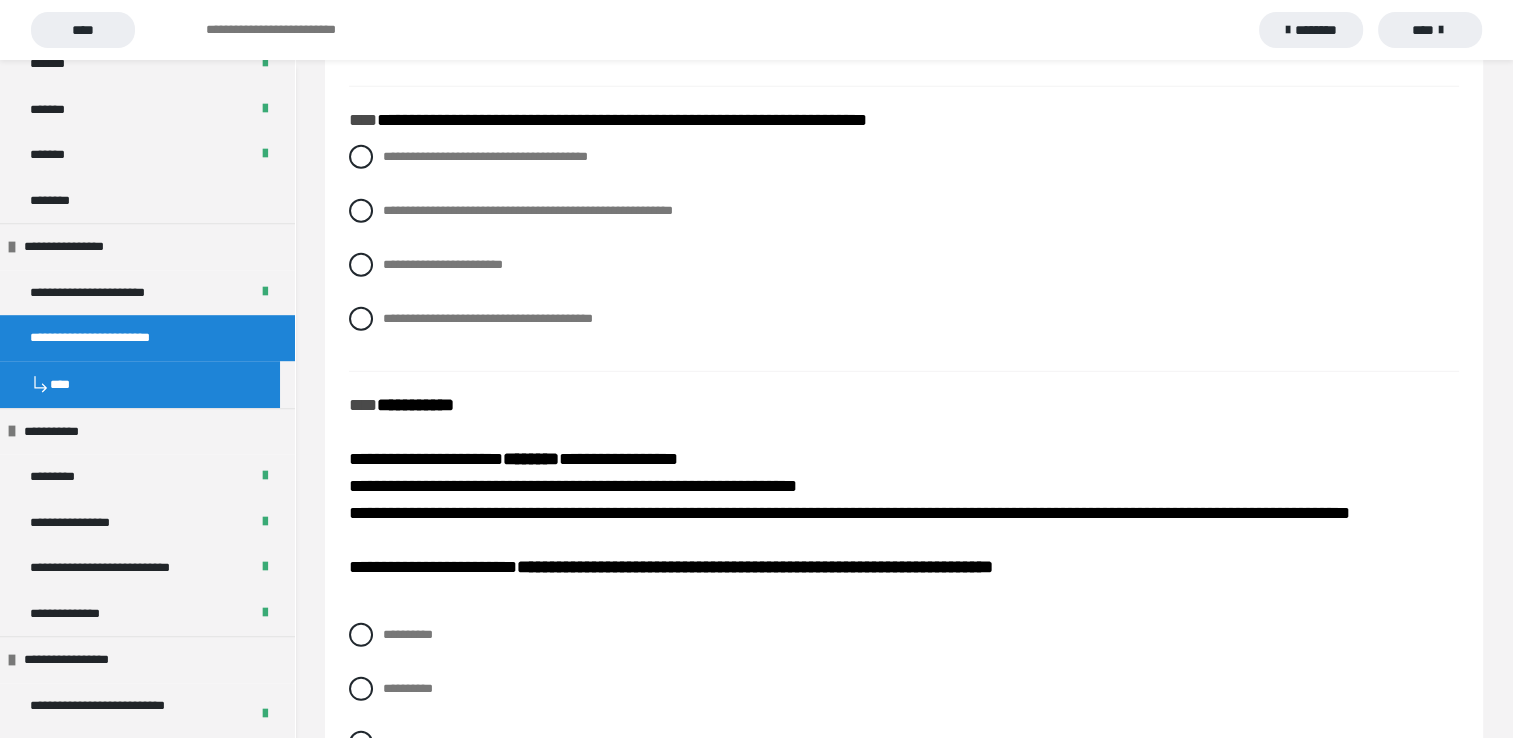 scroll, scrollTop: 5827, scrollLeft: 0, axis: vertical 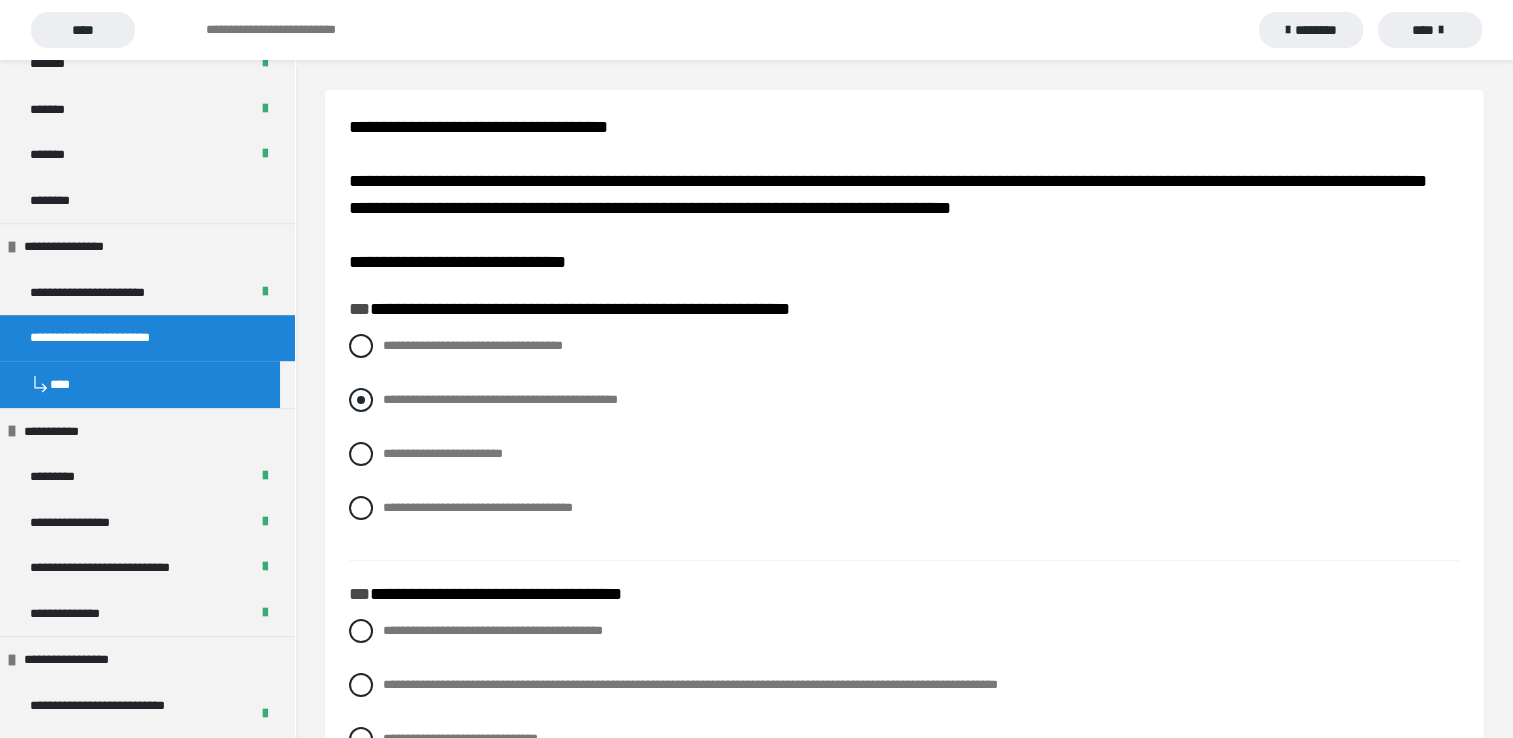 click at bounding box center [361, 400] 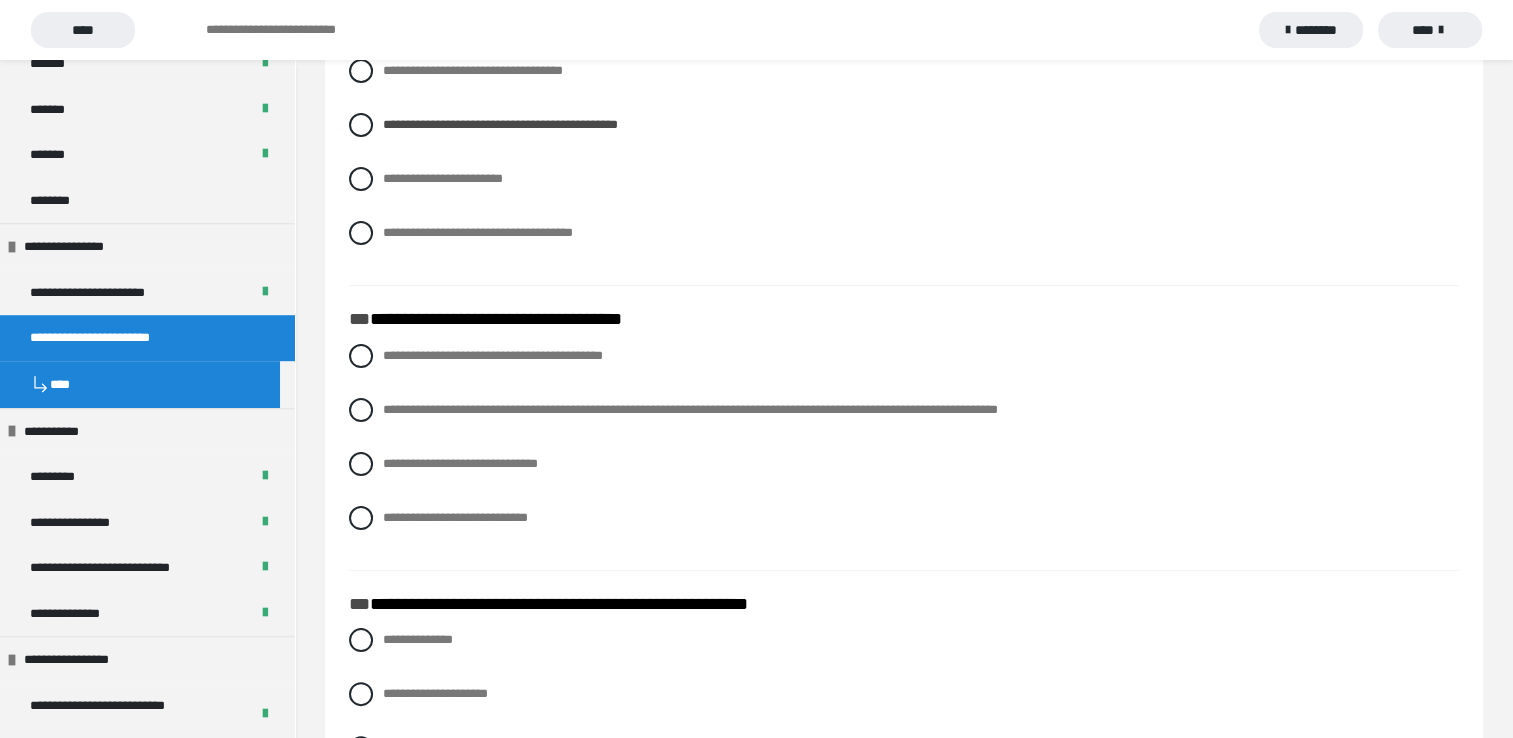 scroll, scrollTop: 300, scrollLeft: 0, axis: vertical 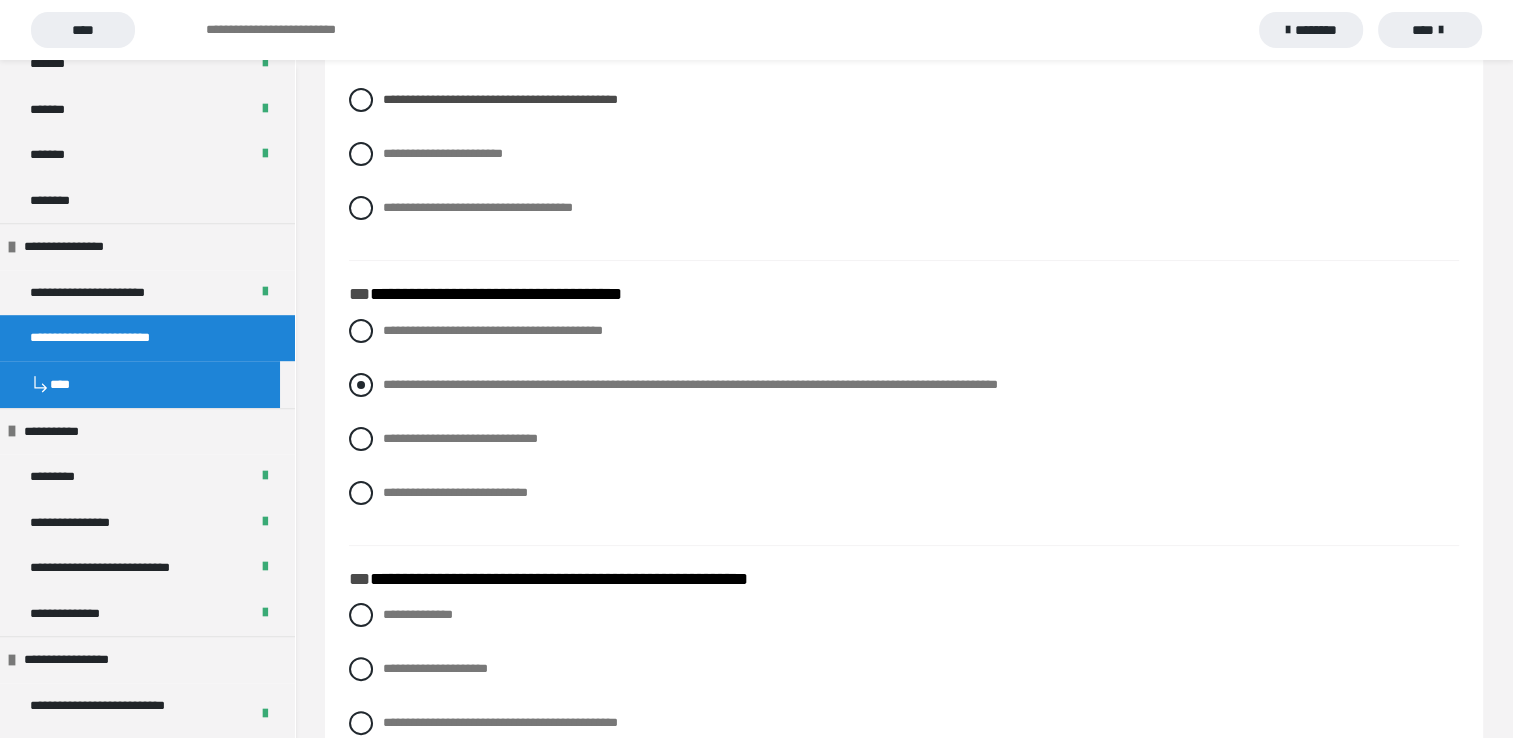 click at bounding box center [361, 385] 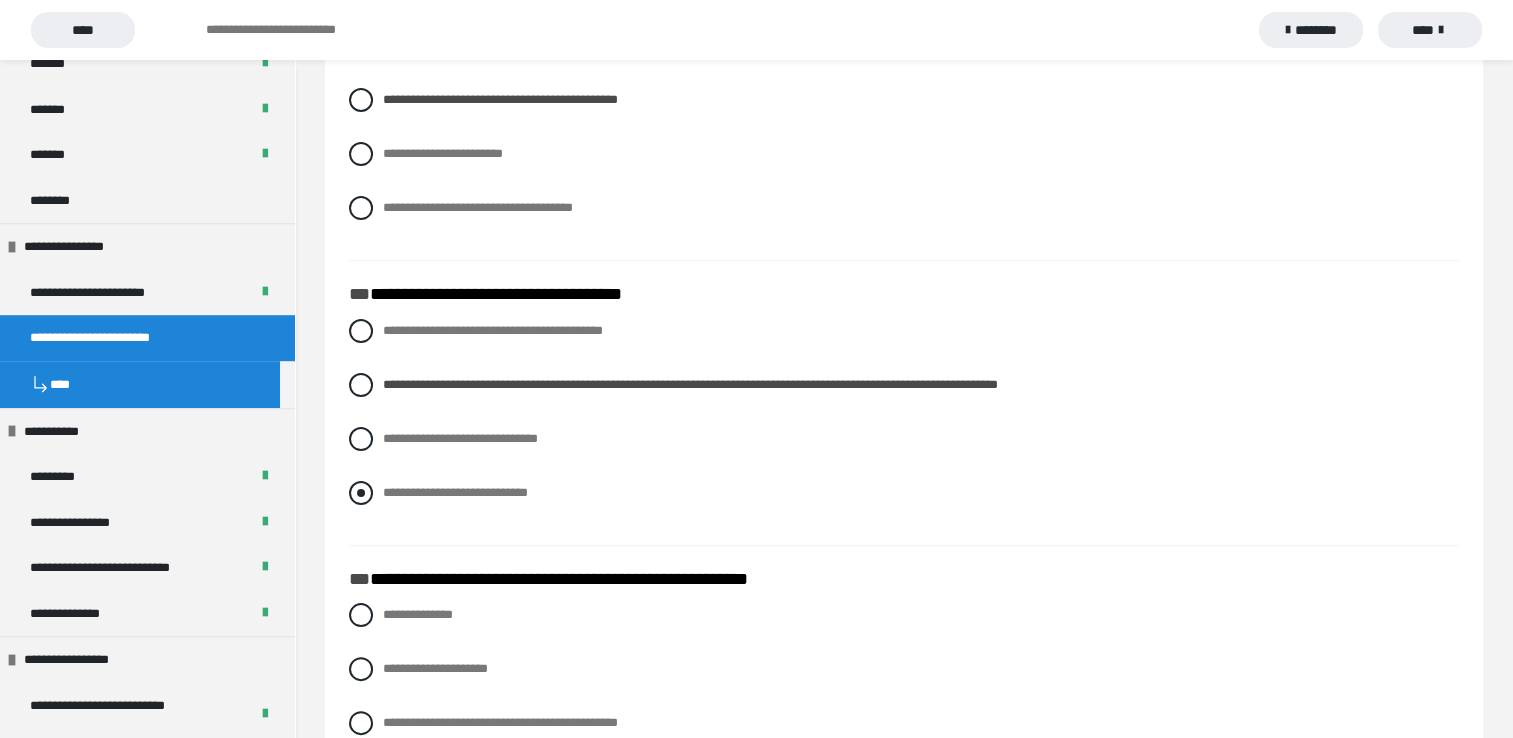 click at bounding box center [361, 493] 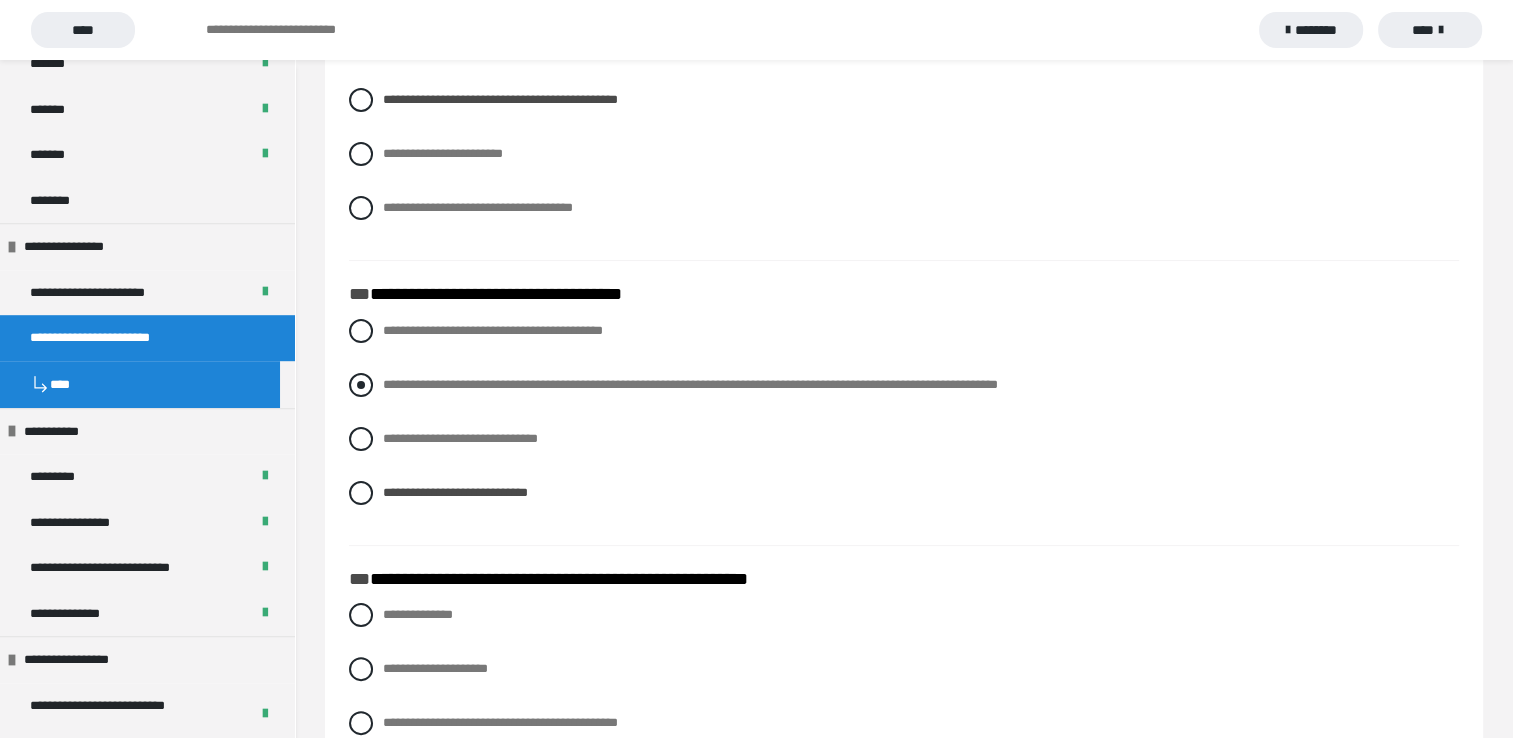 click at bounding box center [361, 385] 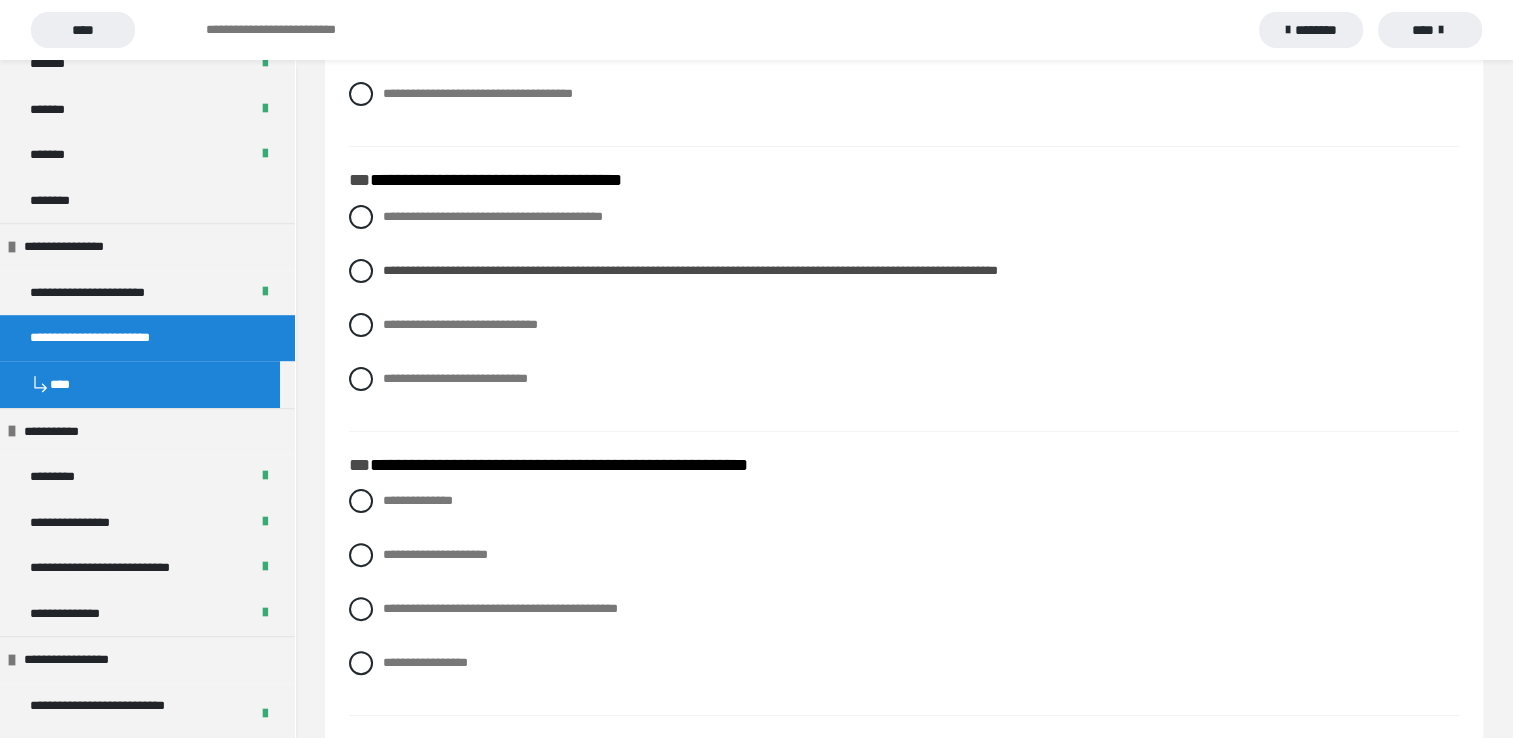 scroll, scrollTop: 500, scrollLeft: 0, axis: vertical 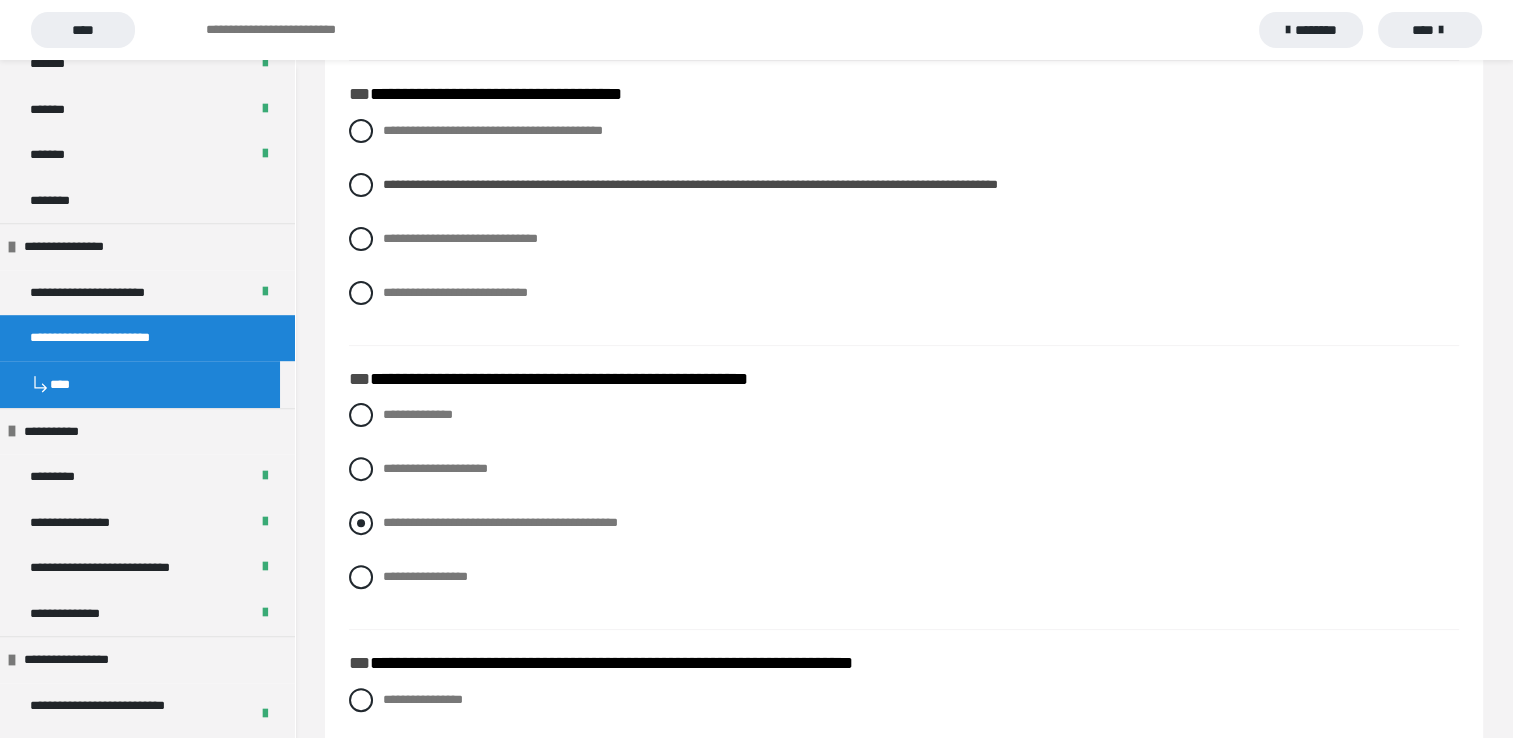 click at bounding box center [361, 523] 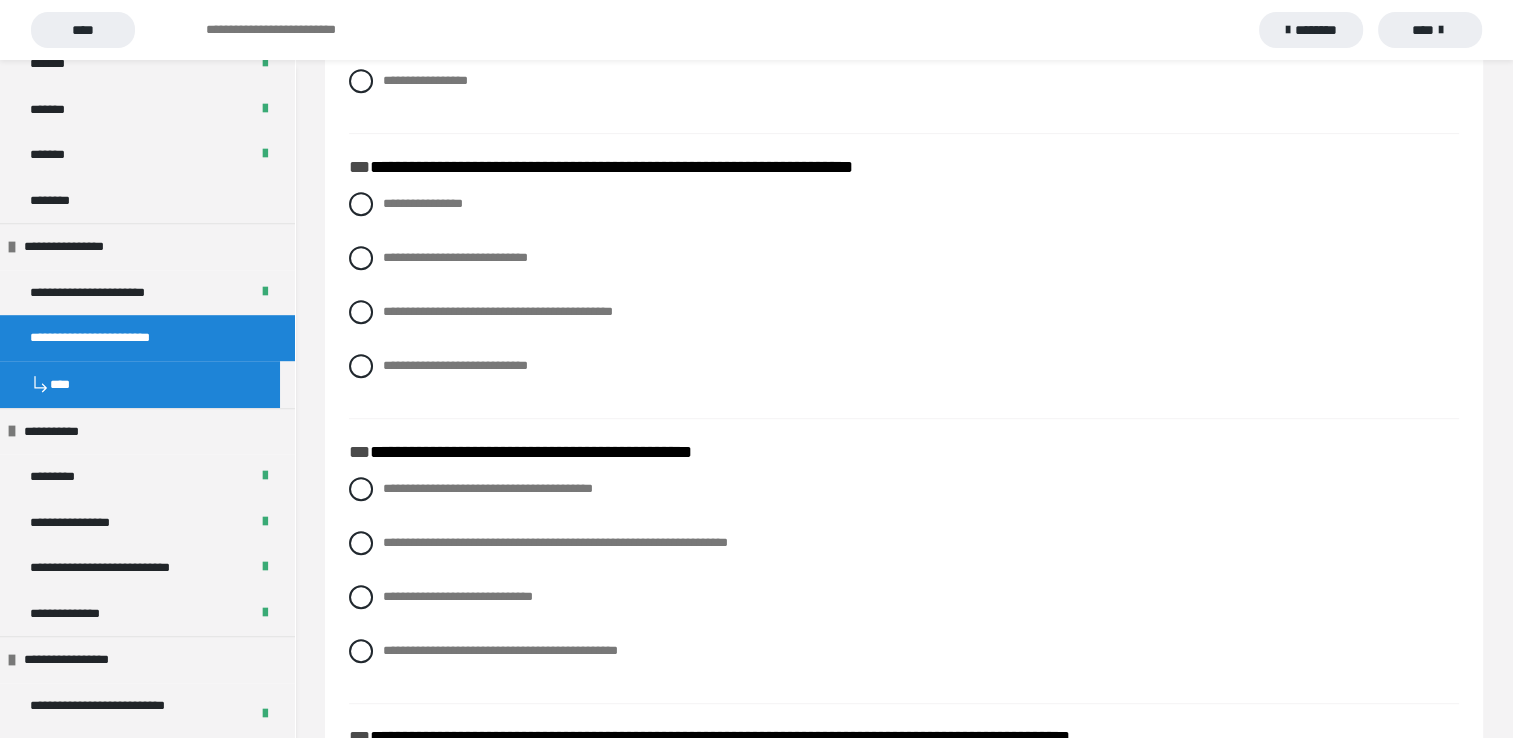 scroll, scrollTop: 1000, scrollLeft: 0, axis: vertical 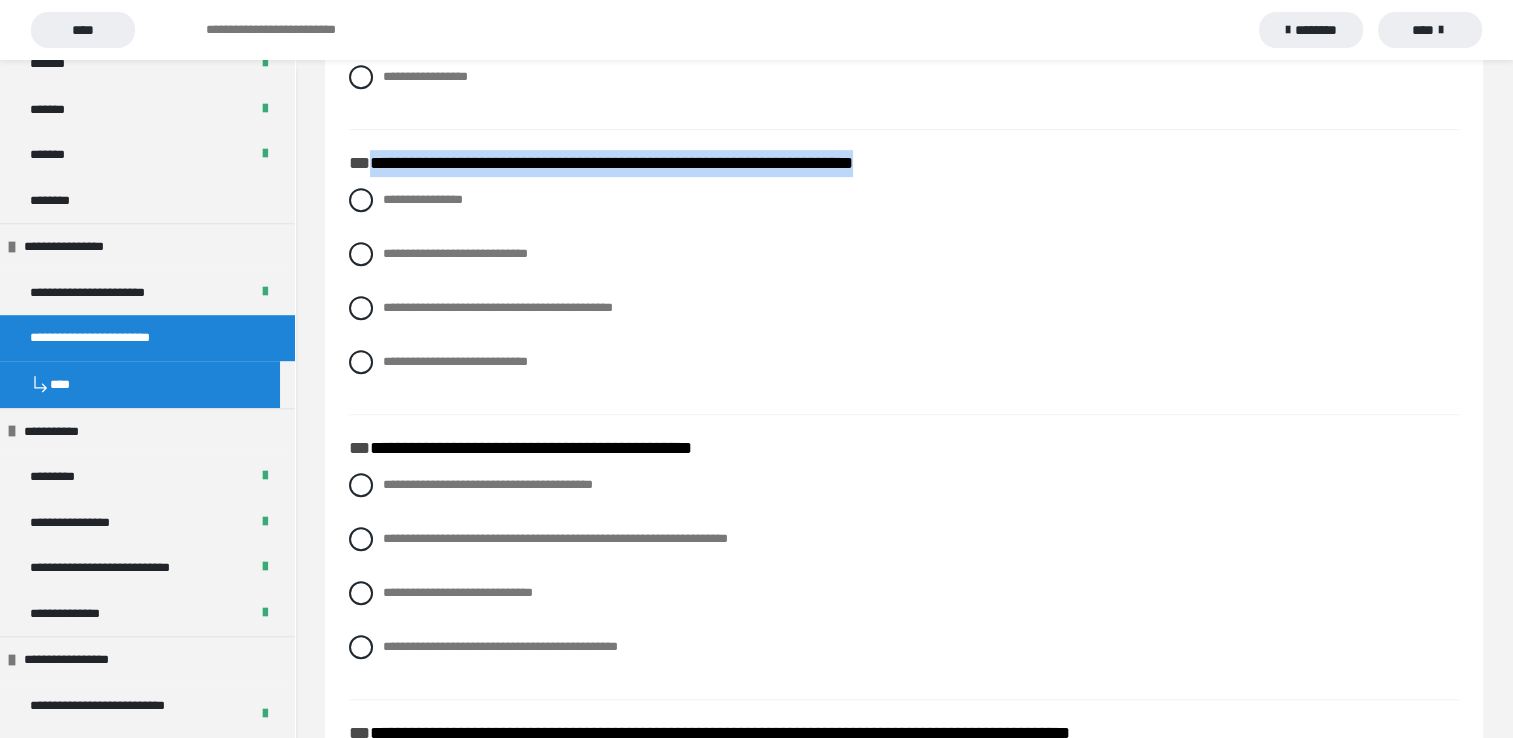 drag, startPoint x: 369, startPoint y: 162, endPoint x: 954, endPoint y: 168, distance: 585.03076 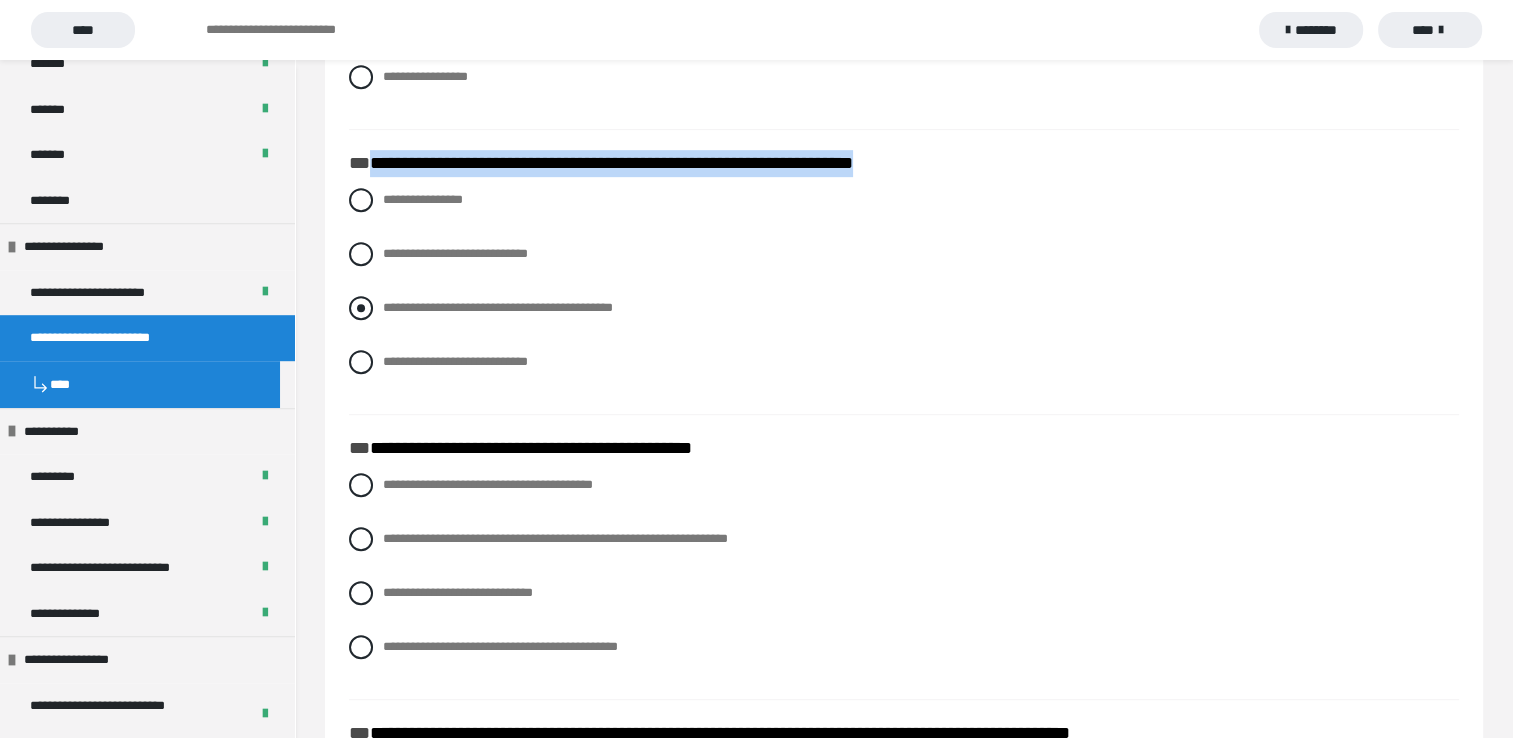 click at bounding box center (361, 308) 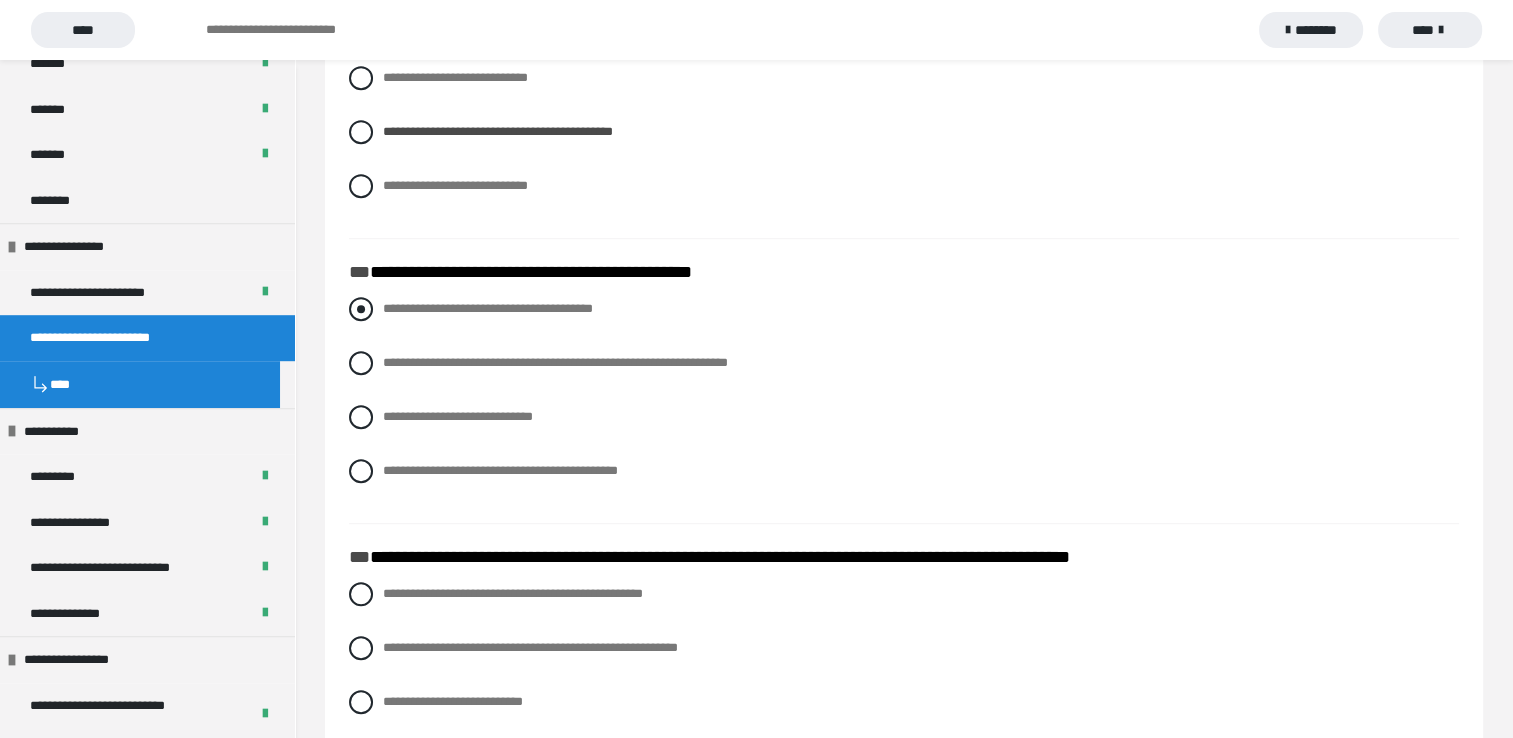 scroll, scrollTop: 1200, scrollLeft: 0, axis: vertical 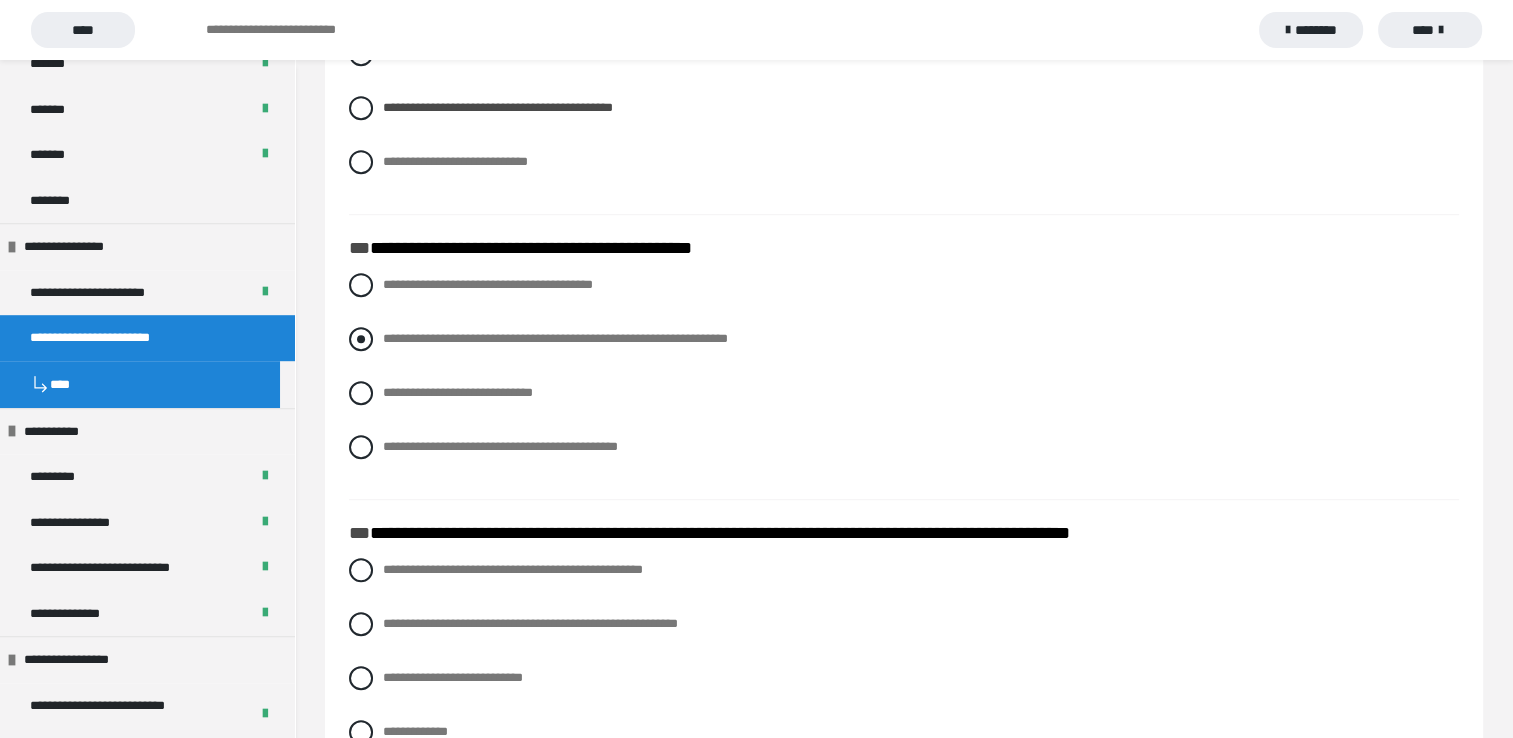 click at bounding box center (361, 339) 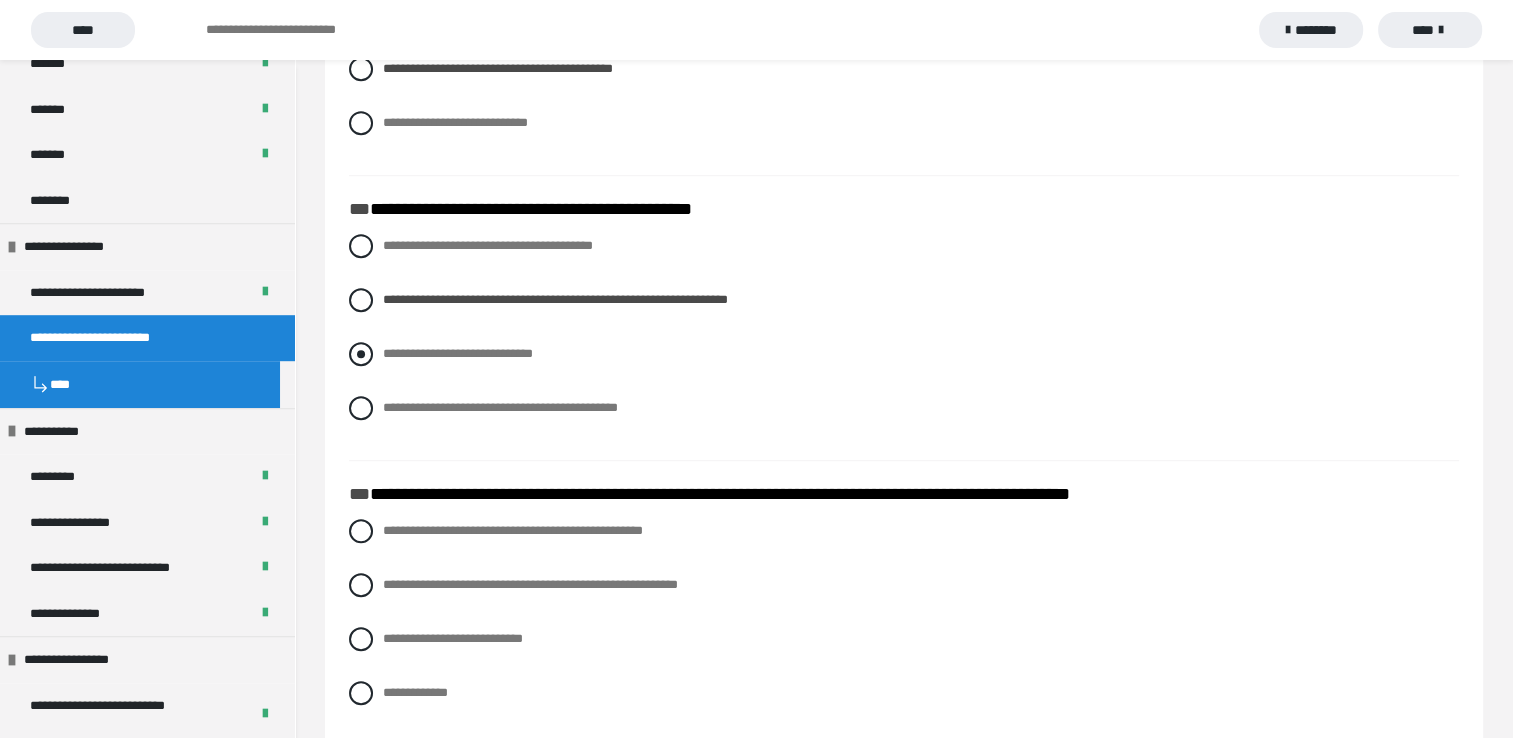scroll, scrollTop: 1300, scrollLeft: 0, axis: vertical 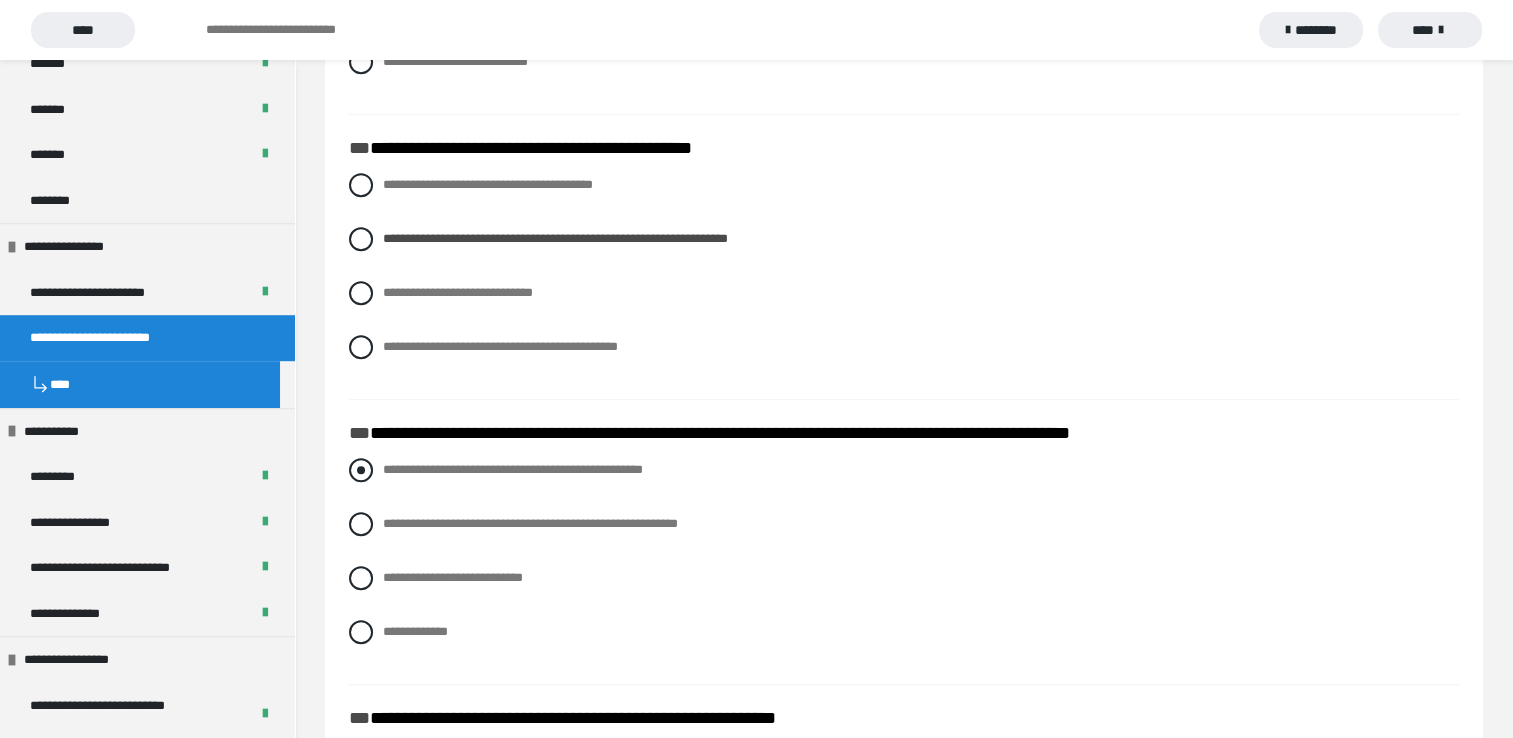click at bounding box center (361, 470) 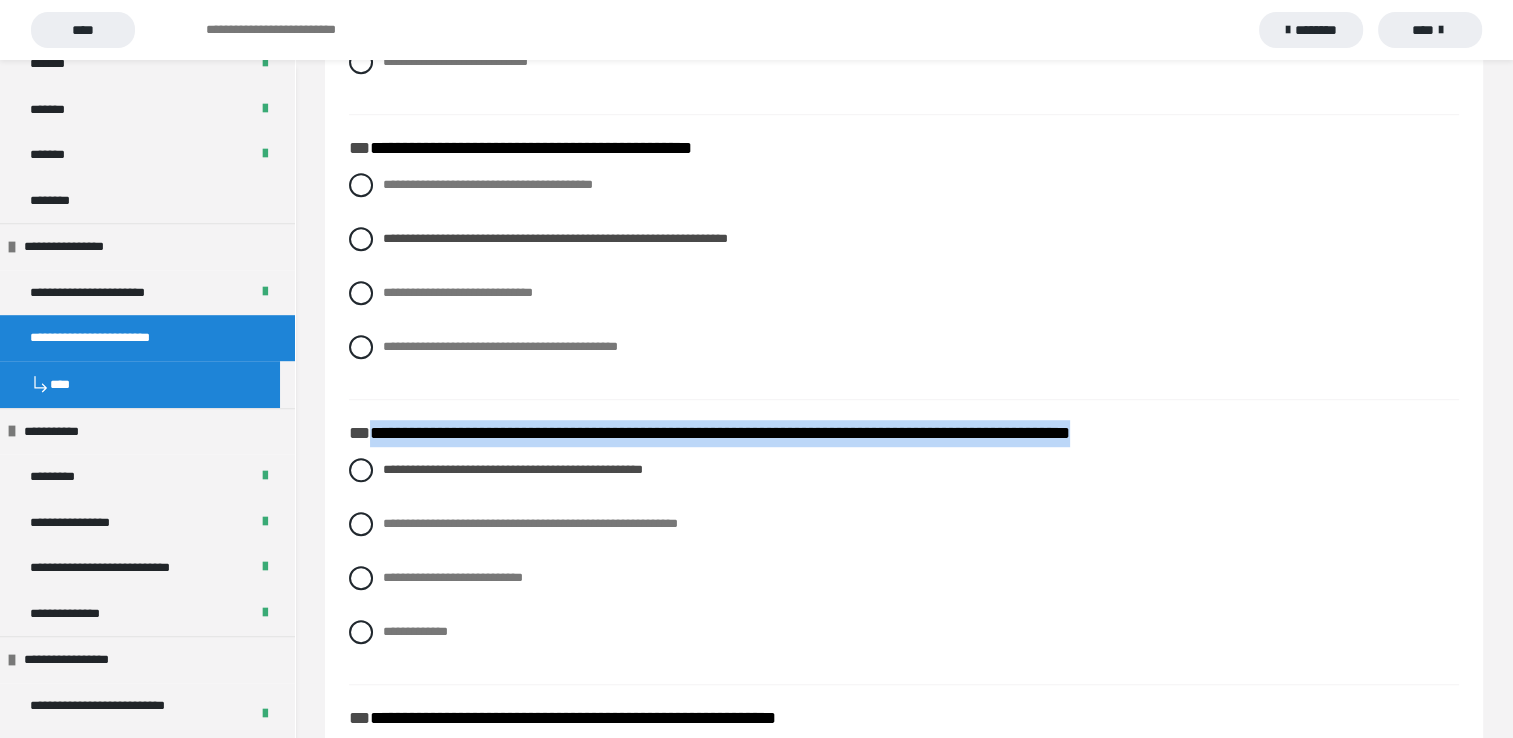 drag, startPoint x: 372, startPoint y: 435, endPoint x: 1241, endPoint y: 439, distance: 869.0092 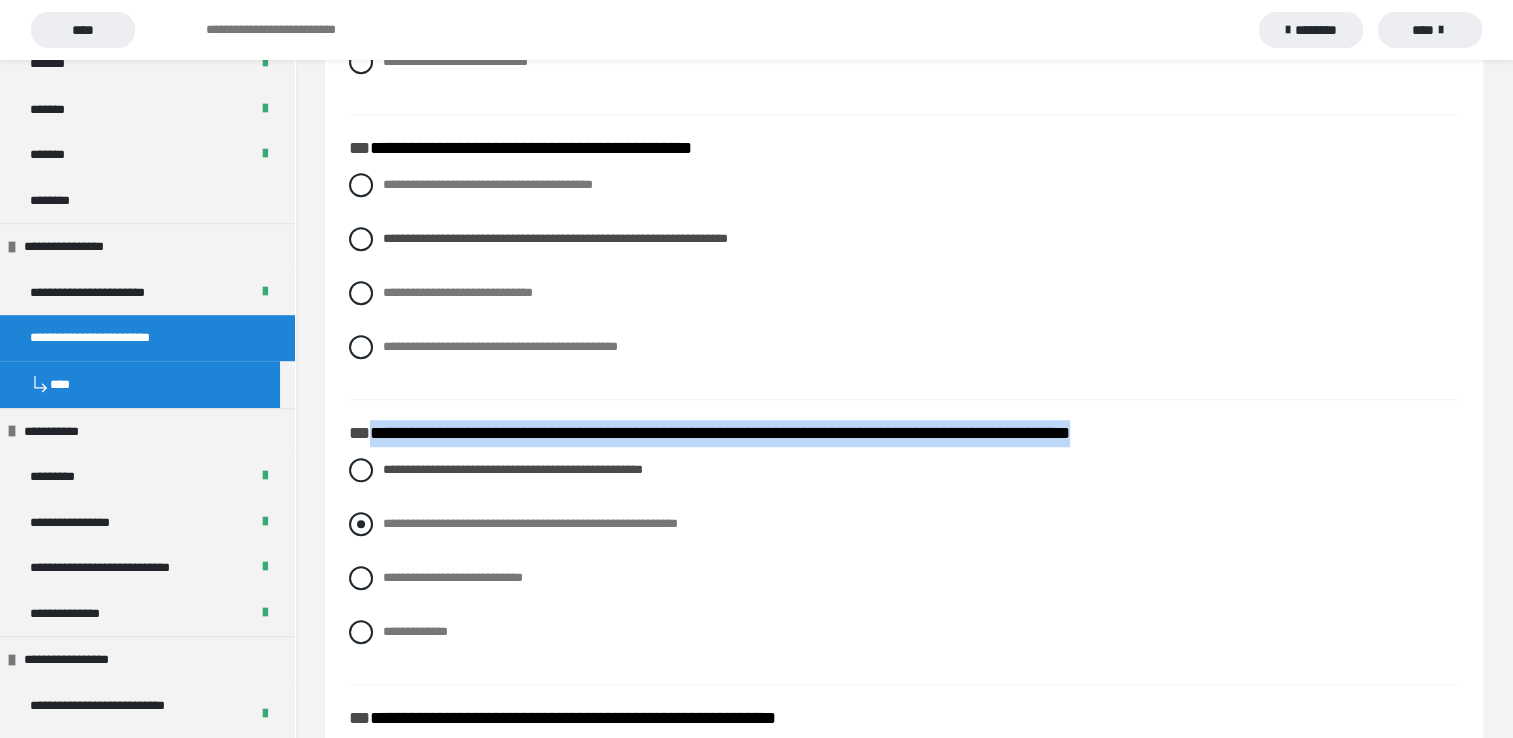 click at bounding box center [361, 524] 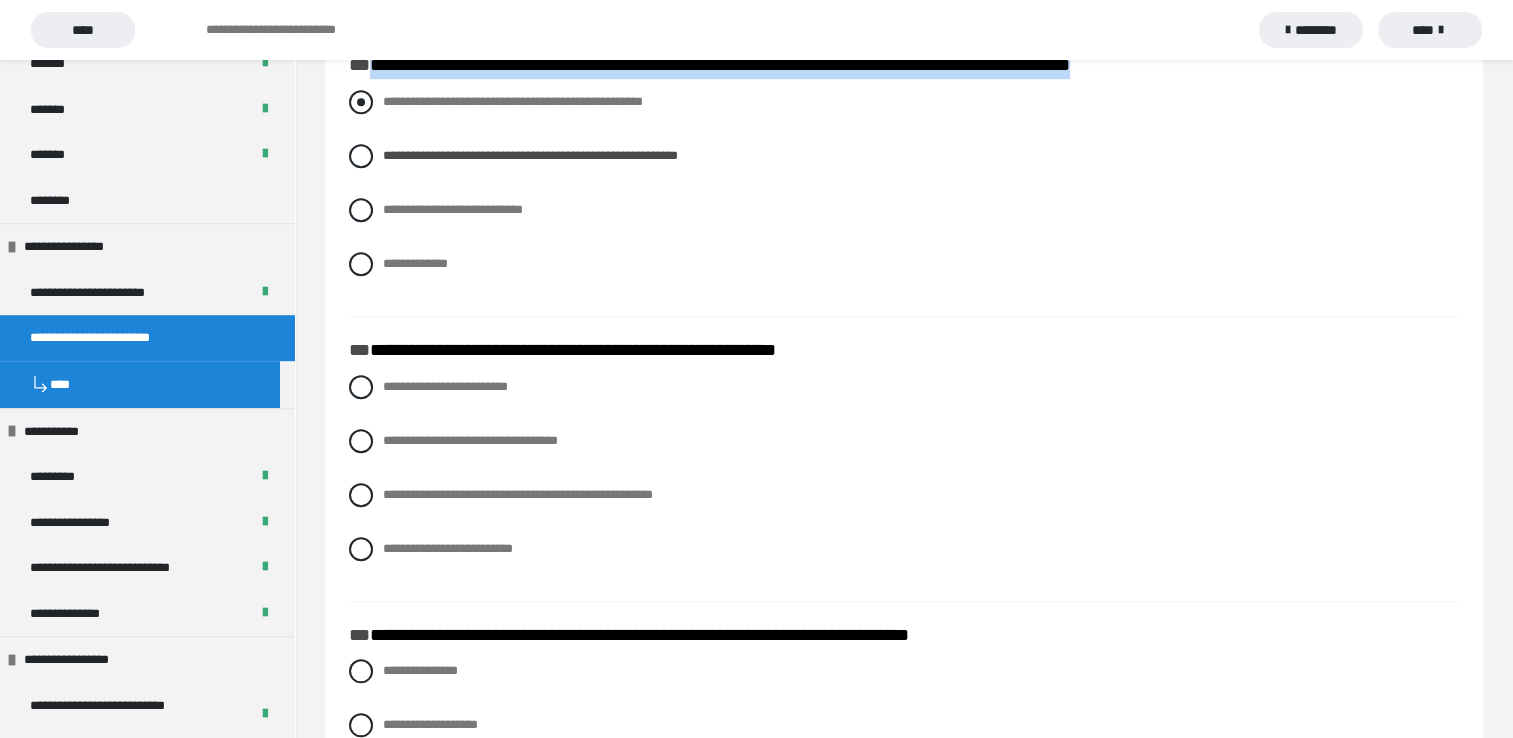 scroll, scrollTop: 1700, scrollLeft: 0, axis: vertical 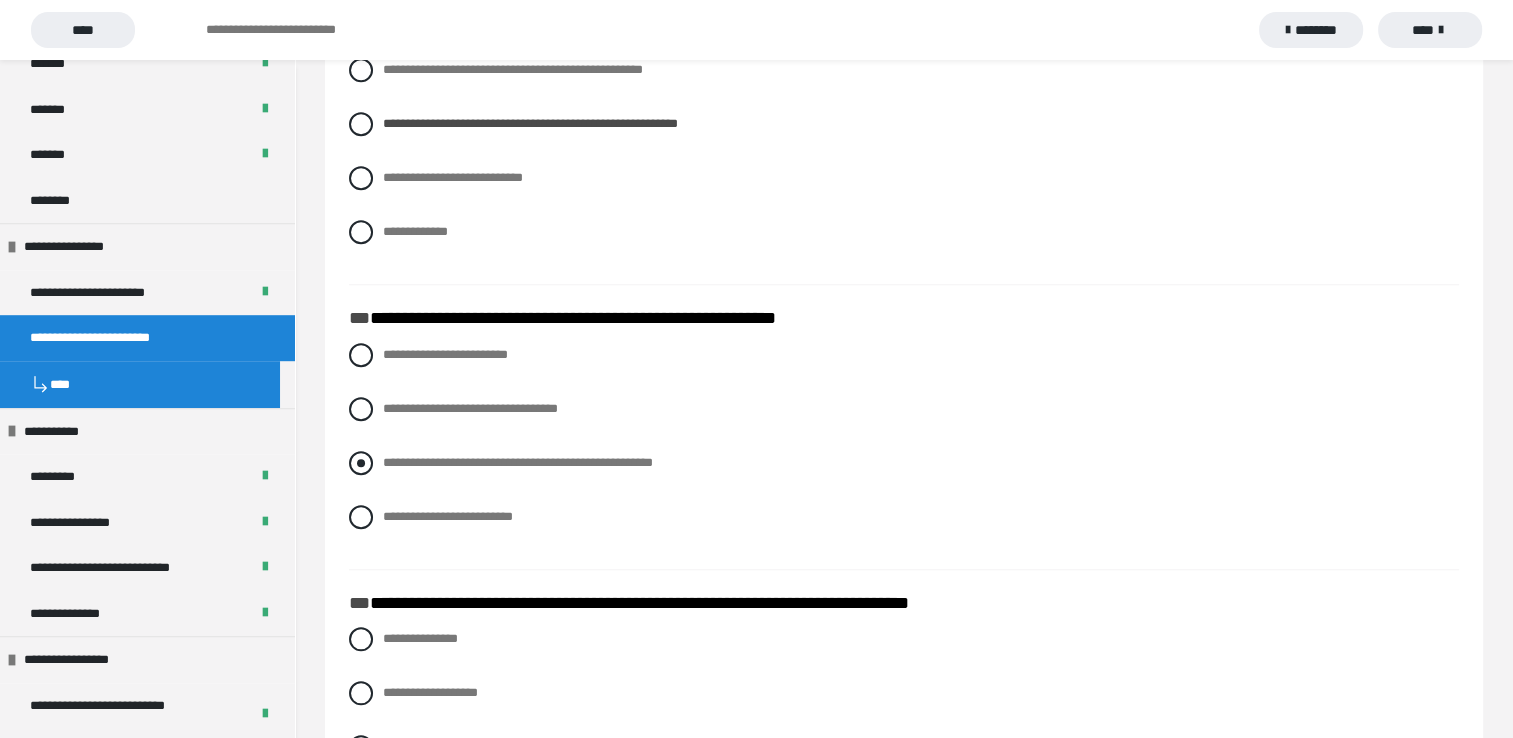 click at bounding box center [361, 463] 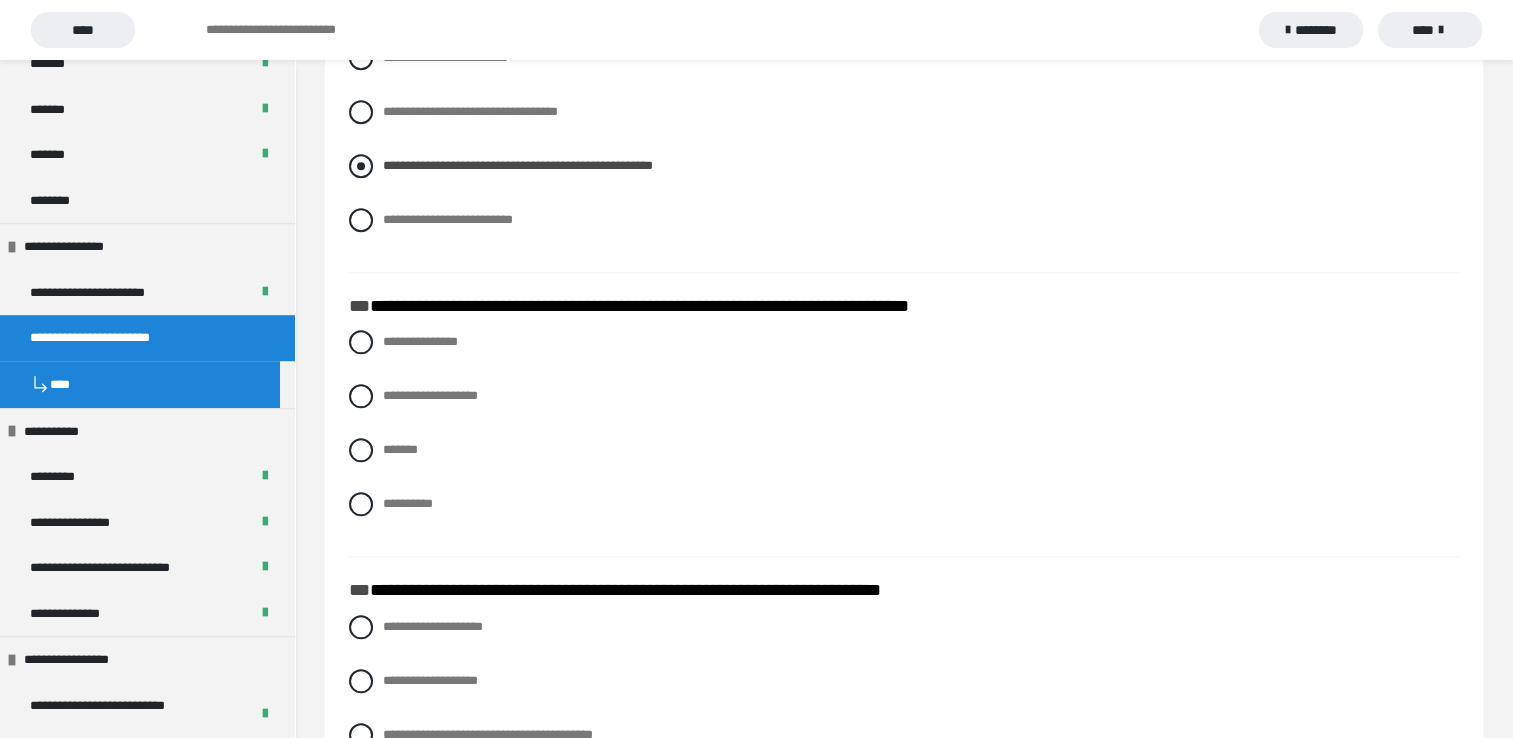 scroll, scrollTop: 2000, scrollLeft: 0, axis: vertical 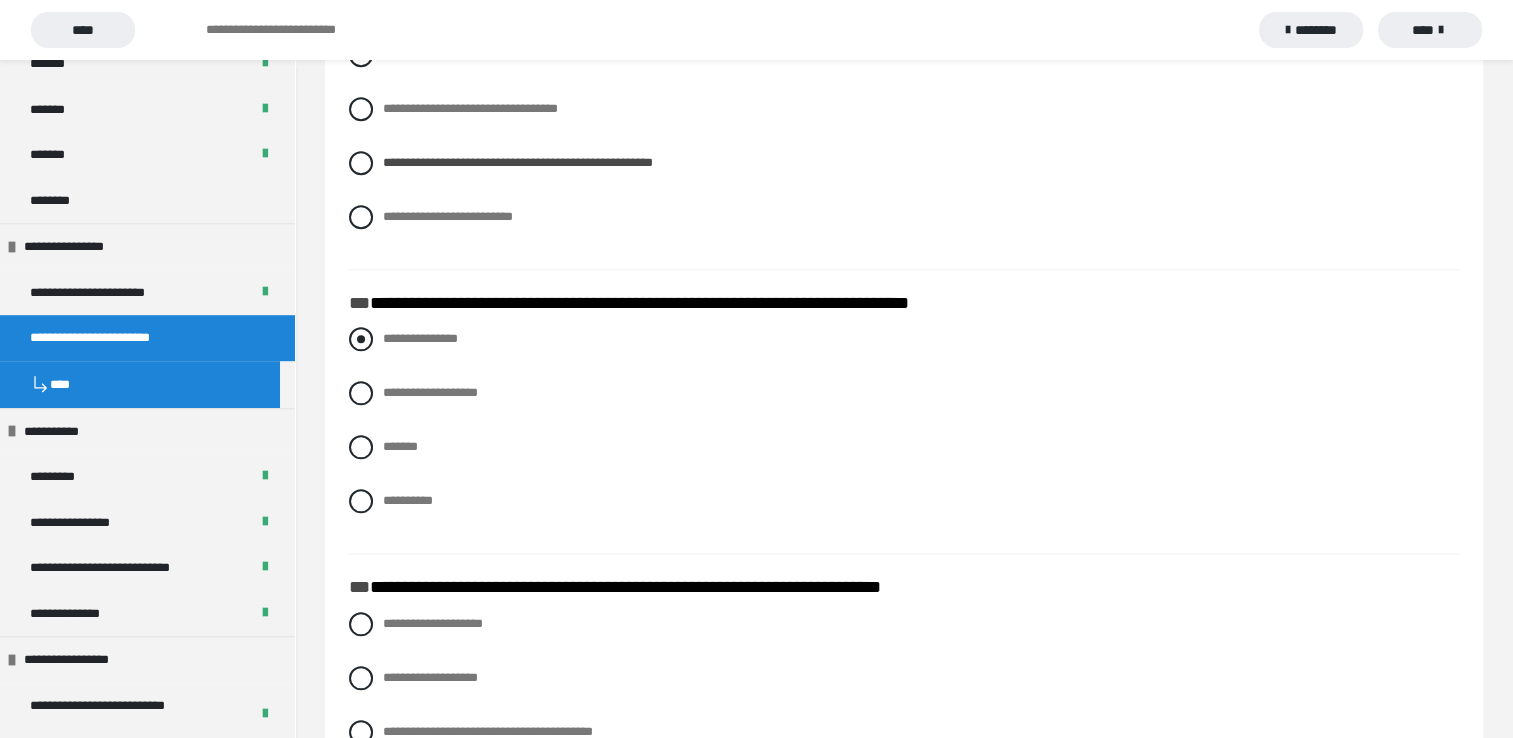 click at bounding box center (361, 339) 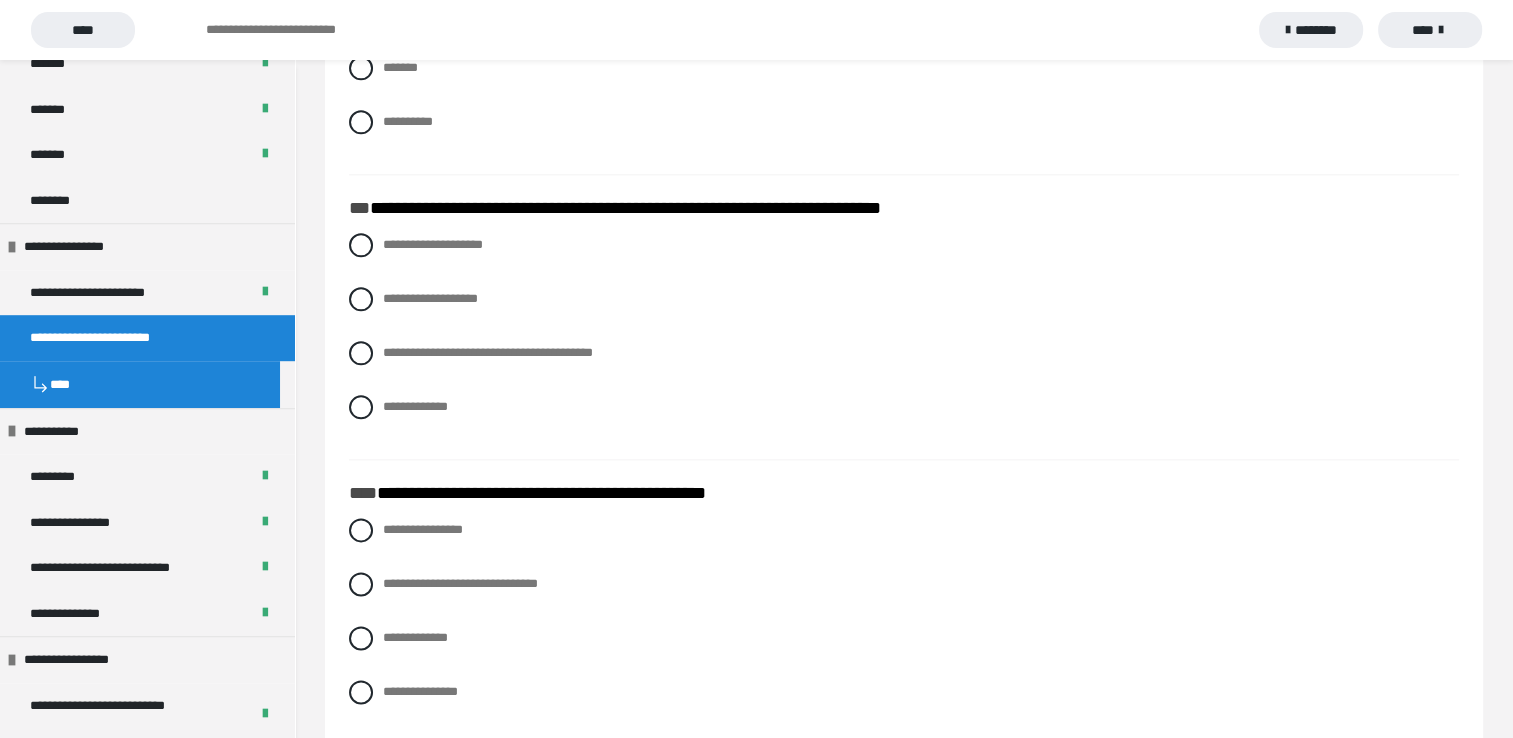 scroll, scrollTop: 2500, scrollLeft: 0, axis: vertical 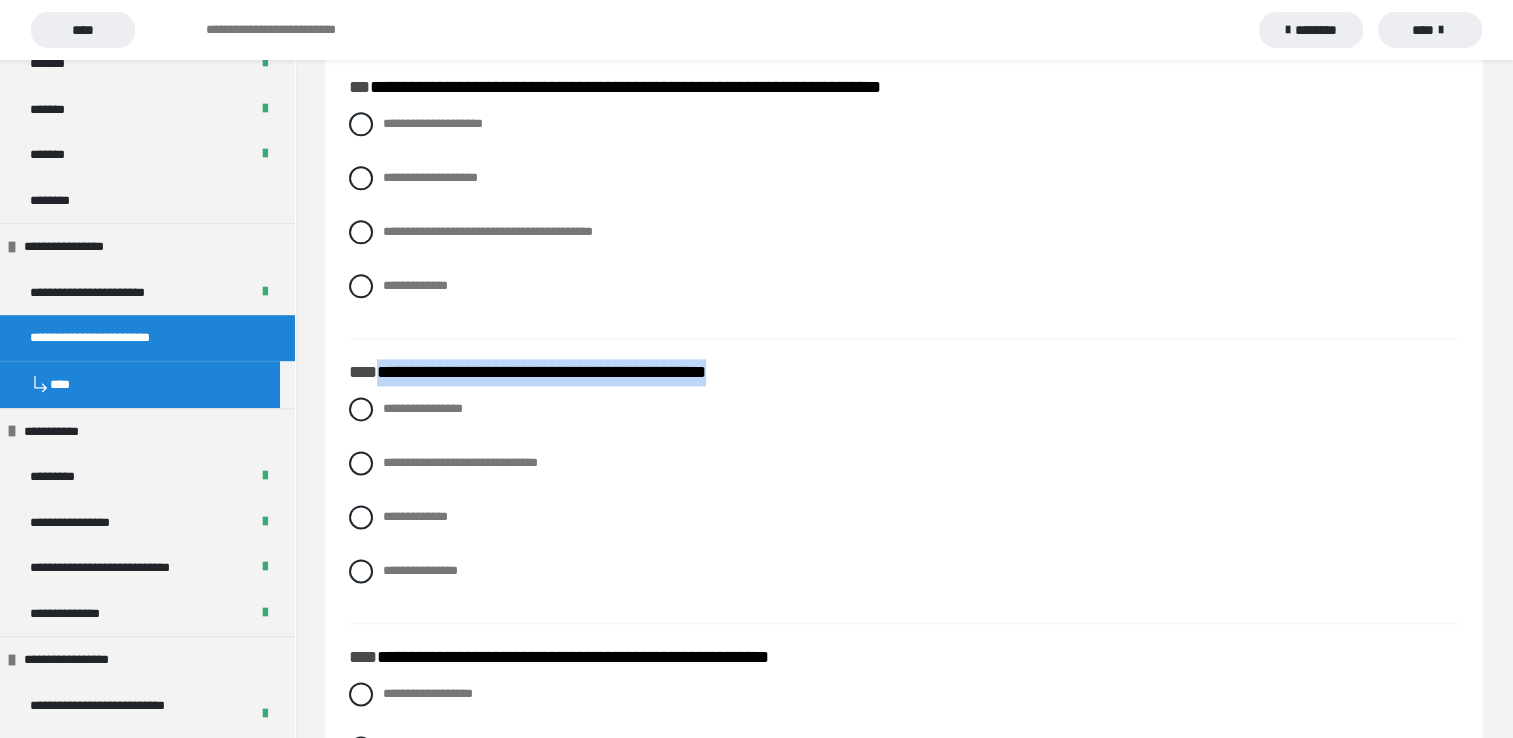 drag, startPoint x: 379, startPoint y: 374, endPoint x: 799, endPoint y: 382, distance: 420.07617 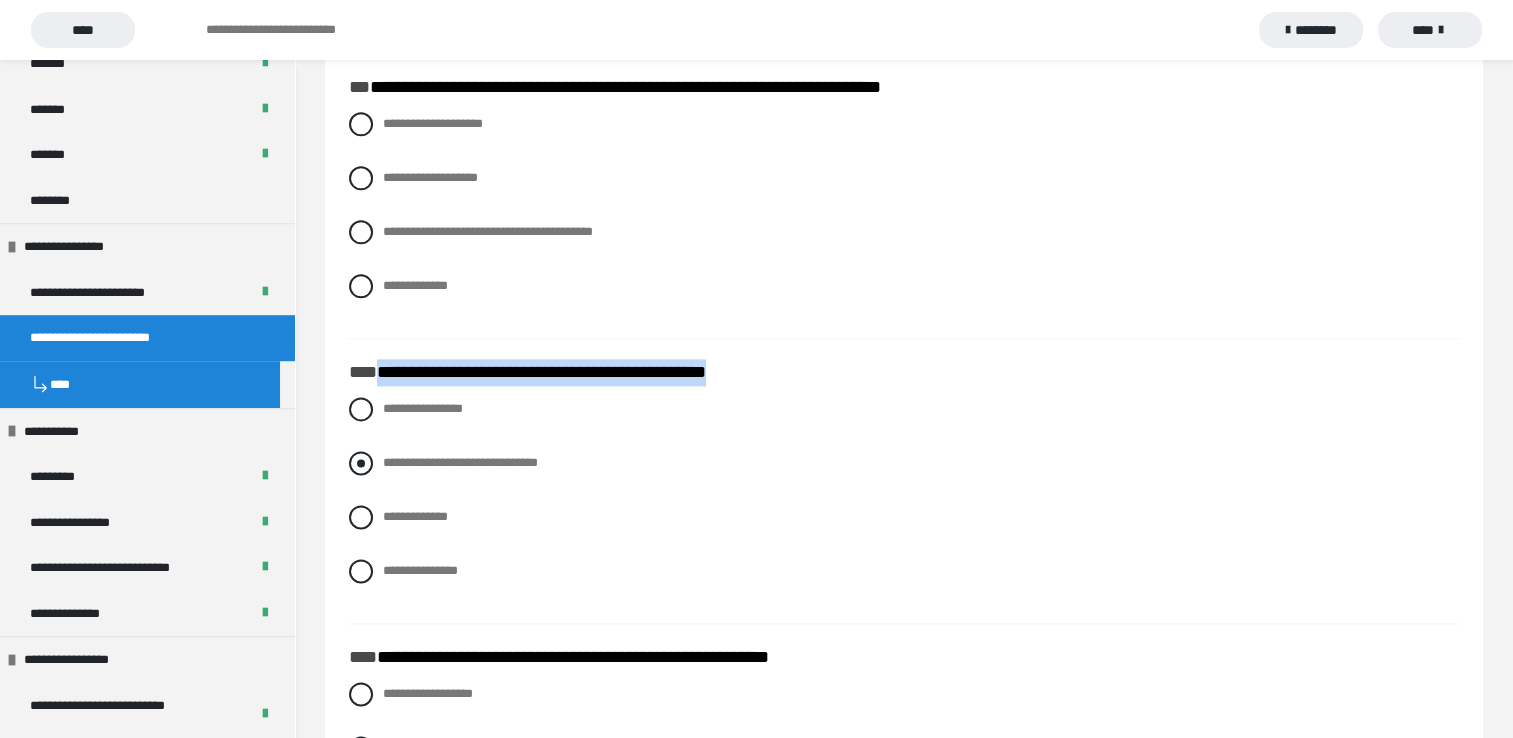 click at bounding box center (361, 463) 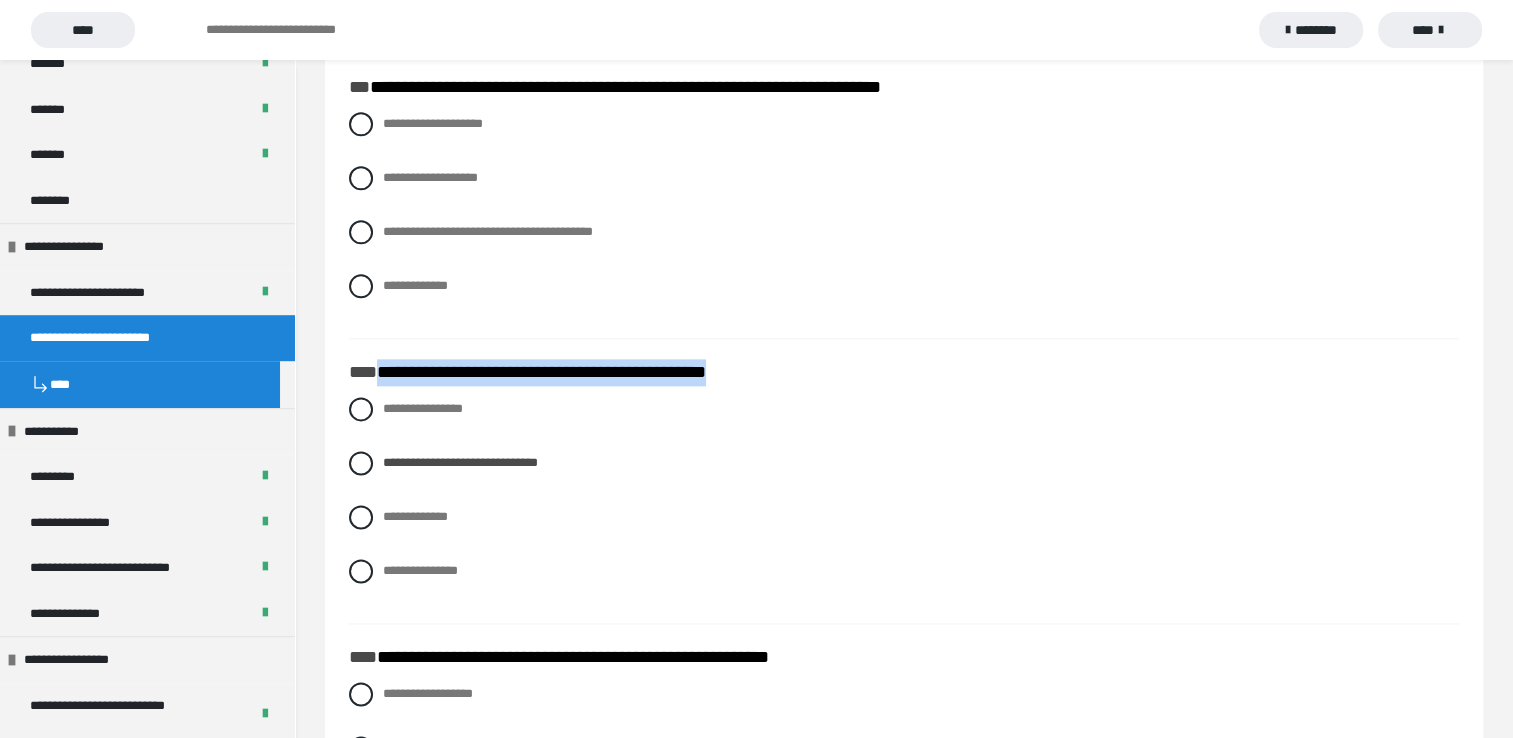 scroll, scrollTop: 2800, scrollLeft: 0, axis: vertical 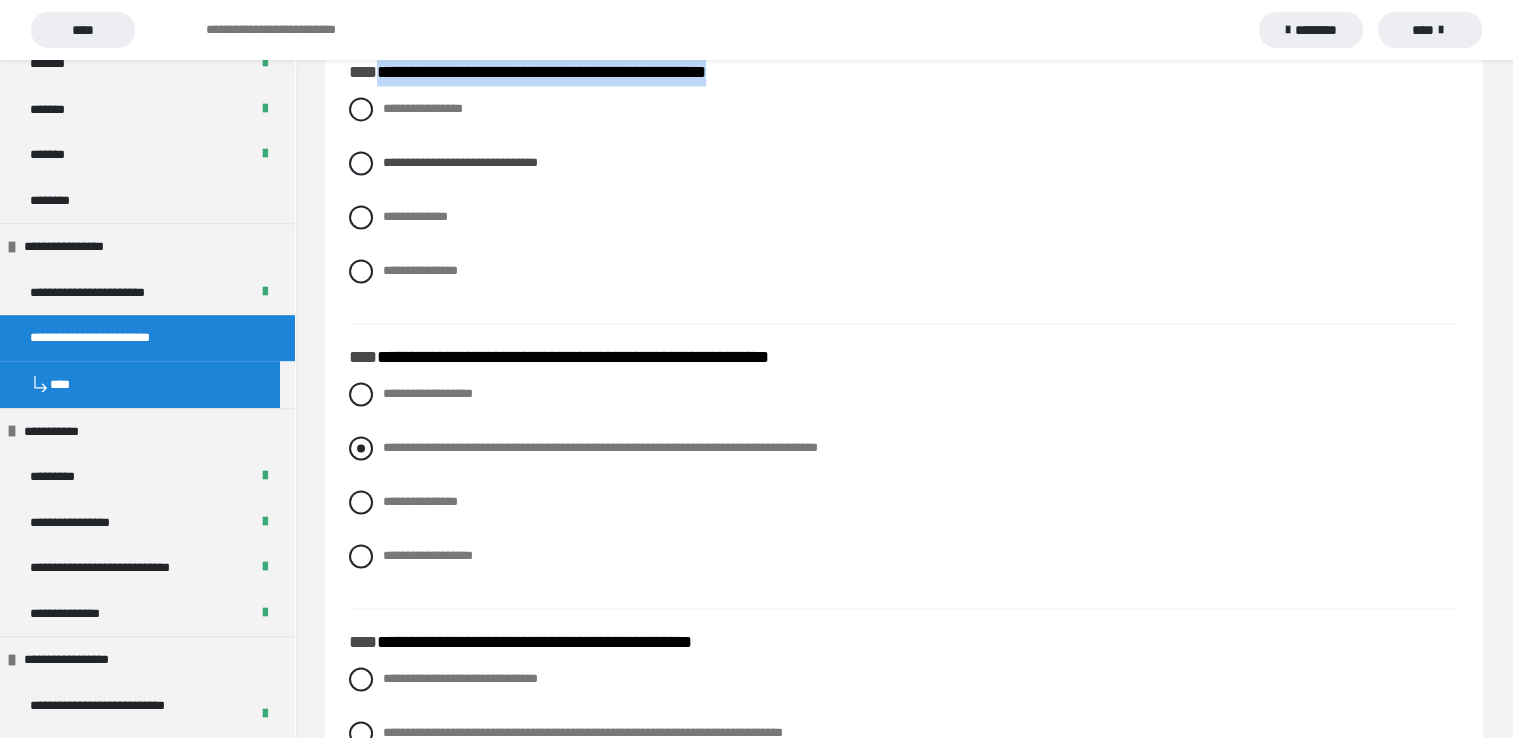 click at bounding box center [361, 448] 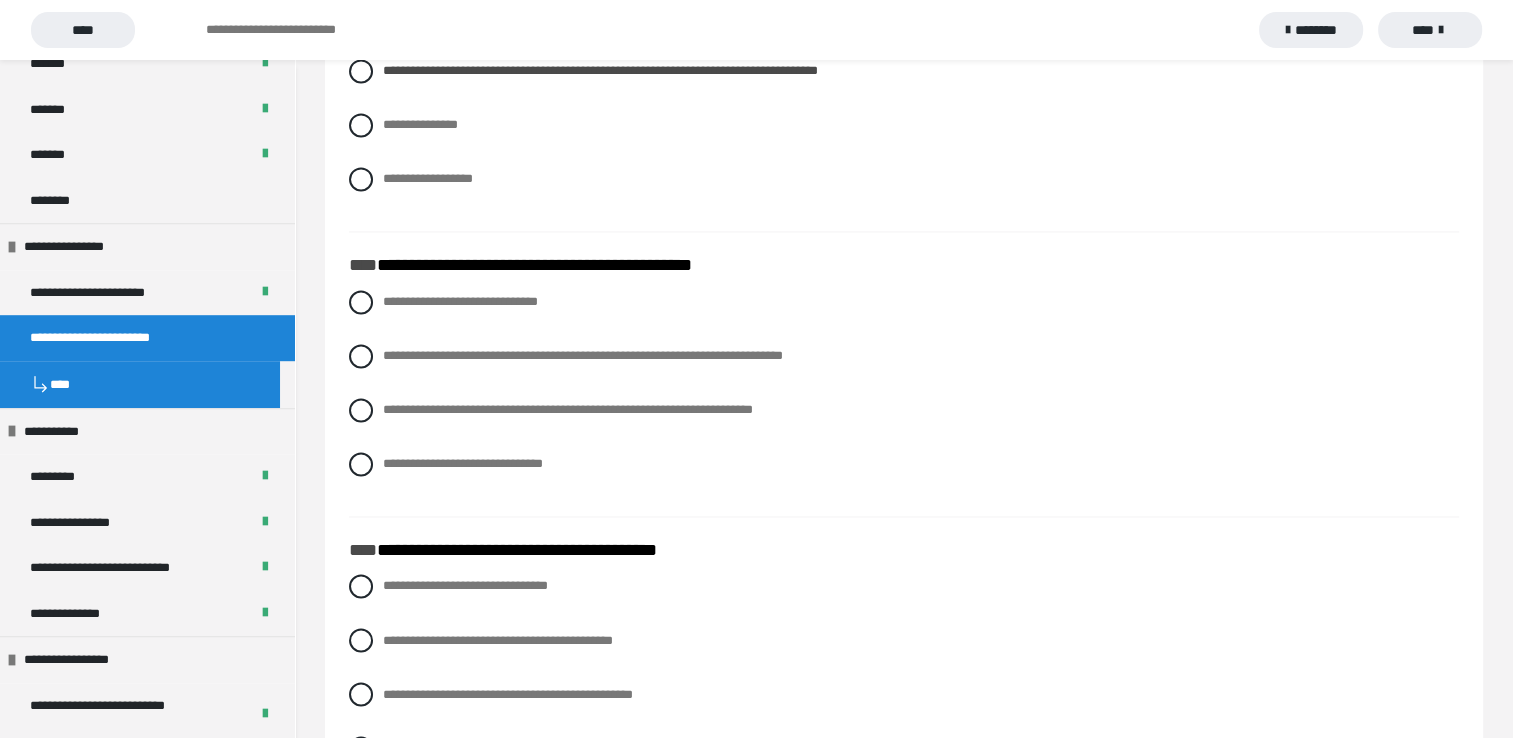 scroll, scrollTop: 3200, scrollLeft: 0, axis: vertical 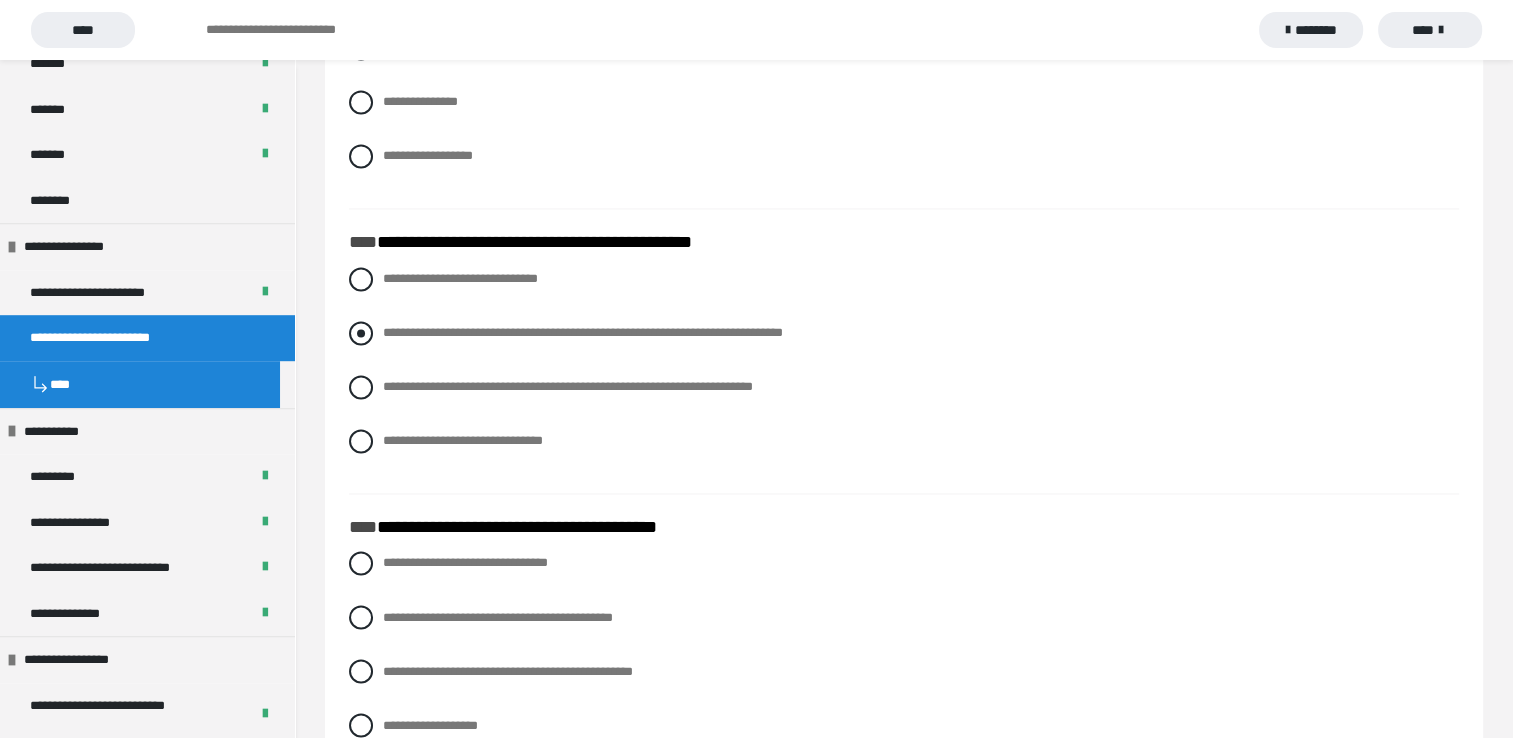 click at bounding box center (361, 333) 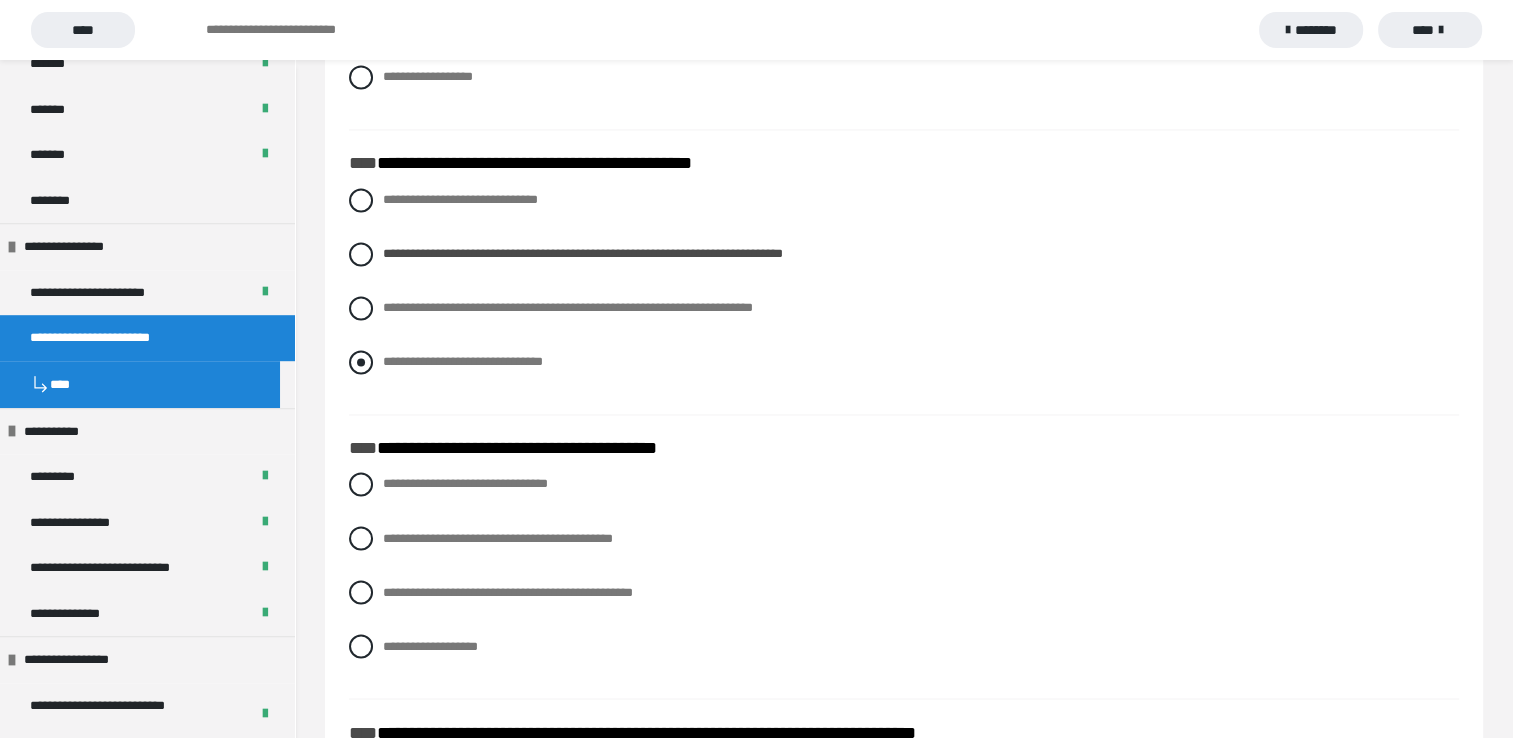 scroll, scrollTop: 3400, scrollLeft: 0, axis: vertical 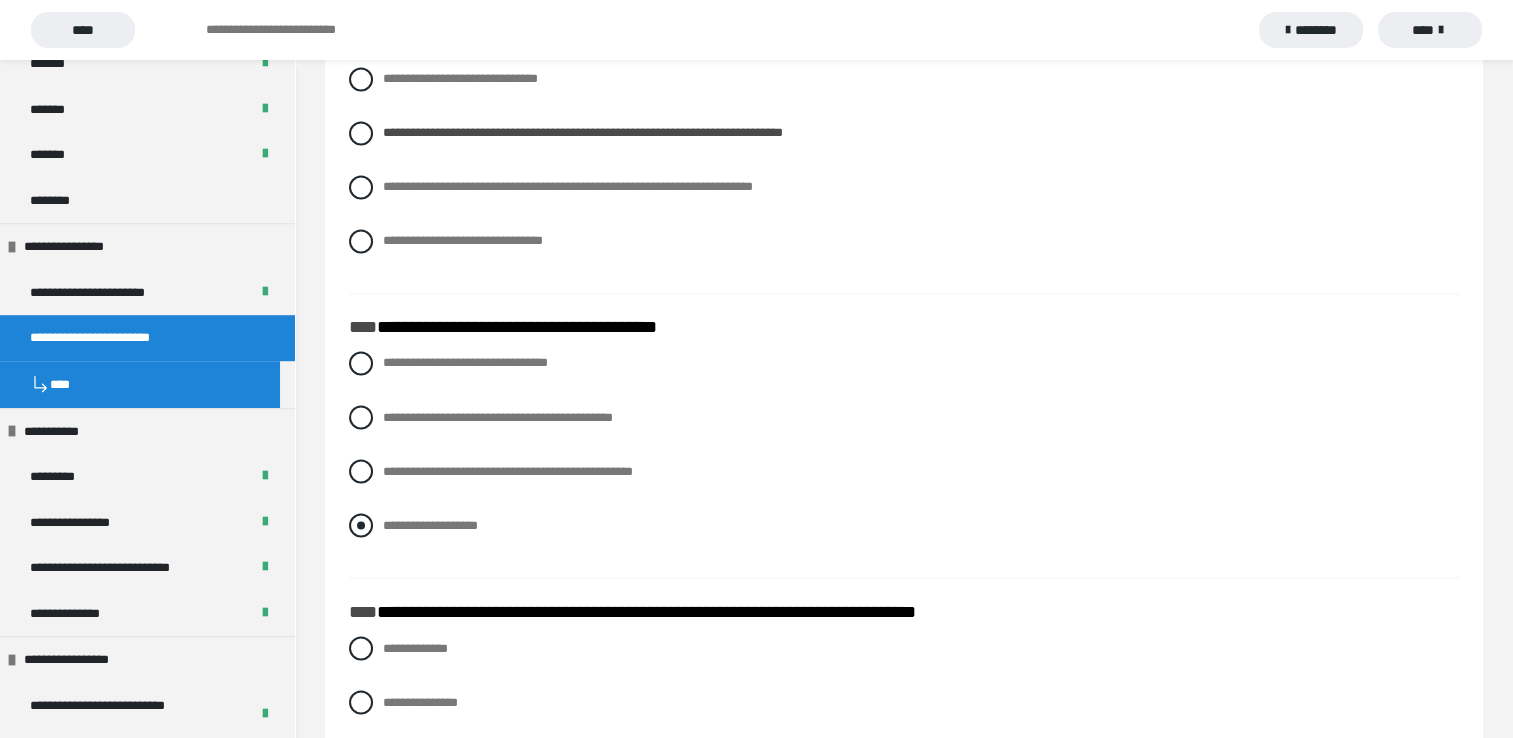 click at bounding box center (361, 525) 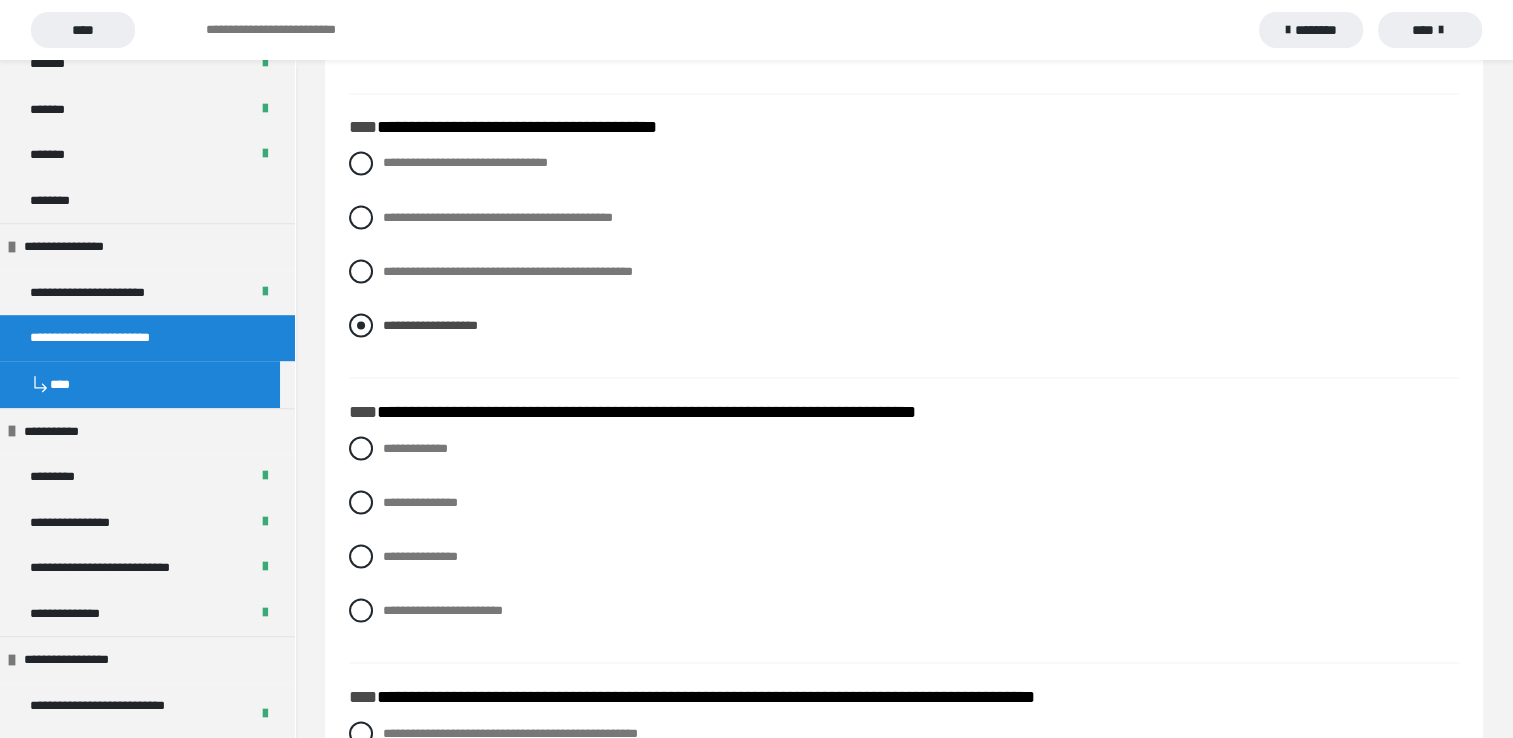 scroll, scrollTop: 3800, scrollLeft: 0, axis: vertical 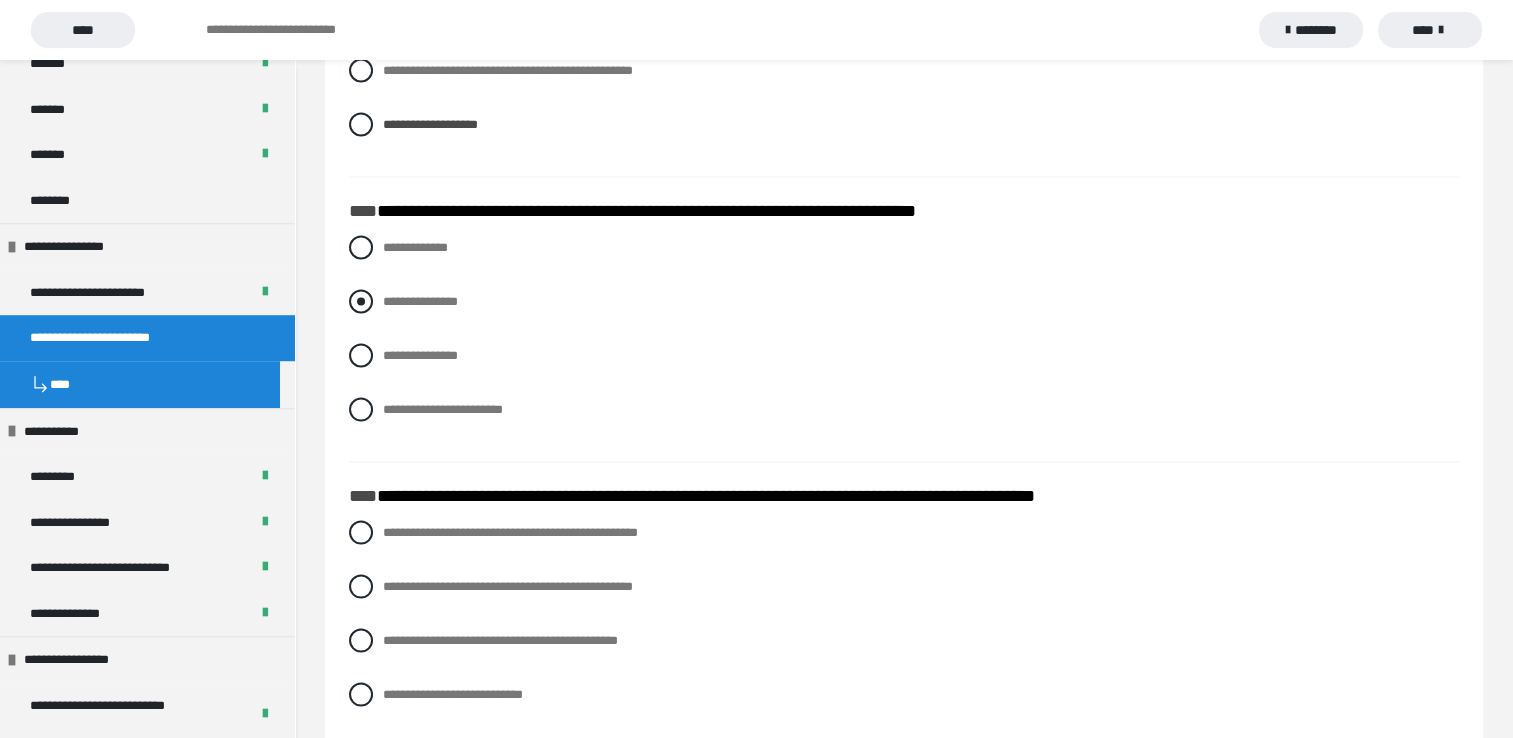 click at bounding box center (361, 302) 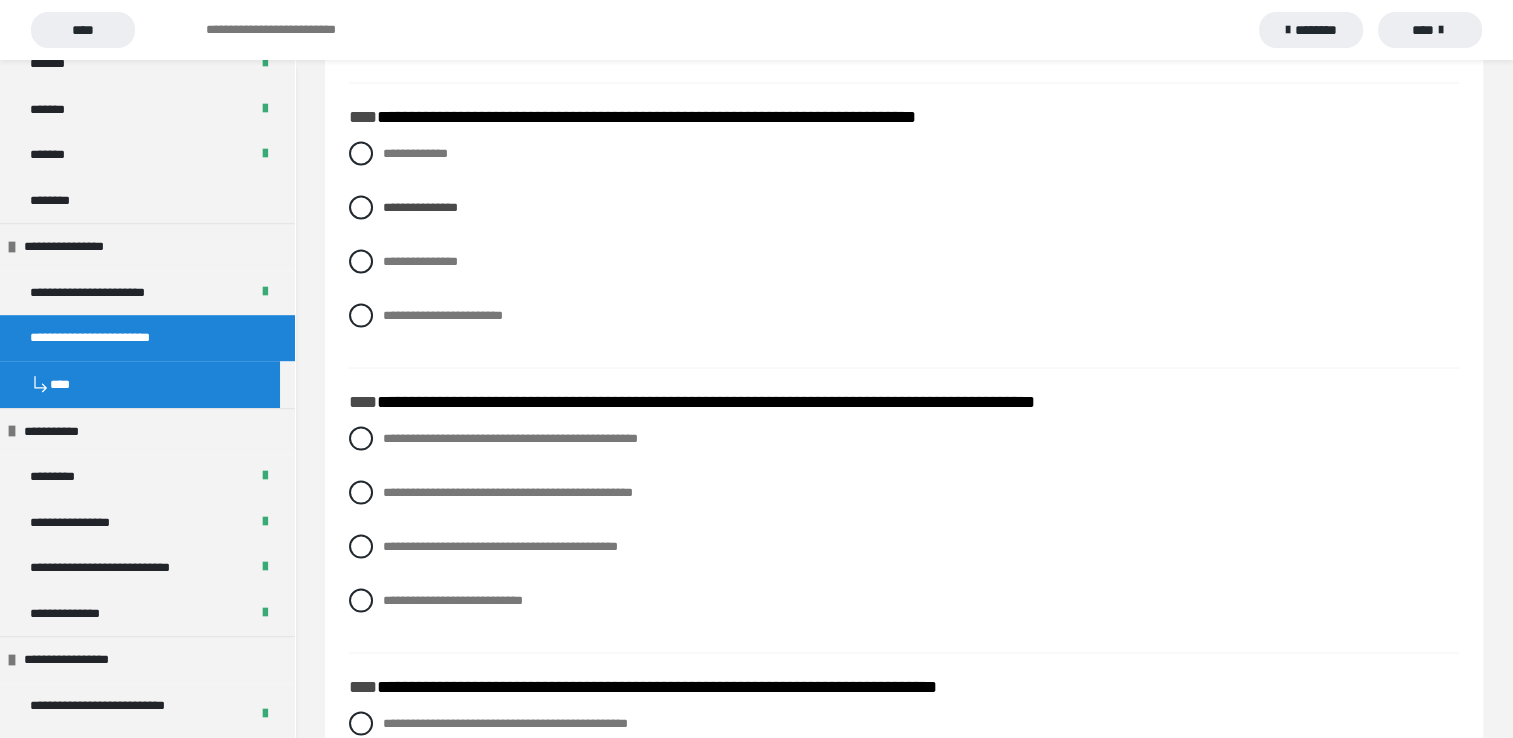scroll, scrollTop: 4000, scrollLeft: 0, axis: vertical 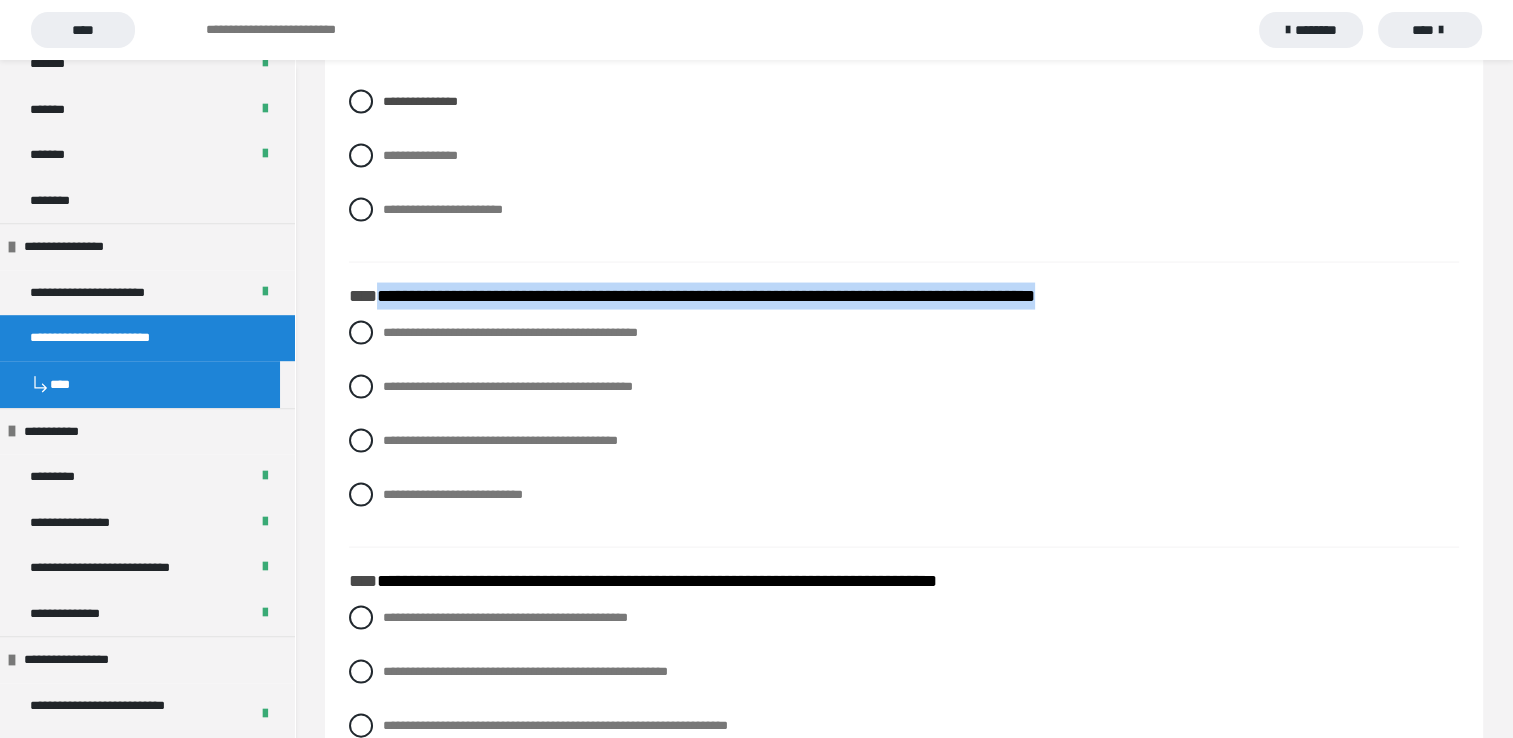 drag, startPoint x: 382, startPoint y: 298, endPoint x: 1147, endPoint y: 300, distance: 765.0026 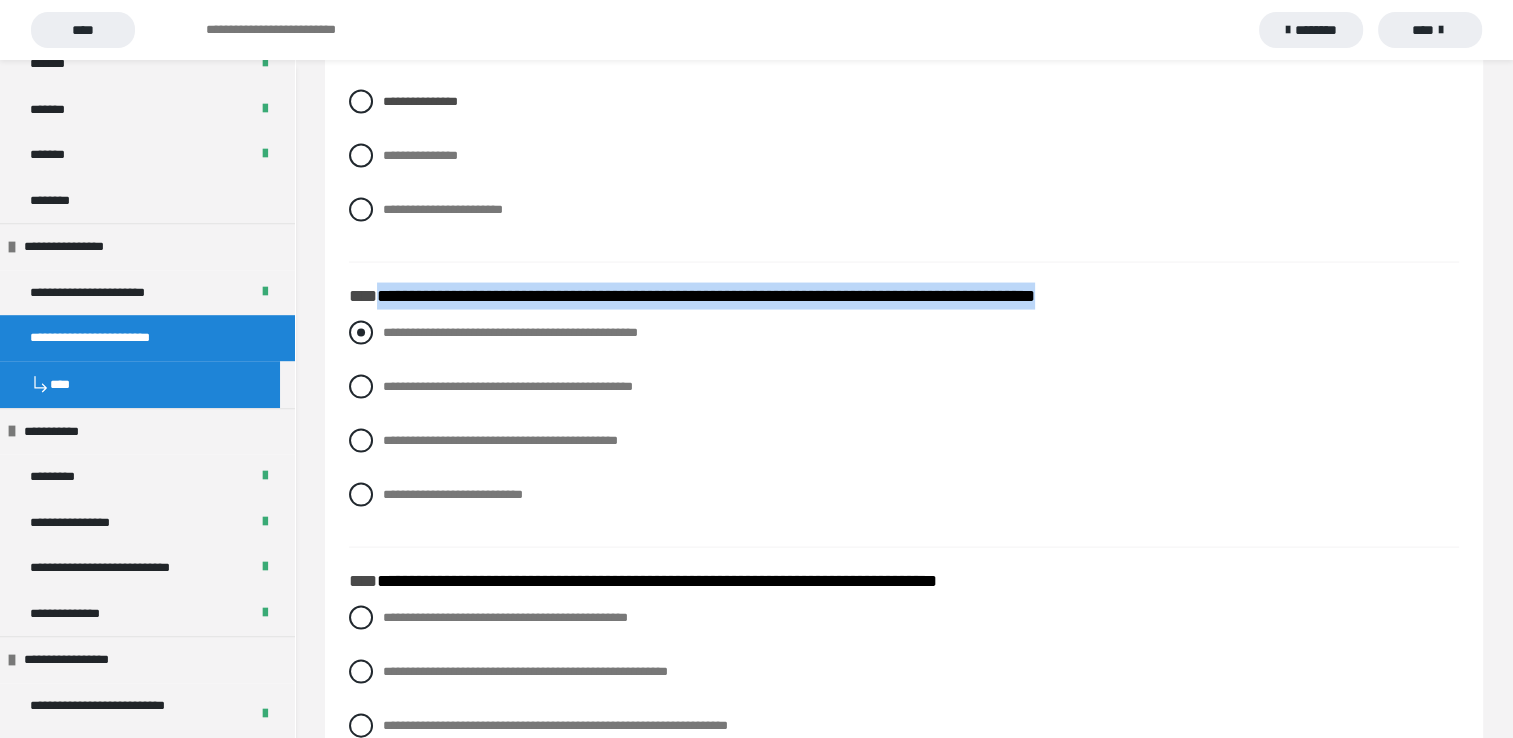 click at bounding box center (361, 333) 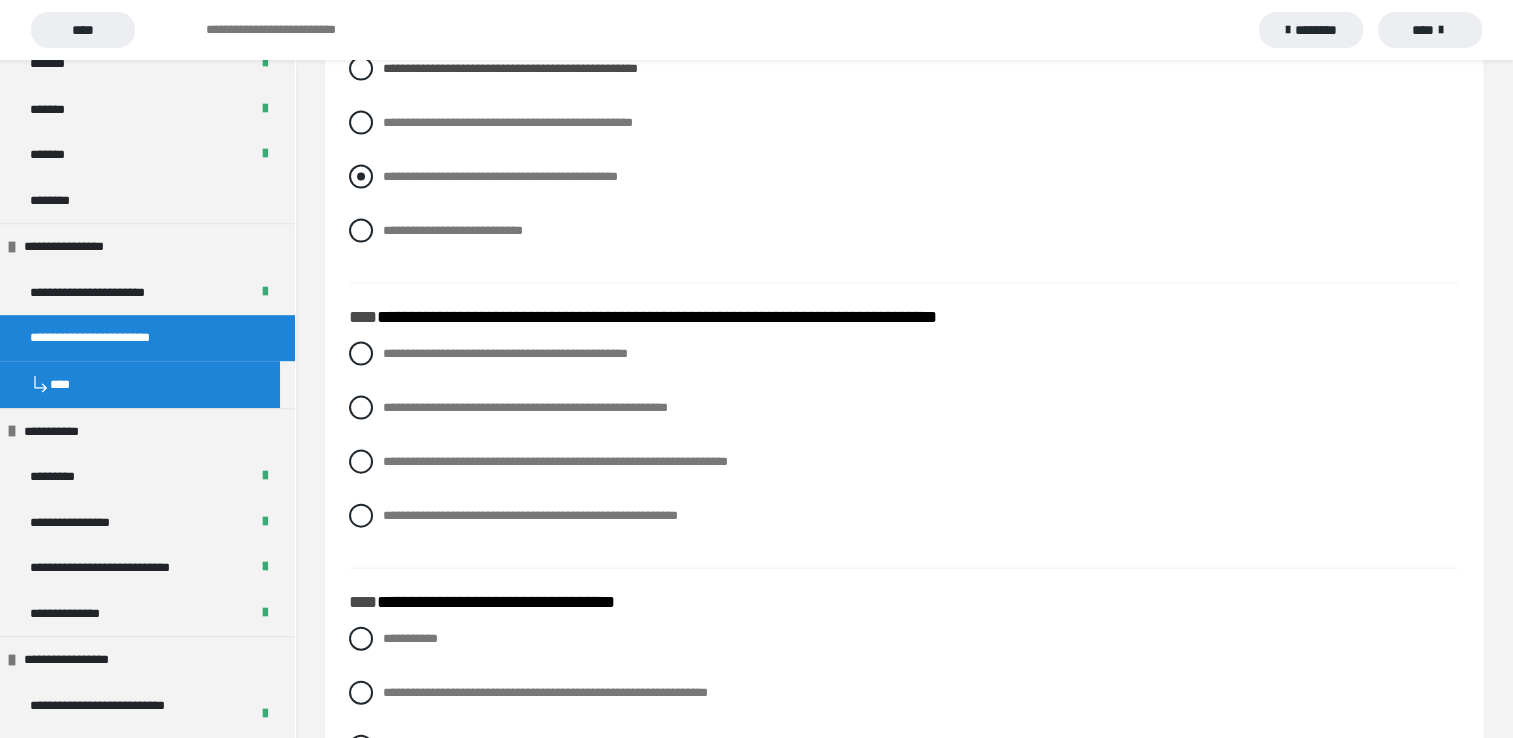 scroll, scrollTop: 4300, scrollLeft: 0, axis: vertical 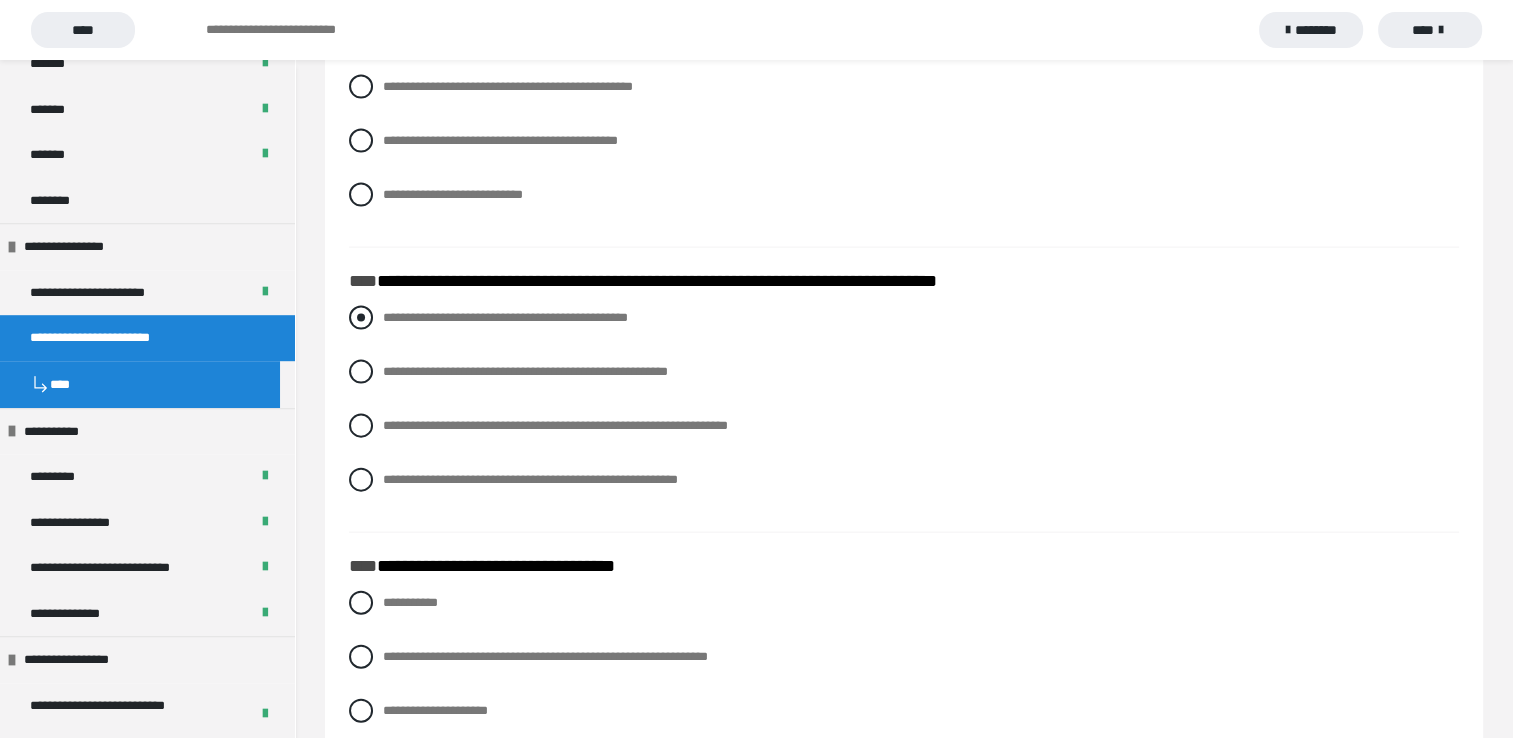 click at bounding box center (361, 318) 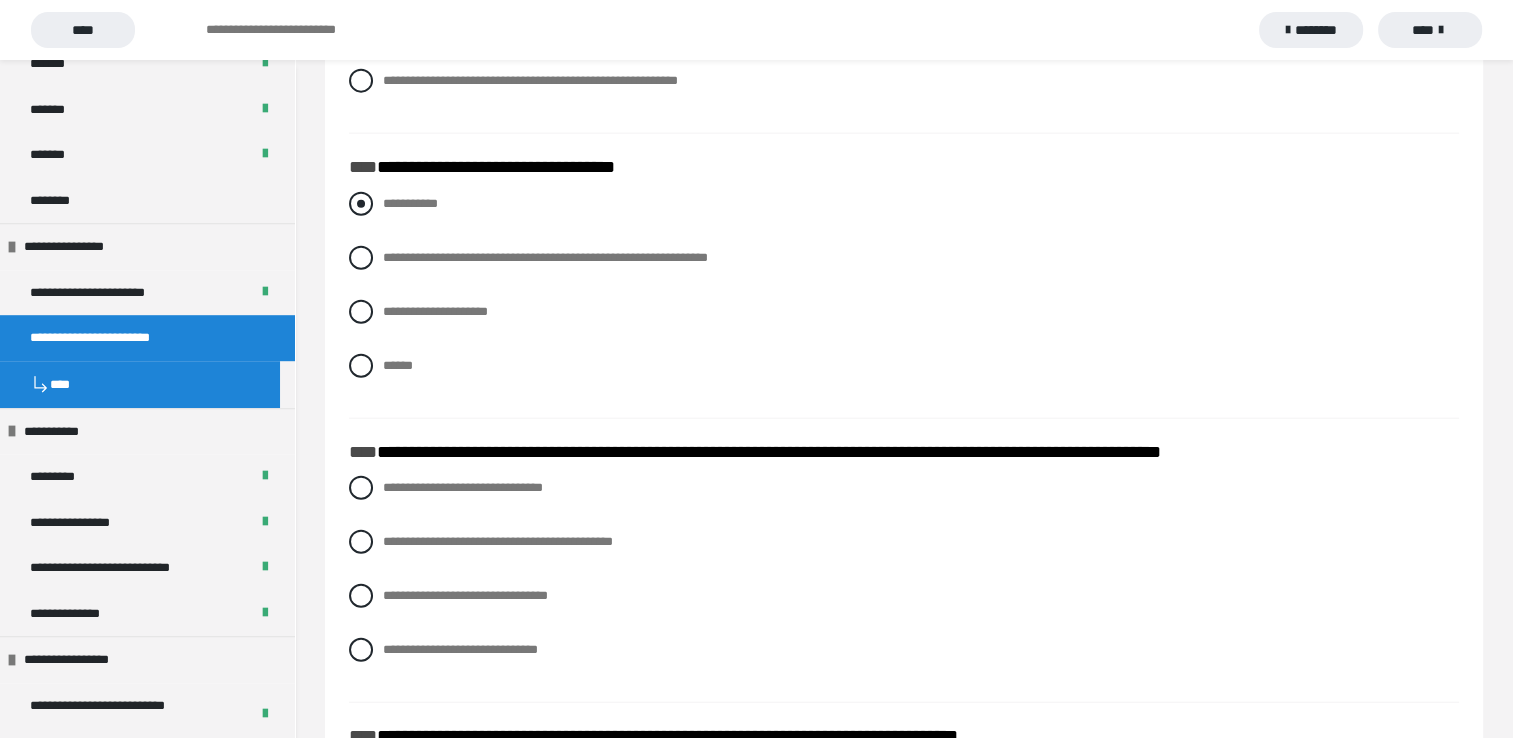 scroll, scrollTop: 4700, scrollLeft: 0, axis: vertical 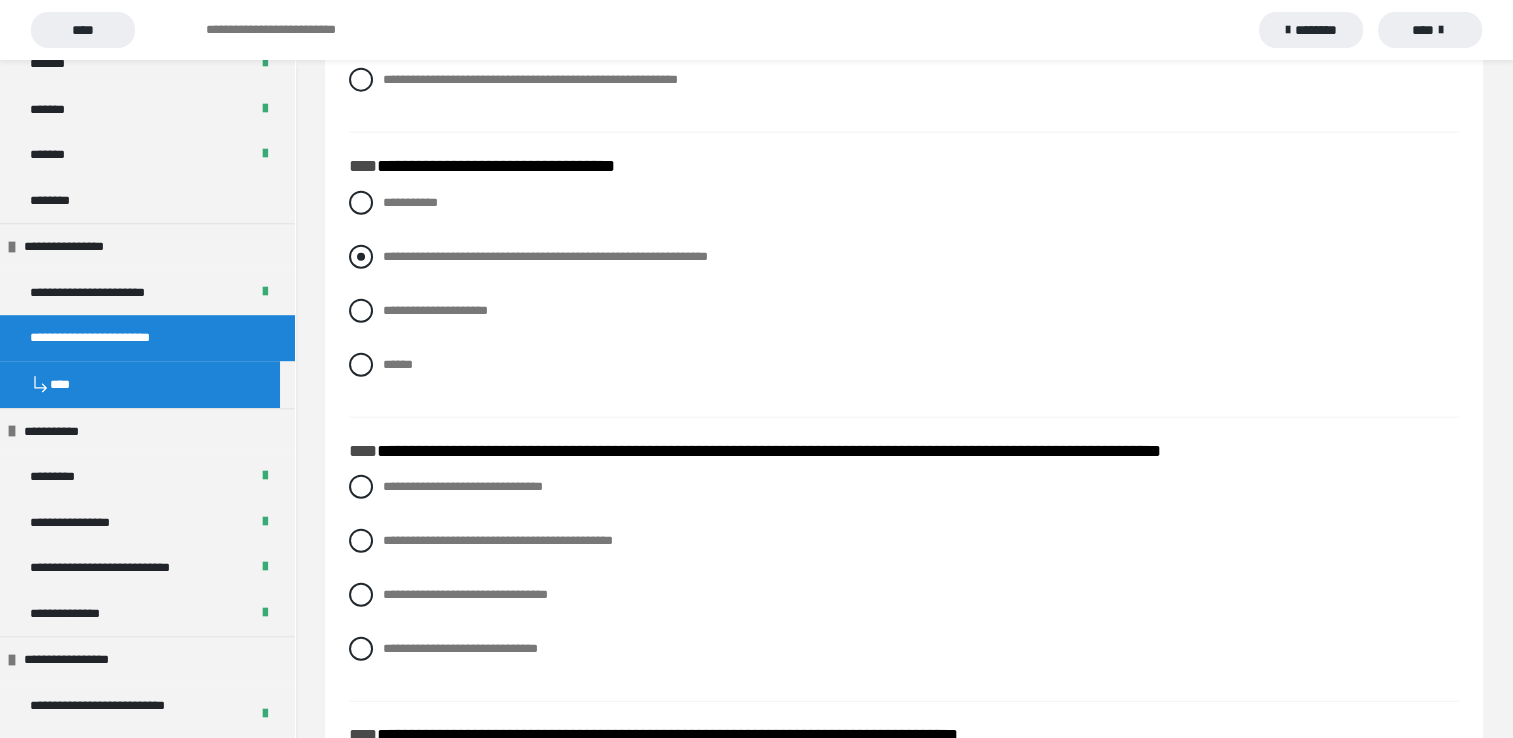 click at bounding box center (361, 257) 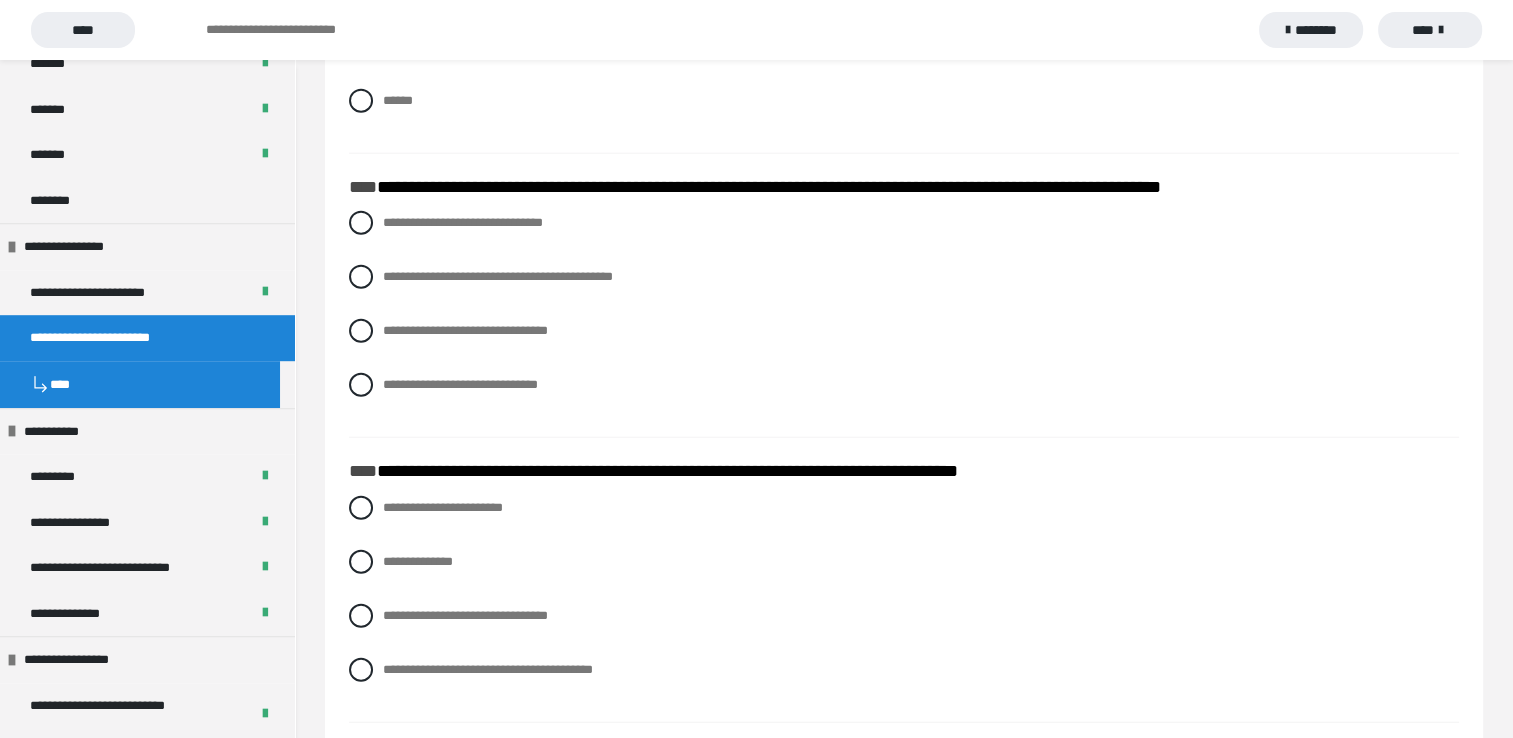 scroll, scrollTop: 5000, scrollLeft: 0, axis: vertical 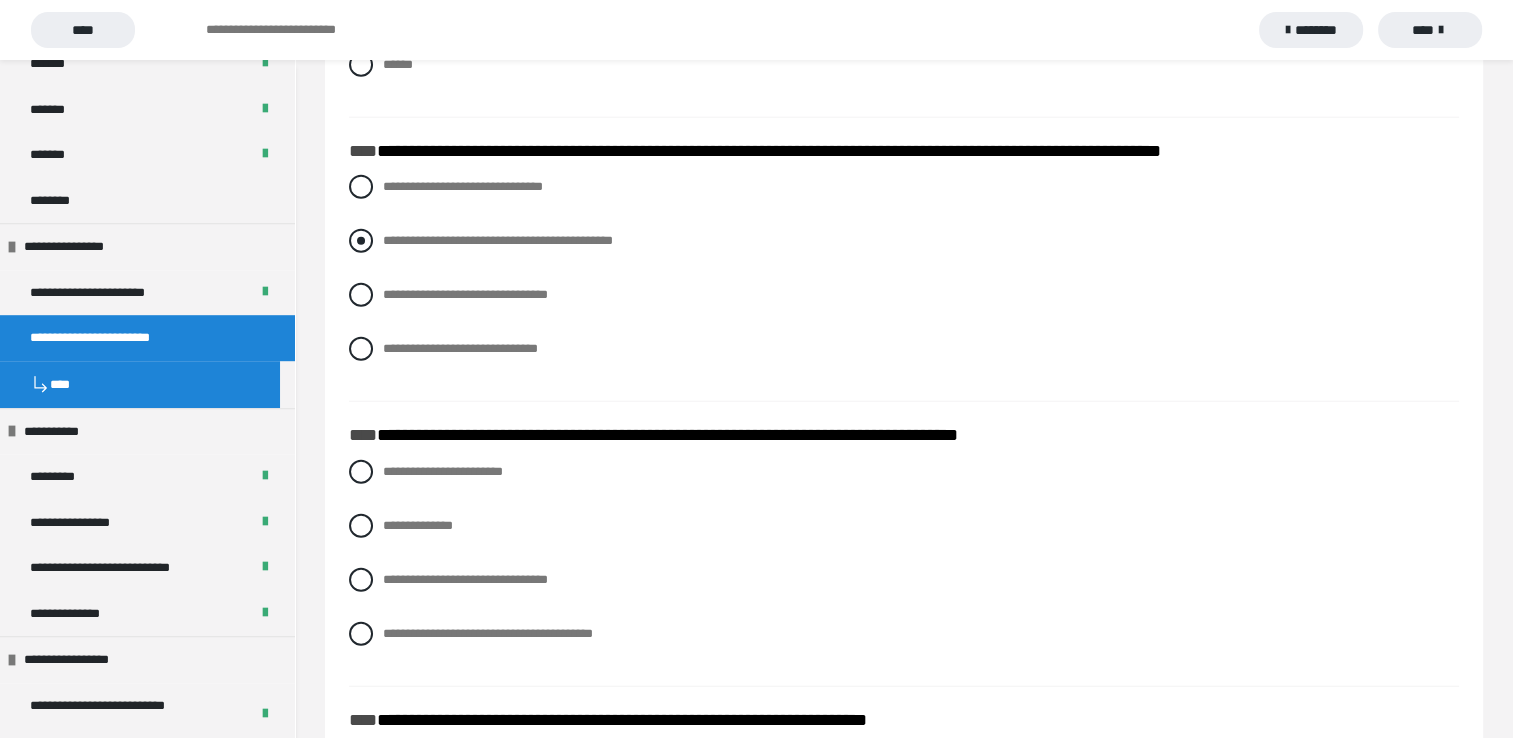 click at bounding box center (361, 241) 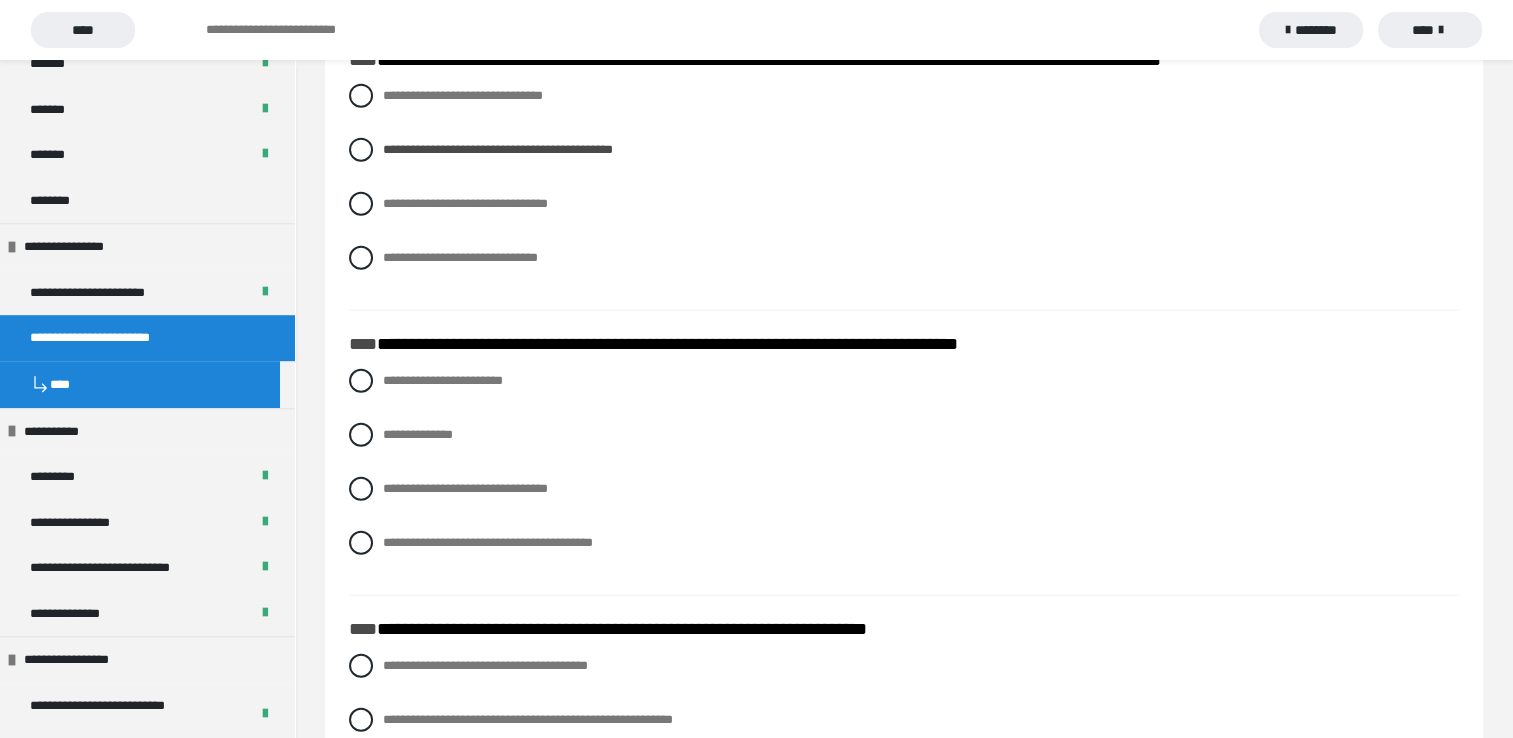 scroll, scrollTop: 5200, scrollLeft: 0, axis: vertical 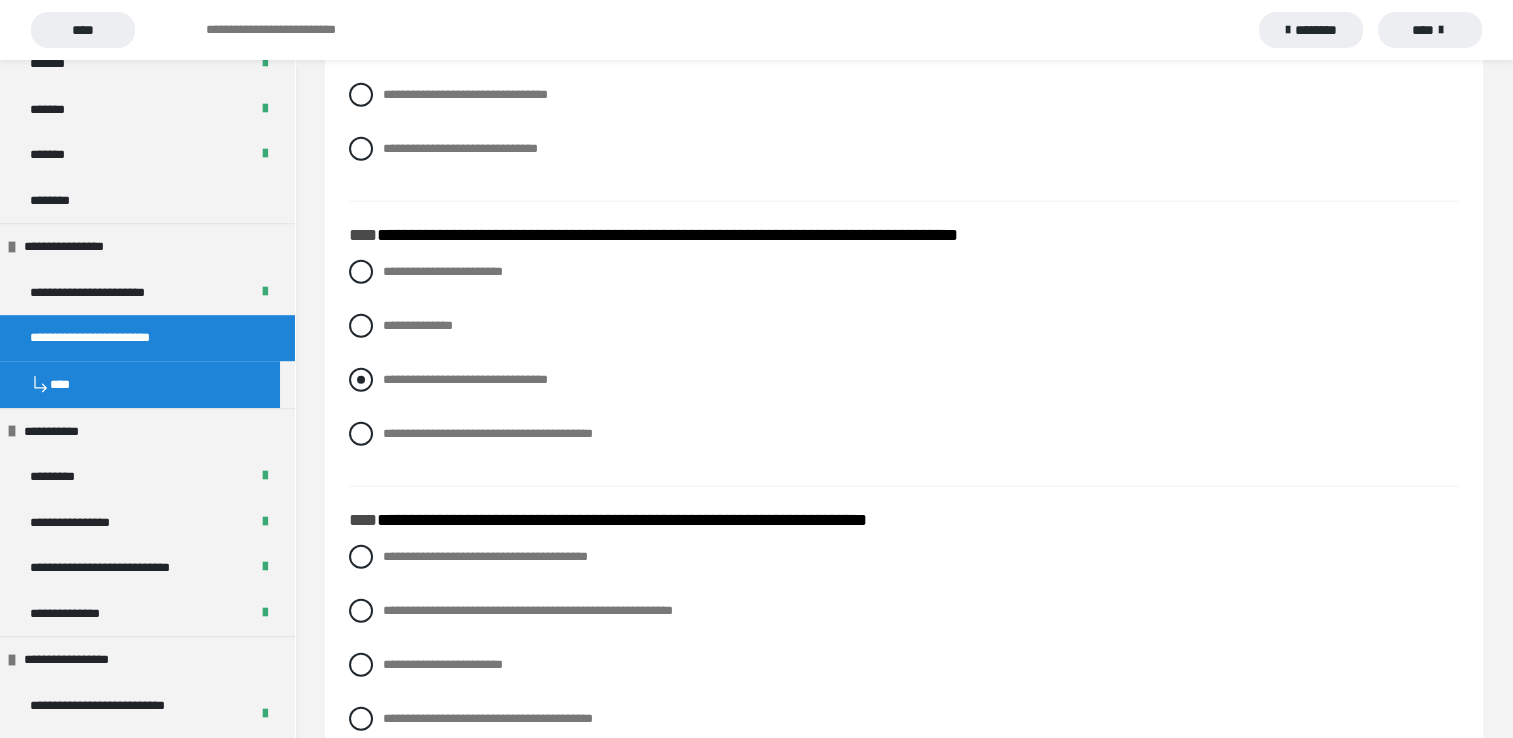 click at bounding box center (361, 380) 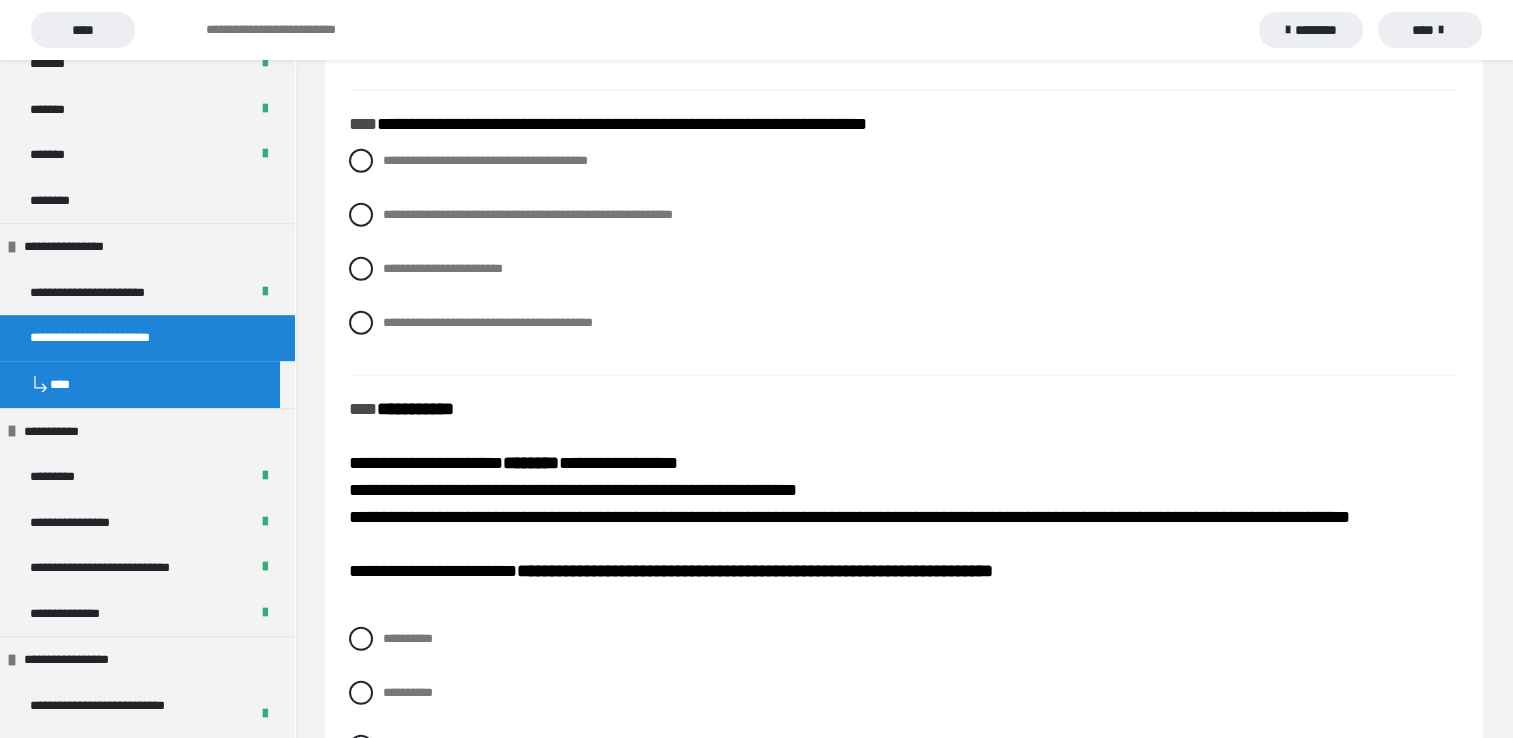 scroll, scrollTop: 5600, scrollLeft: 0, axis: vertical 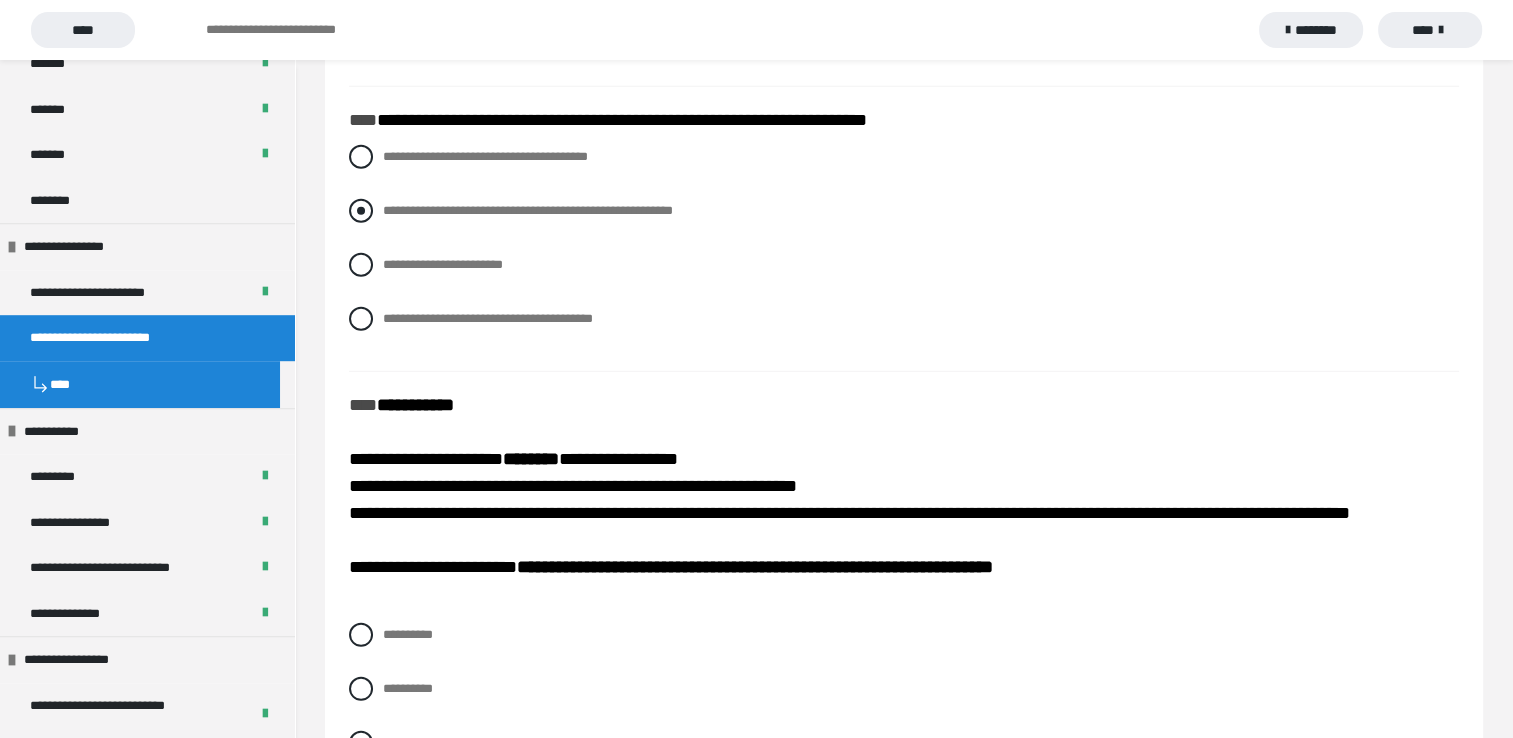 click at bounding box center [361, 211] 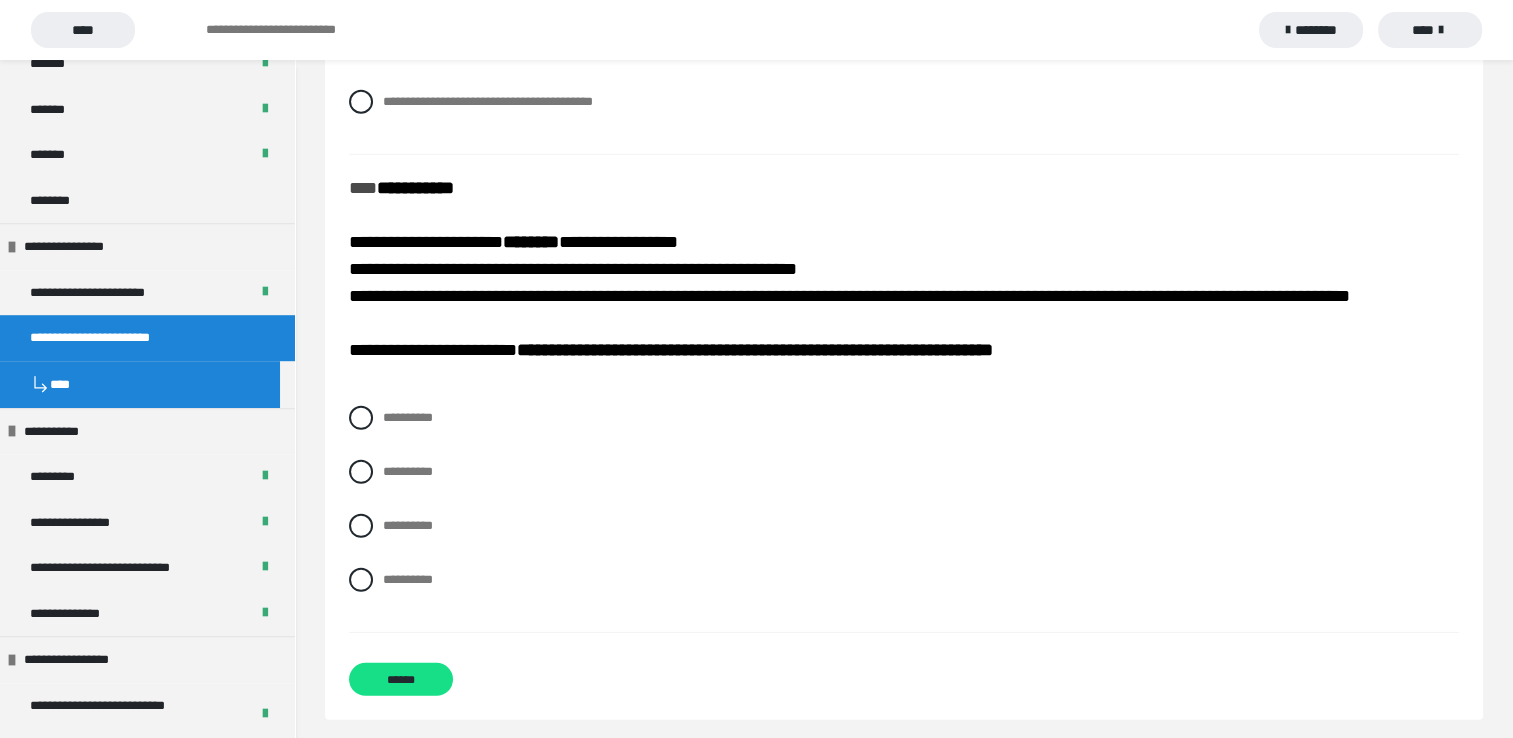 scroll, scrollTop: 5827, scrollLeft: 0, axis: vertical 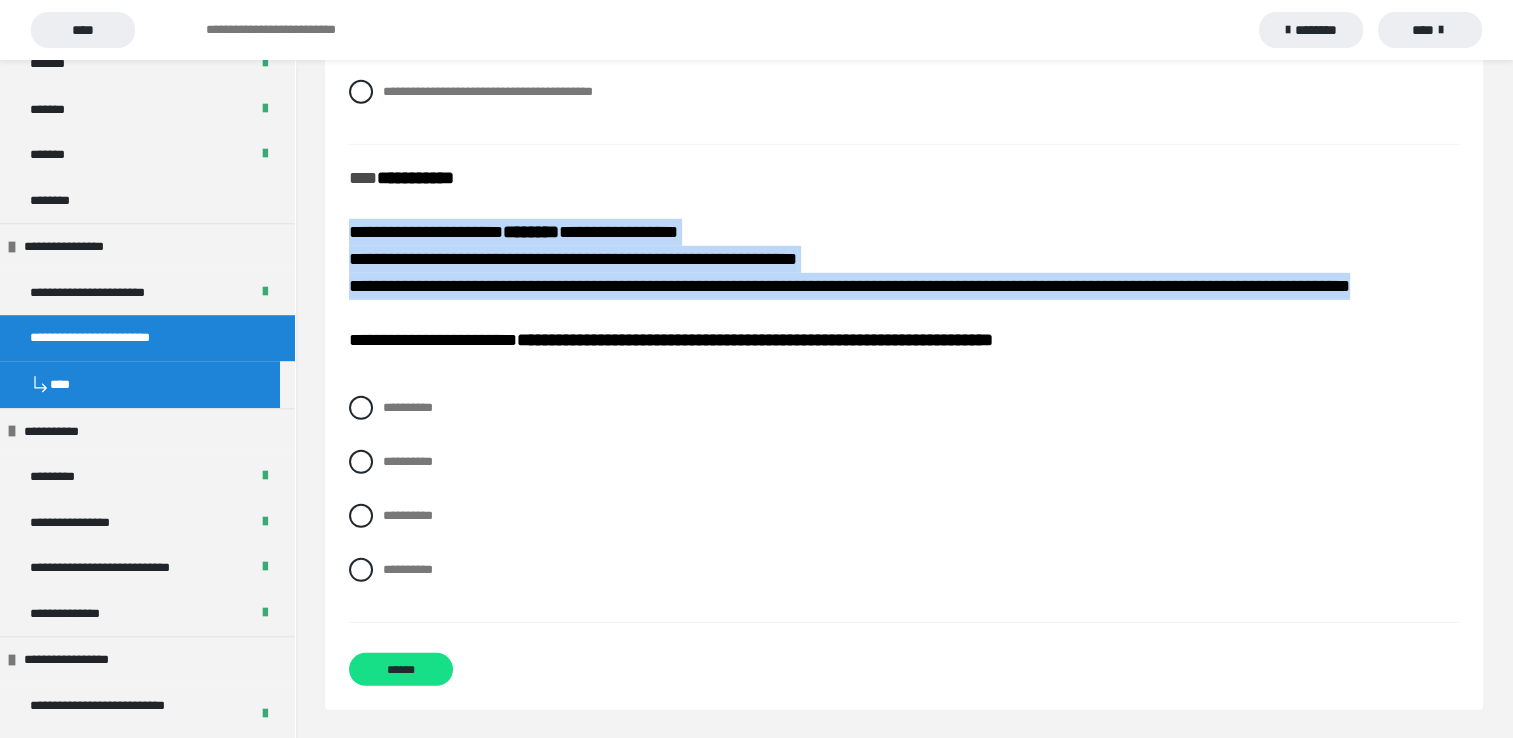 drag, startPoint x: 351, startPoint y: 226, endPoint x: 1345, endPoint y: 308, distance: 997.3766 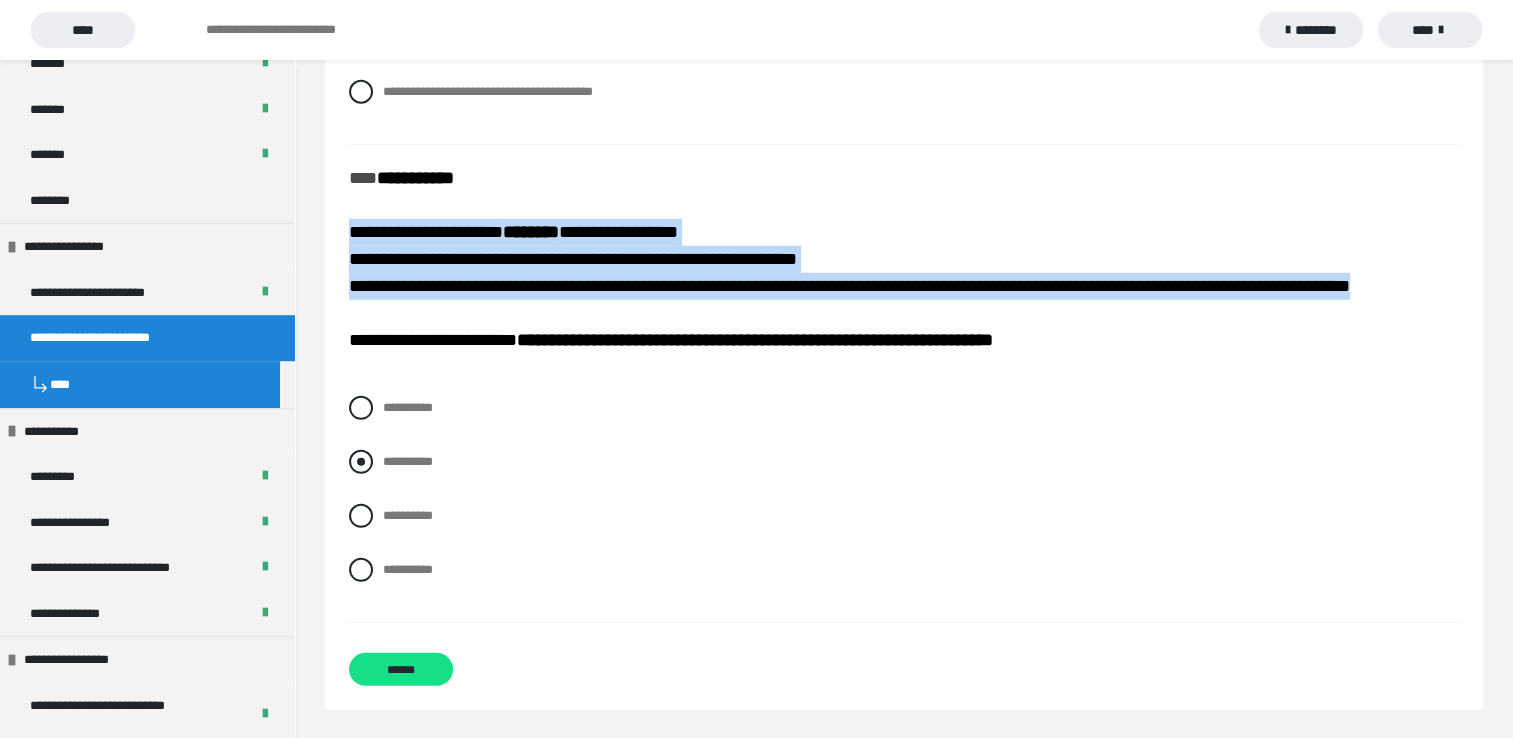 click at bounding box center (361, 462) 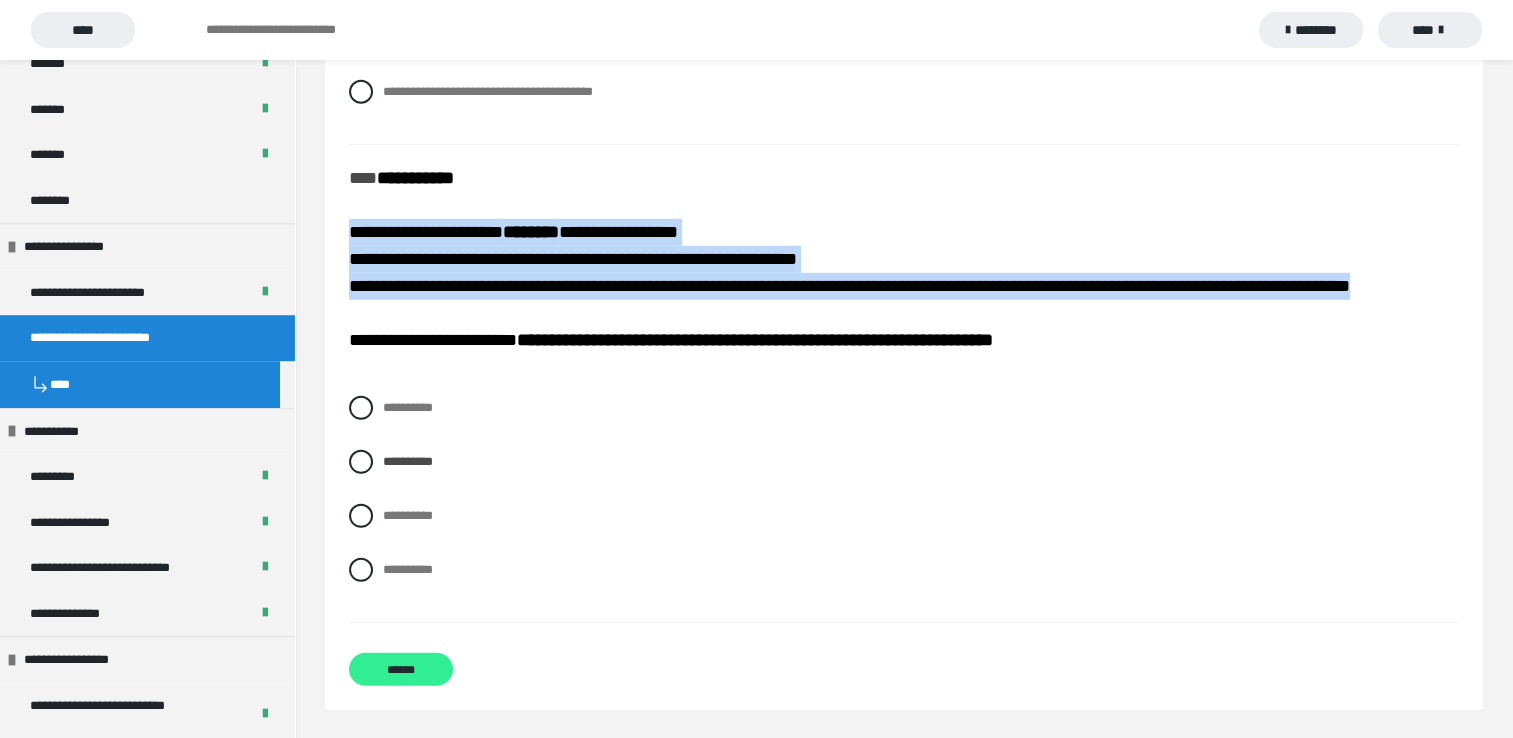 click on "******" at bounding box center (401, 669) 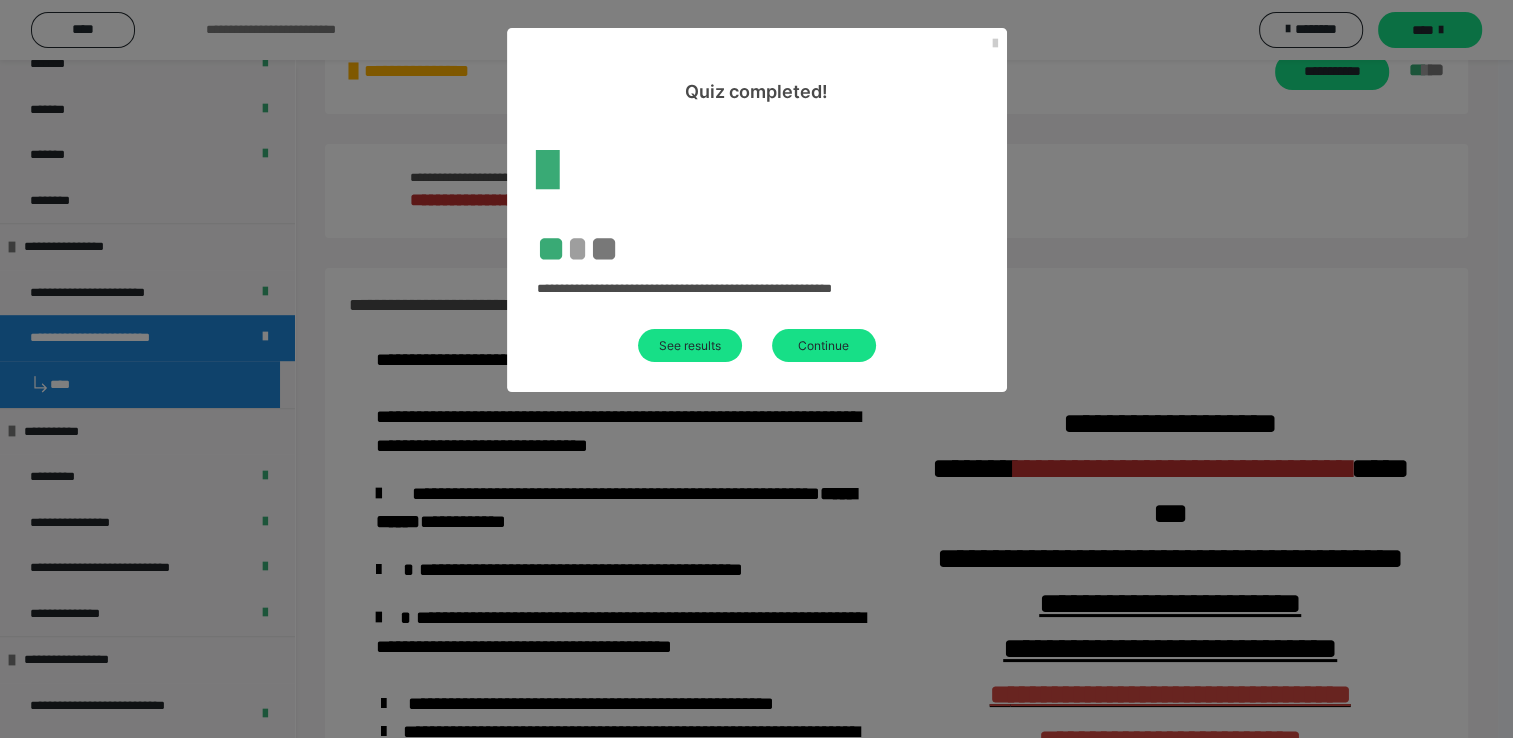 scroll, scrollTop: 568, scrollLeft: 0, axis: vertical 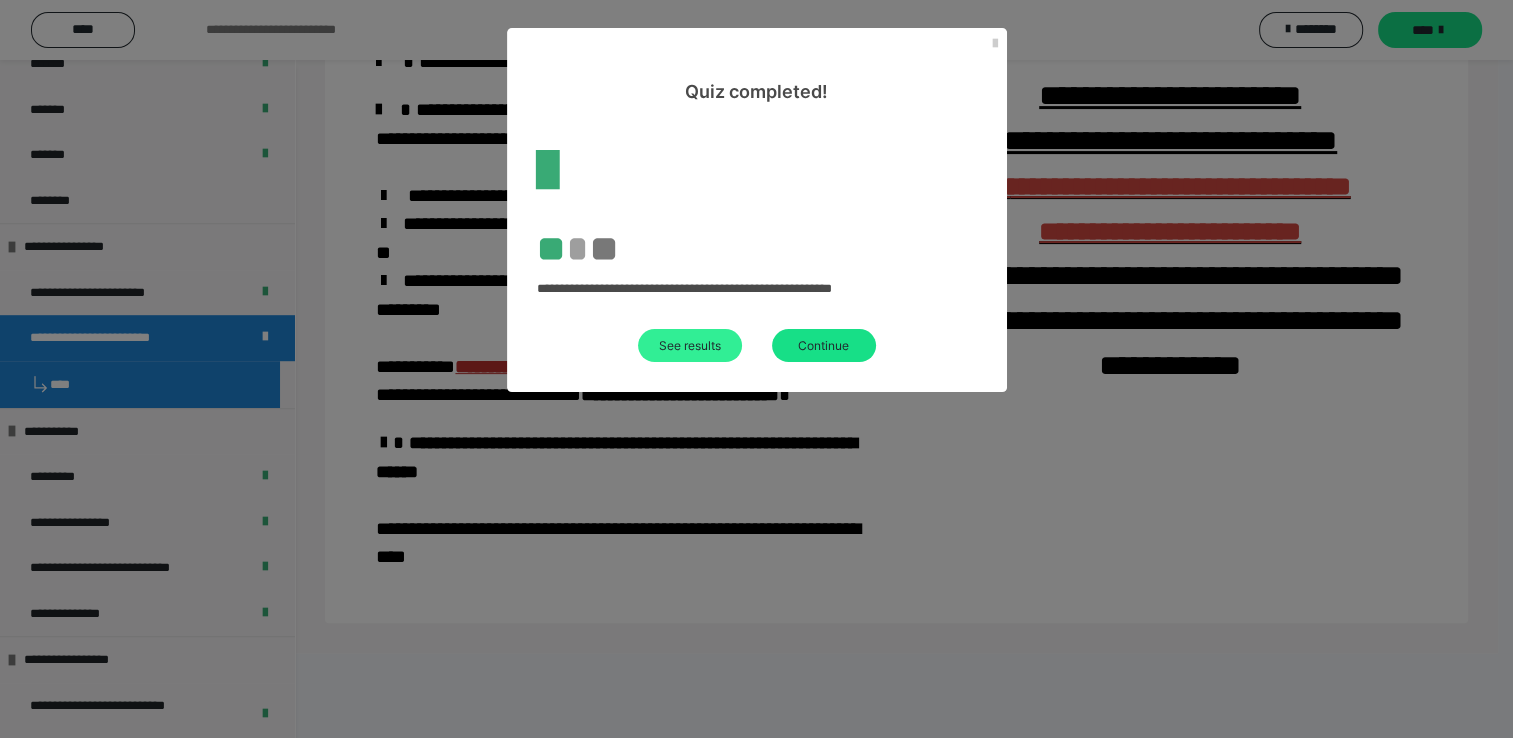 click on "See results" at bounding box center (690, 345) 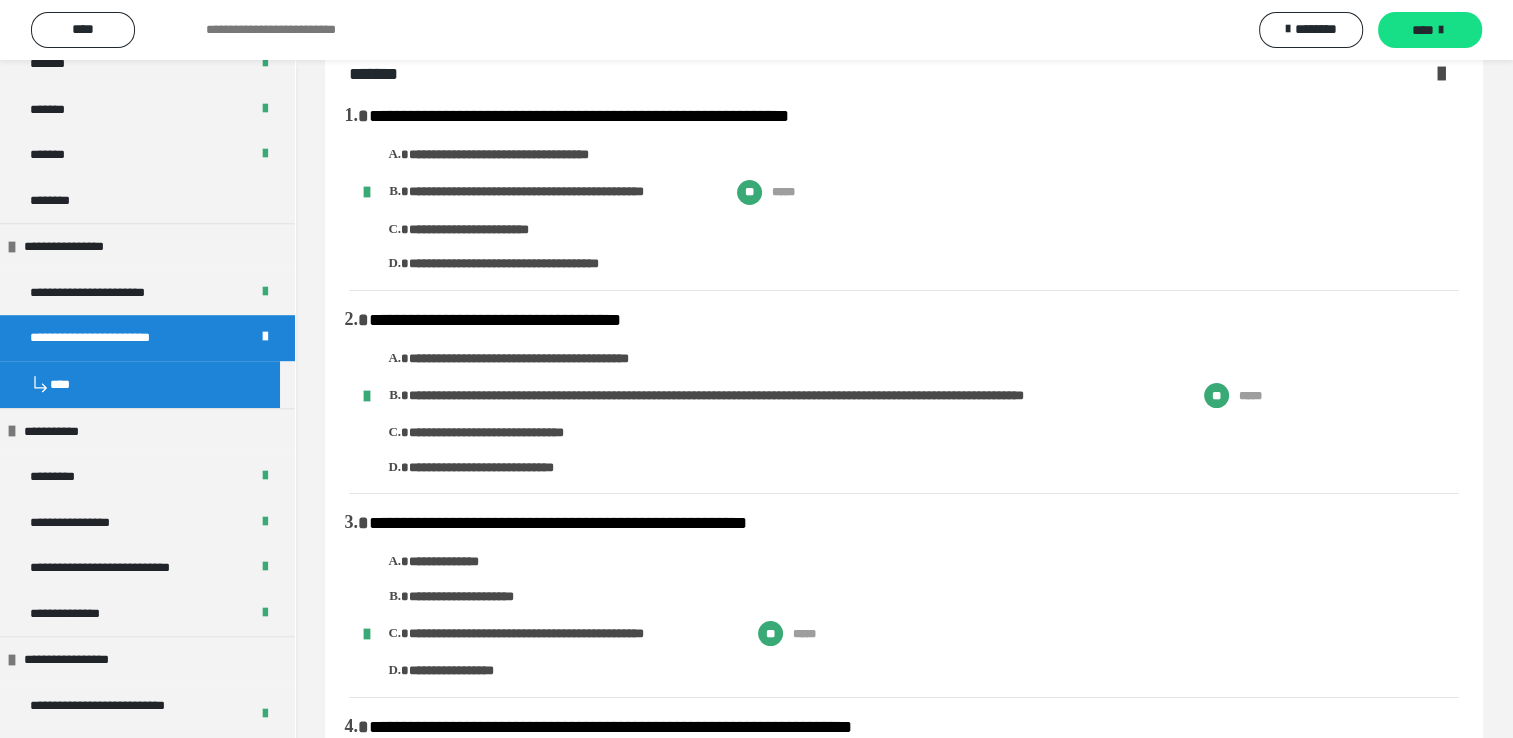 scroll, scrollTop: 0, scrollLeft: 0, axis: both 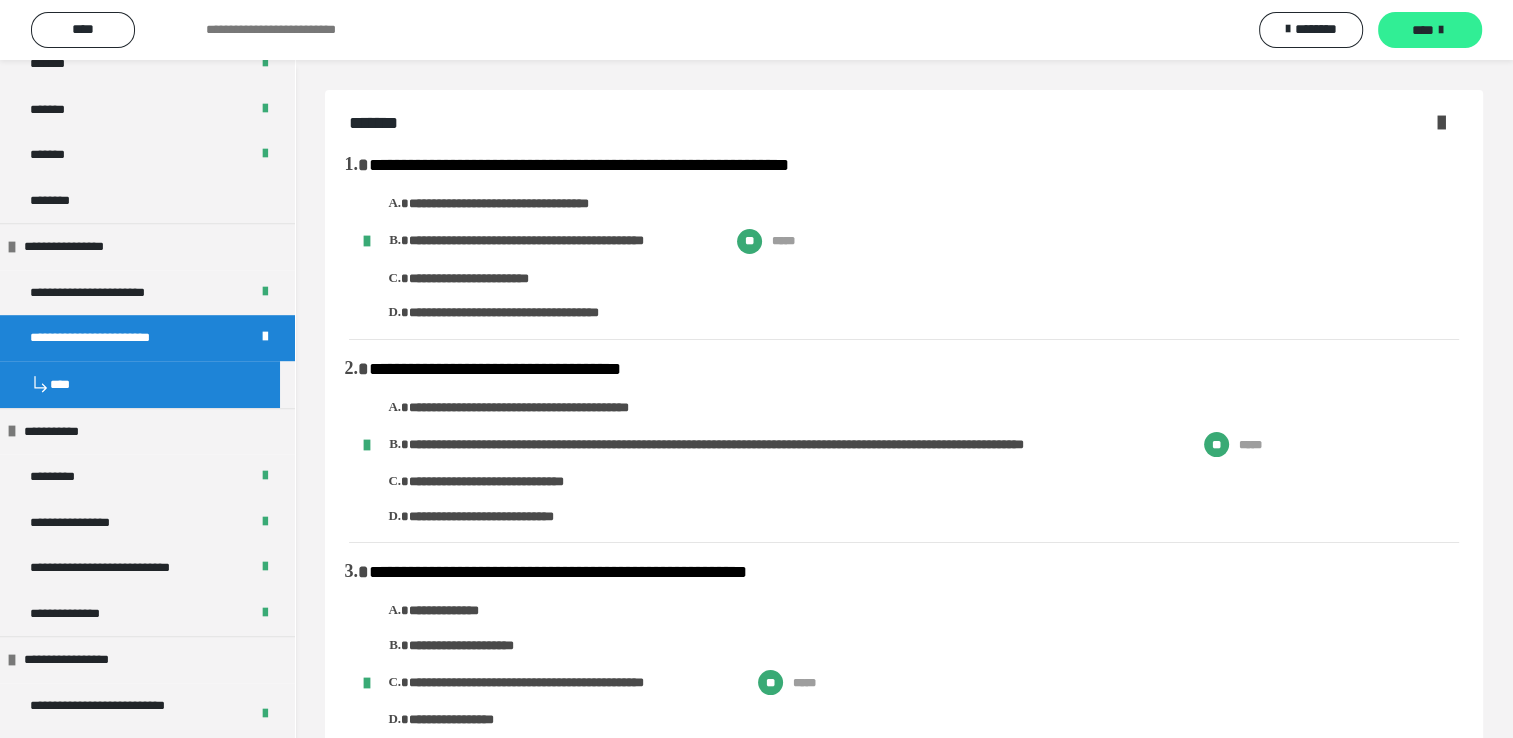 click on "****" at bounding box center [1430, 30] 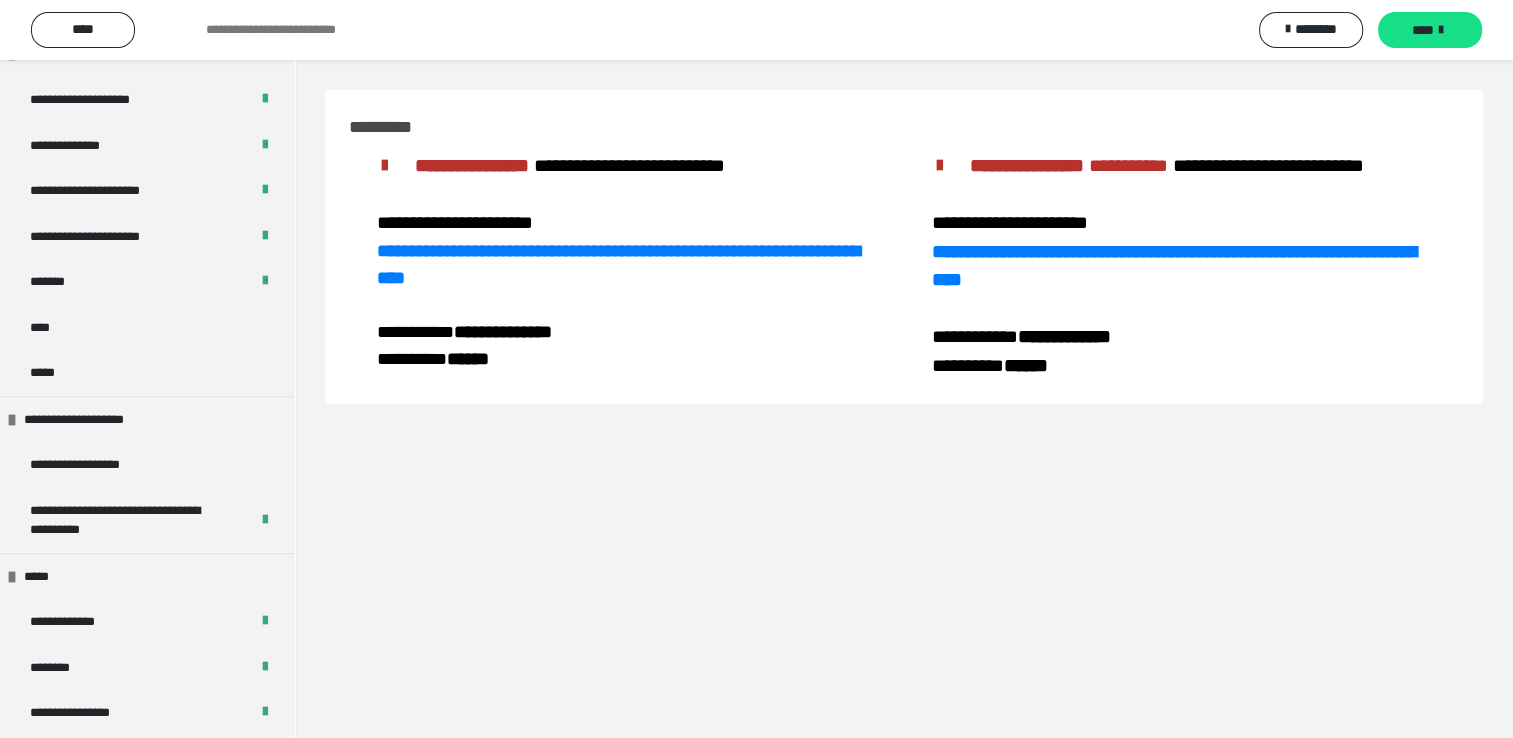 scroll, scrollTop: 2513, scrollLeft: 0, axis: vertical 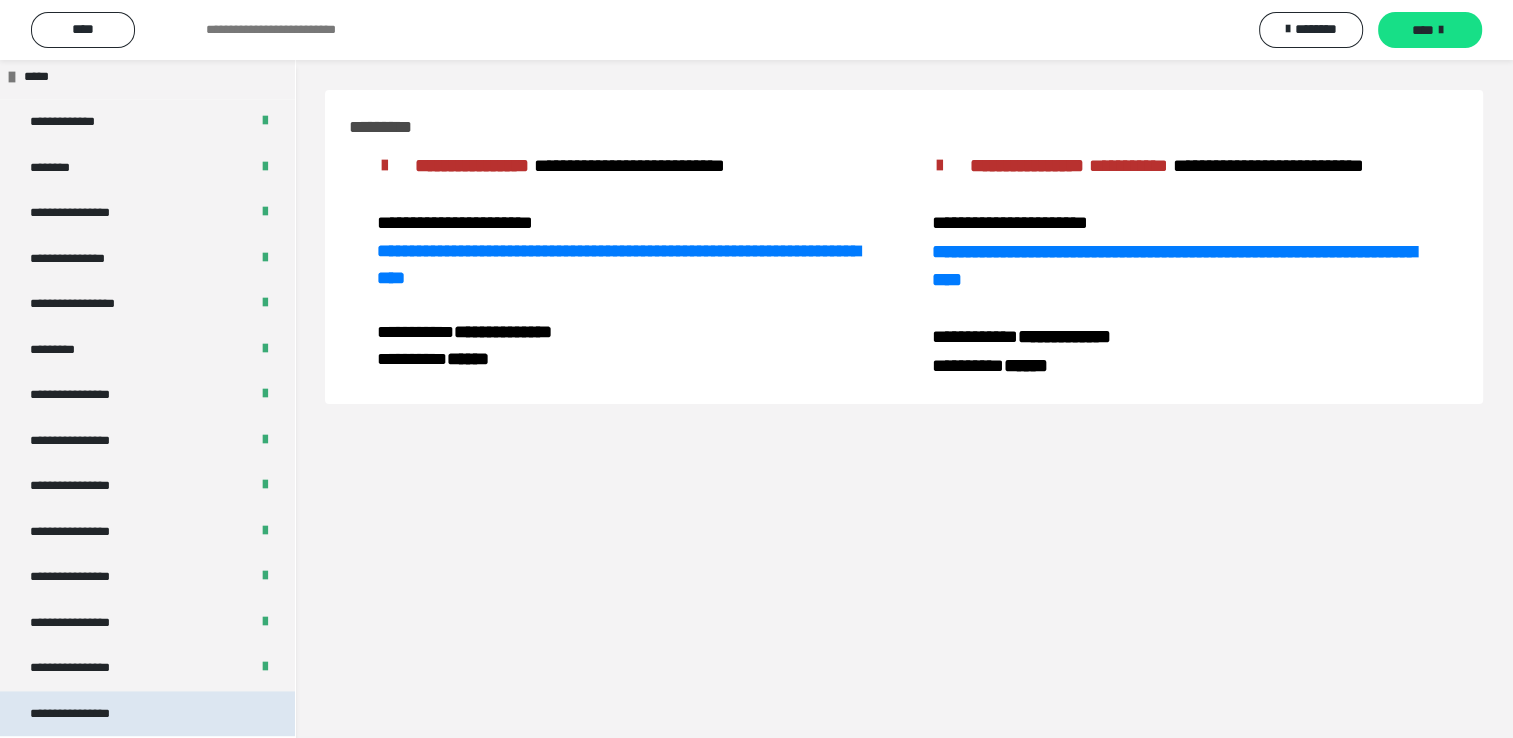 click on "**********" at bounding box center [87, 714] 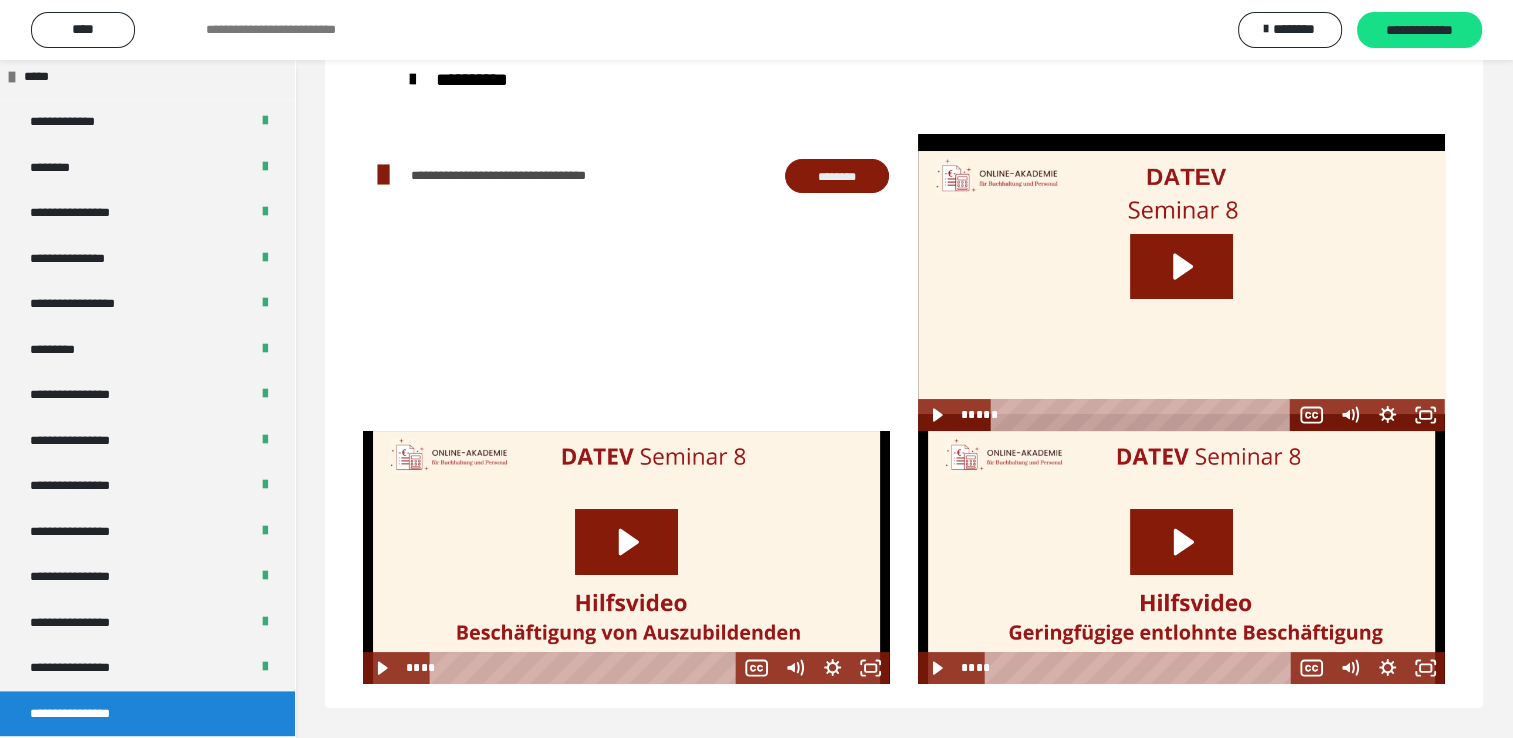 scroll, scrollTop: 0, scrollLeft: 0, axis: both 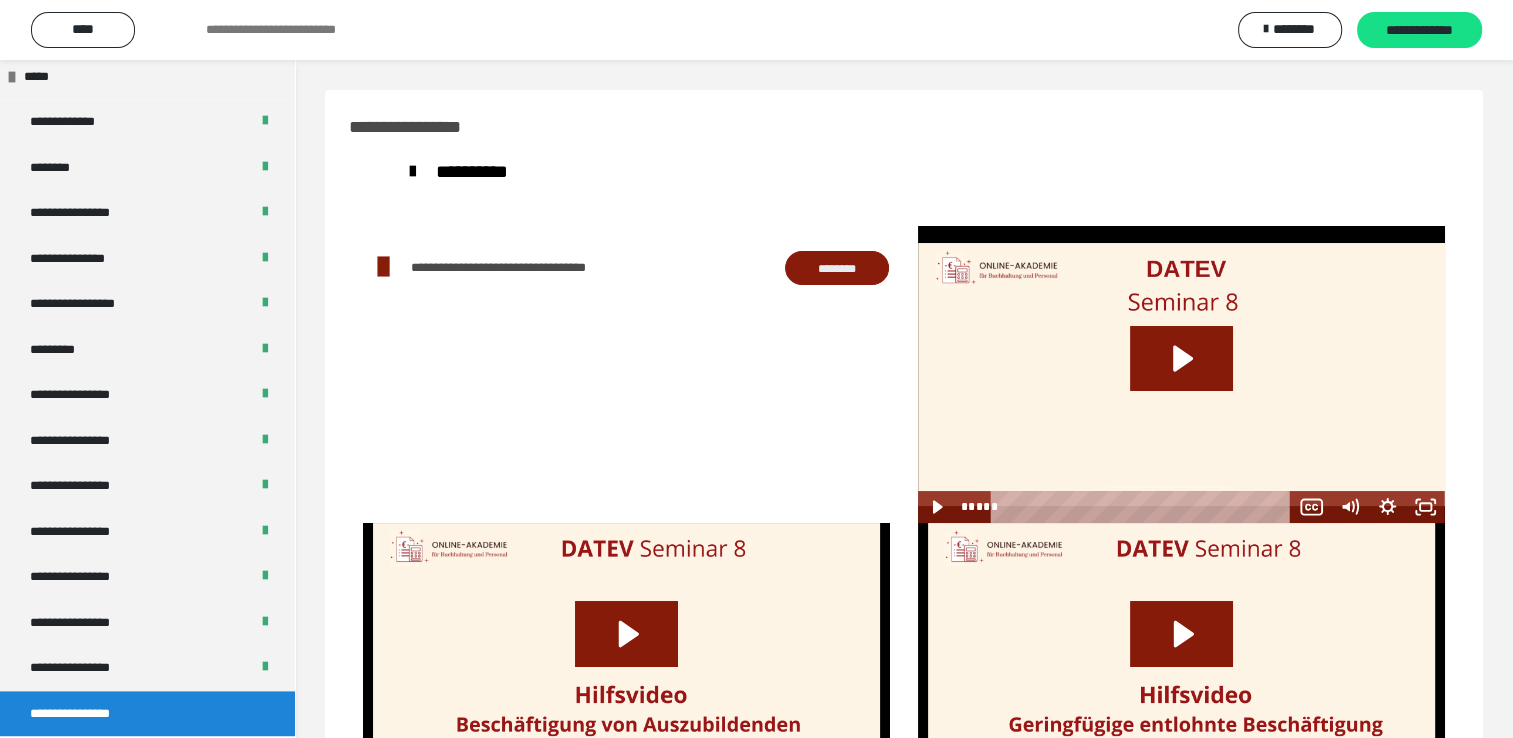 click on "**********" at bounding box center (756, 30) 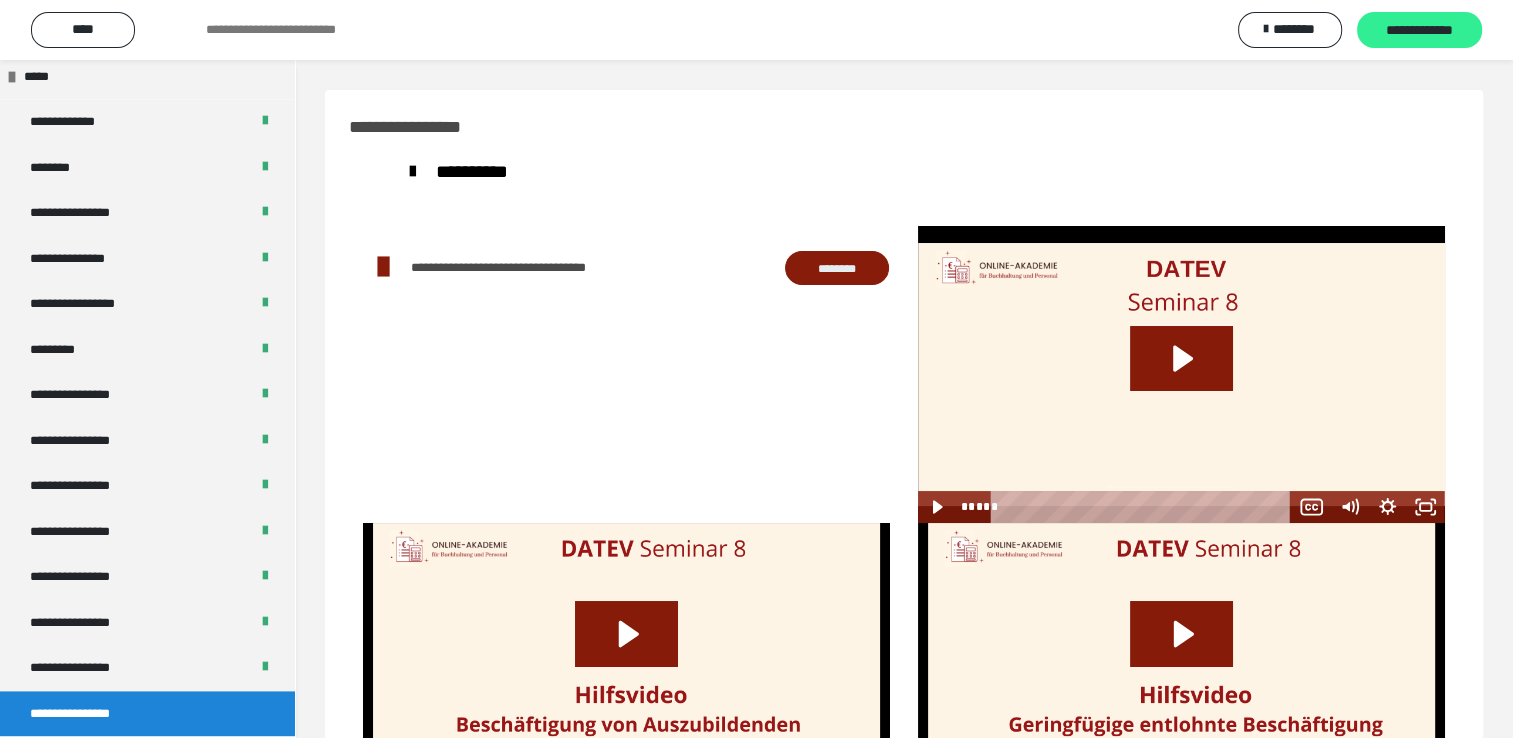 click on "**********" at bounding box center [1419, 31] 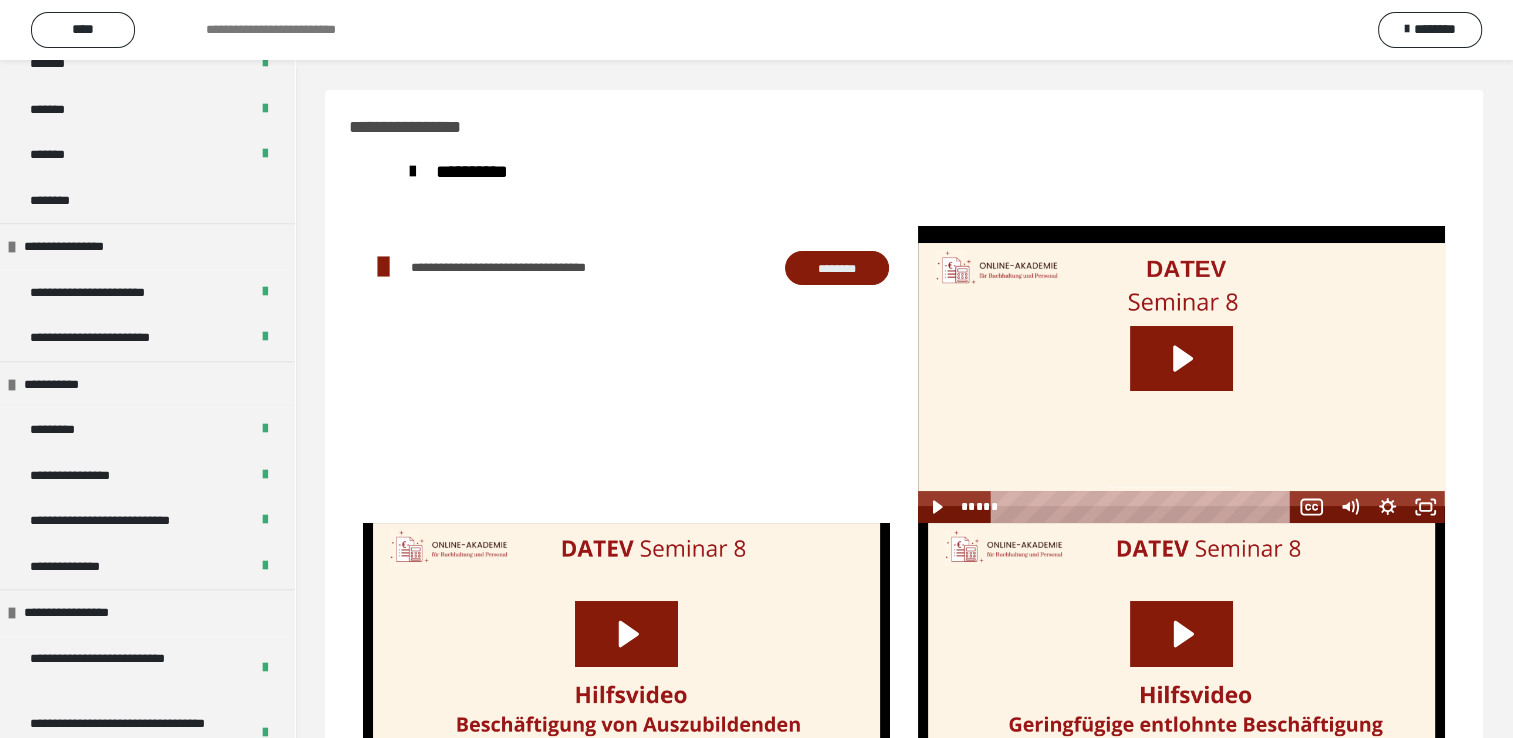 scroll, scrollTop: 713, scrollLeft: 0, axis: vertical 